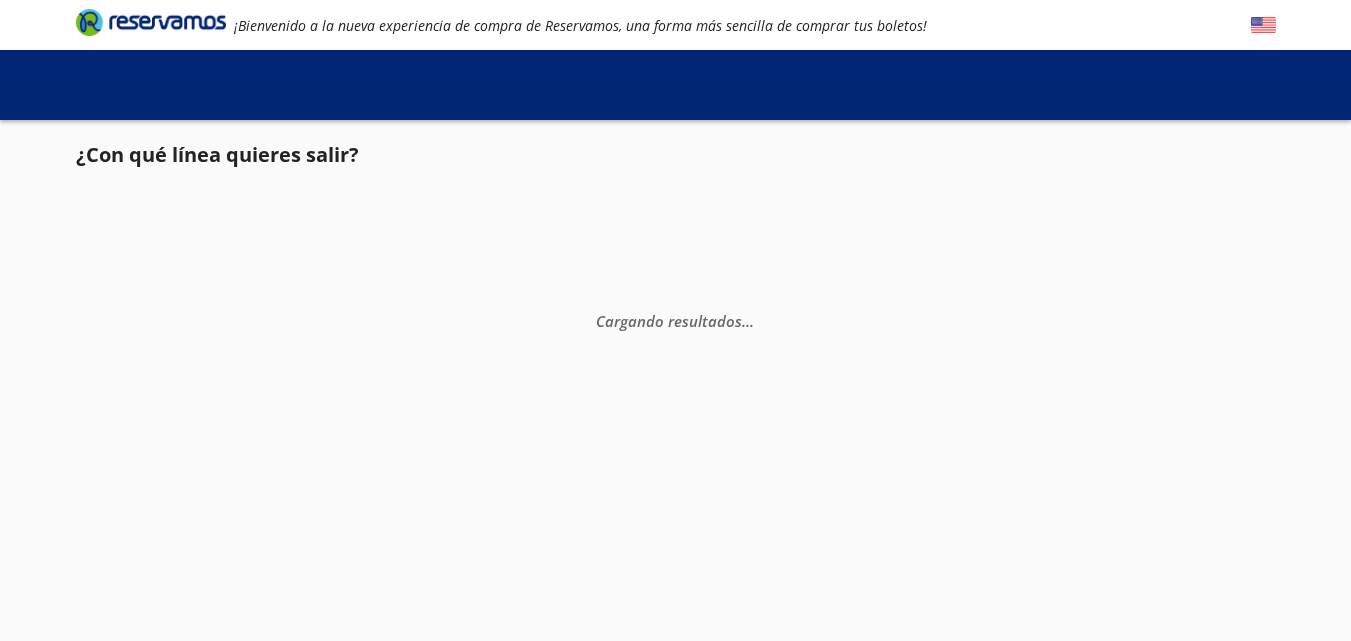 scroll, scrollTop: 0, scrollLeft: 0, axis: both 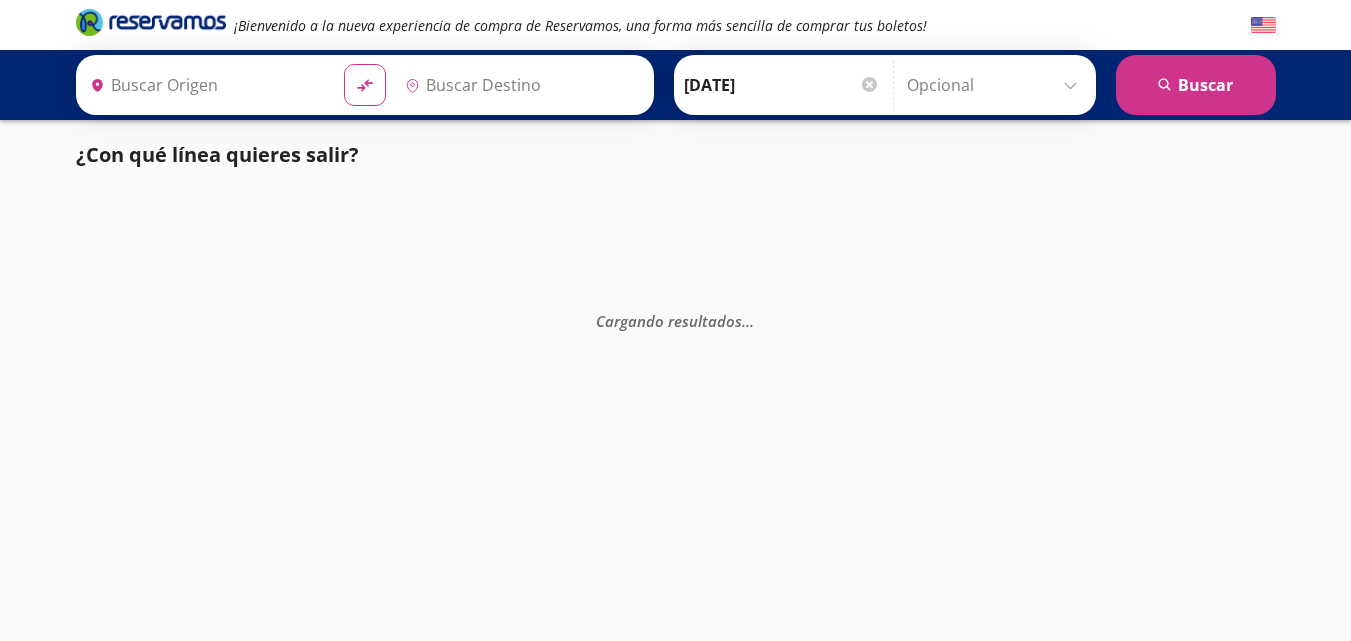 type on "[GEOGRAPHIC_DATA], [GEOGRAPHIC_DATA]" 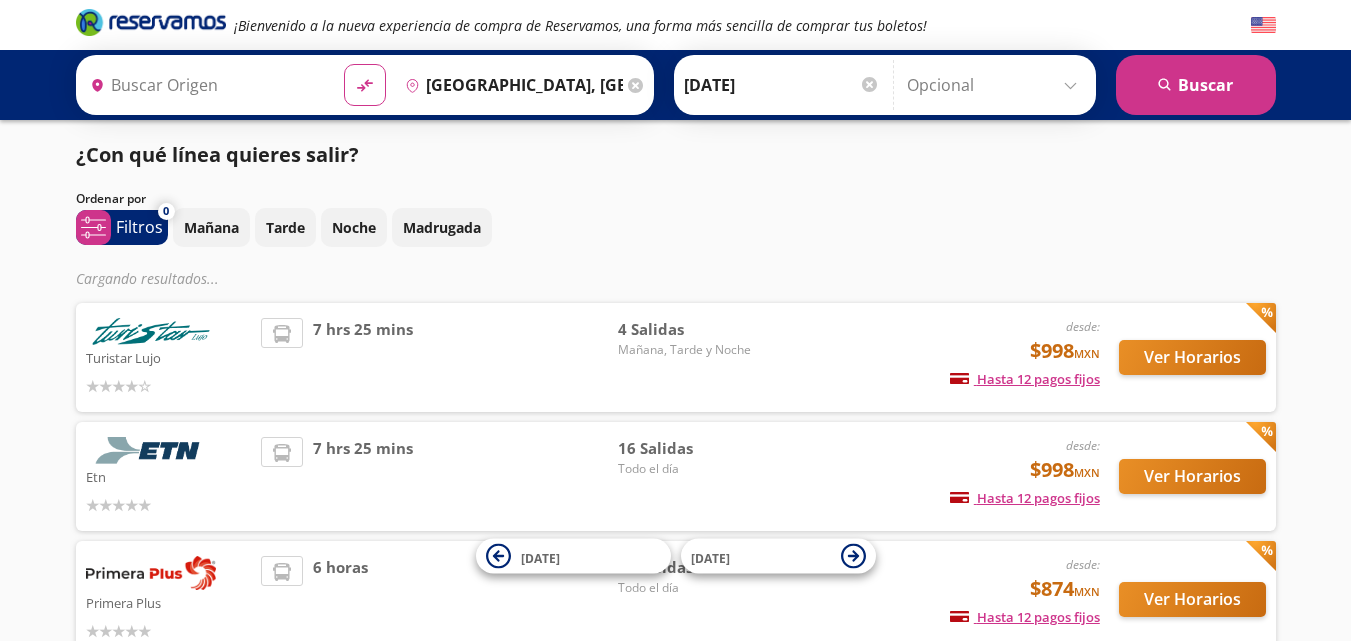 type on "[GEOGRAPHIC_DATA], [GEOGRAPHIC_DATA]" 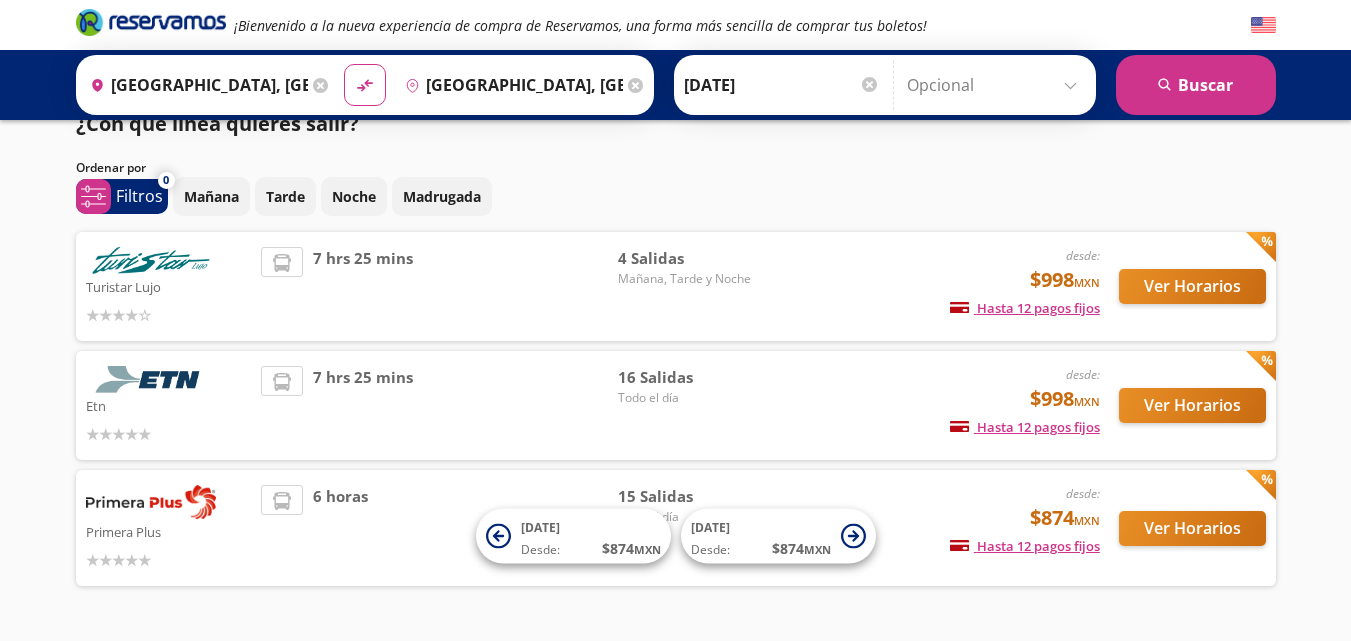 scroll, scrollTop: 0, scrollLeft: 0, axis: both 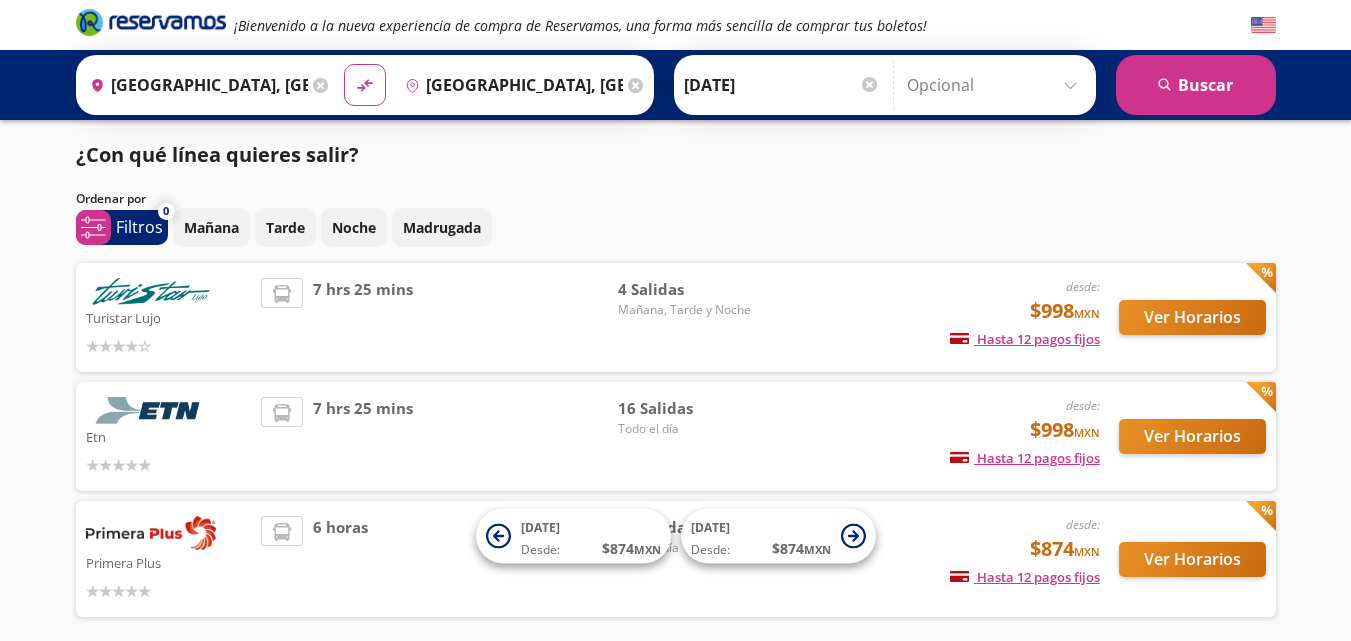 click at bounding box center [996, 85] 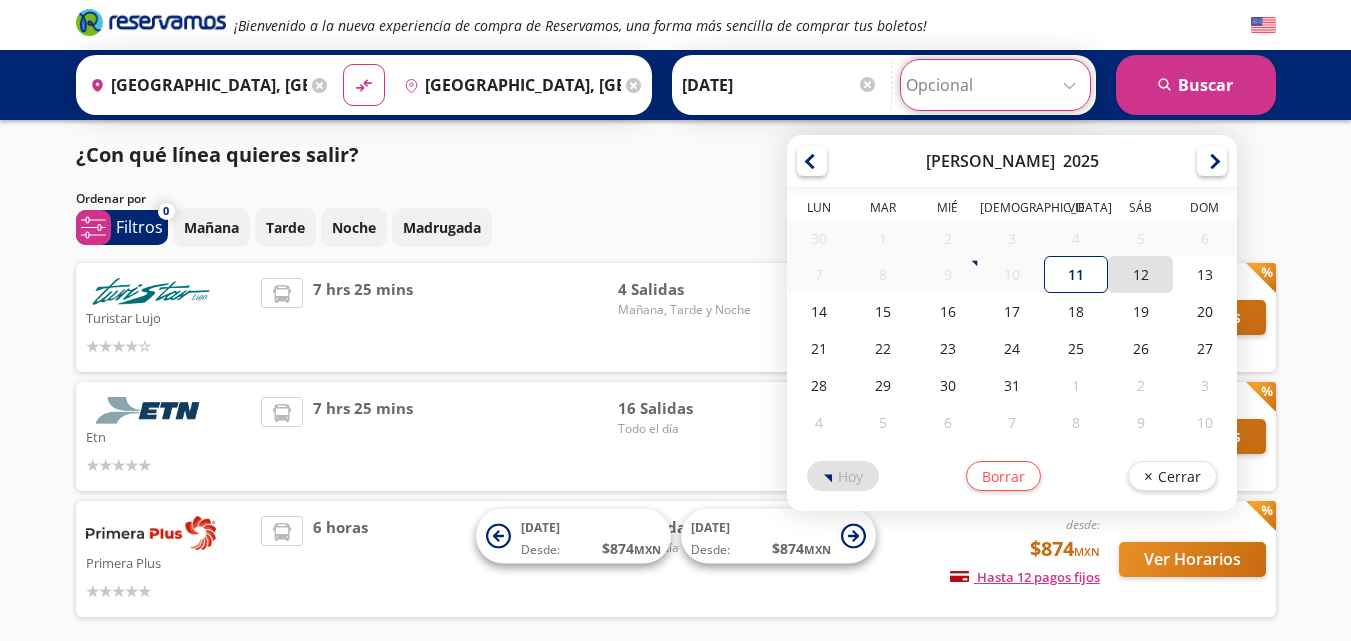 click on "12" at bounding box center [1141, 274] 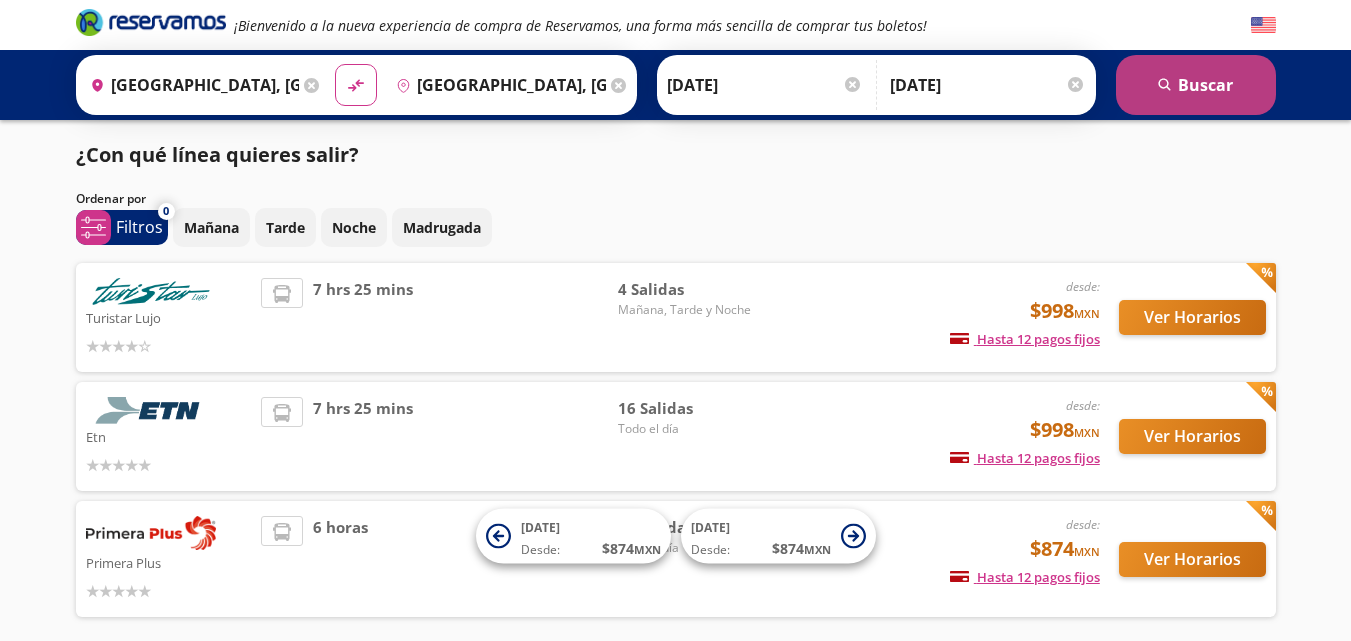 click on "search
Buscar" at bounding box center [1196, 85] 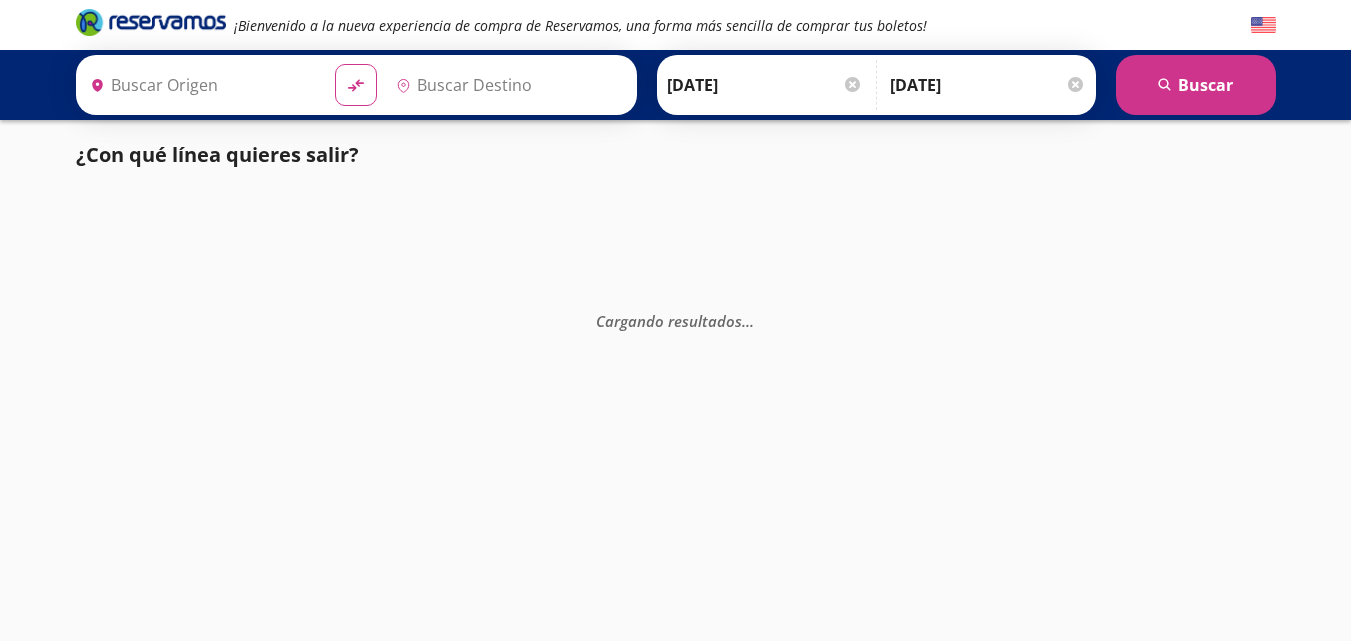 type on "Aguascalientes, Aguascalientes" 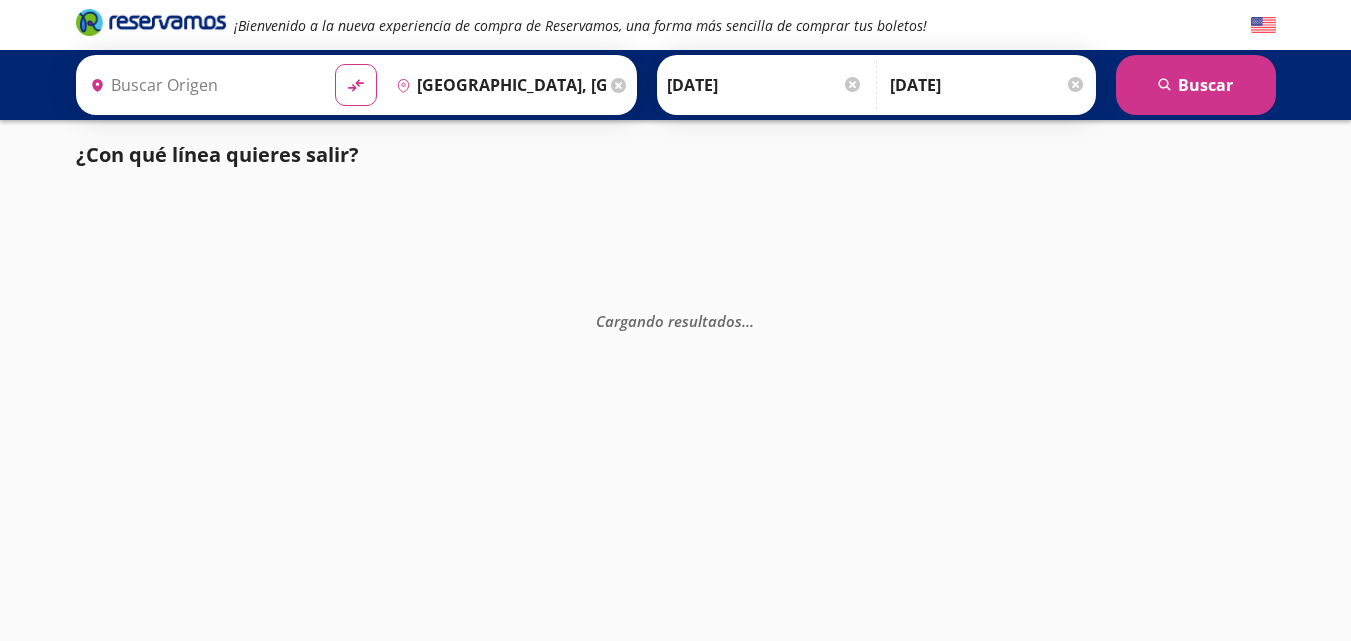 type on "[GEOGRAPHIC_DATA], [GEOGRAPHIC_DATA]" 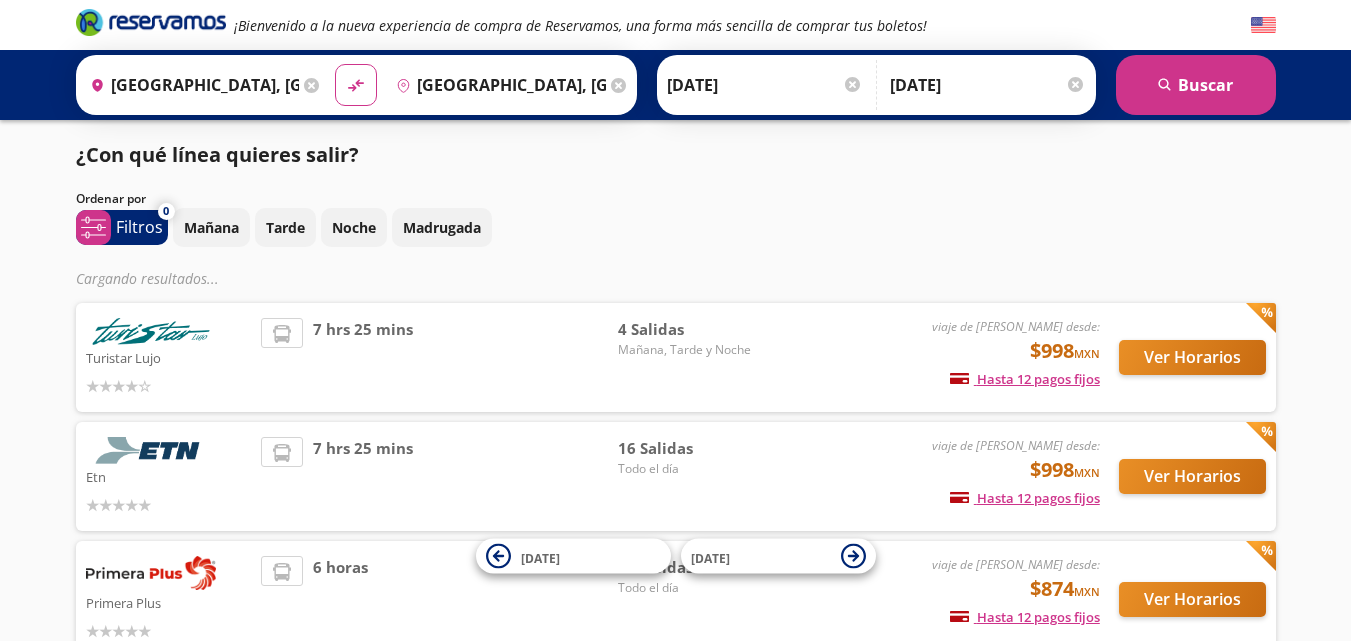 scroll, scrollTop: 127, scrollLeft: 0, axis: vertical 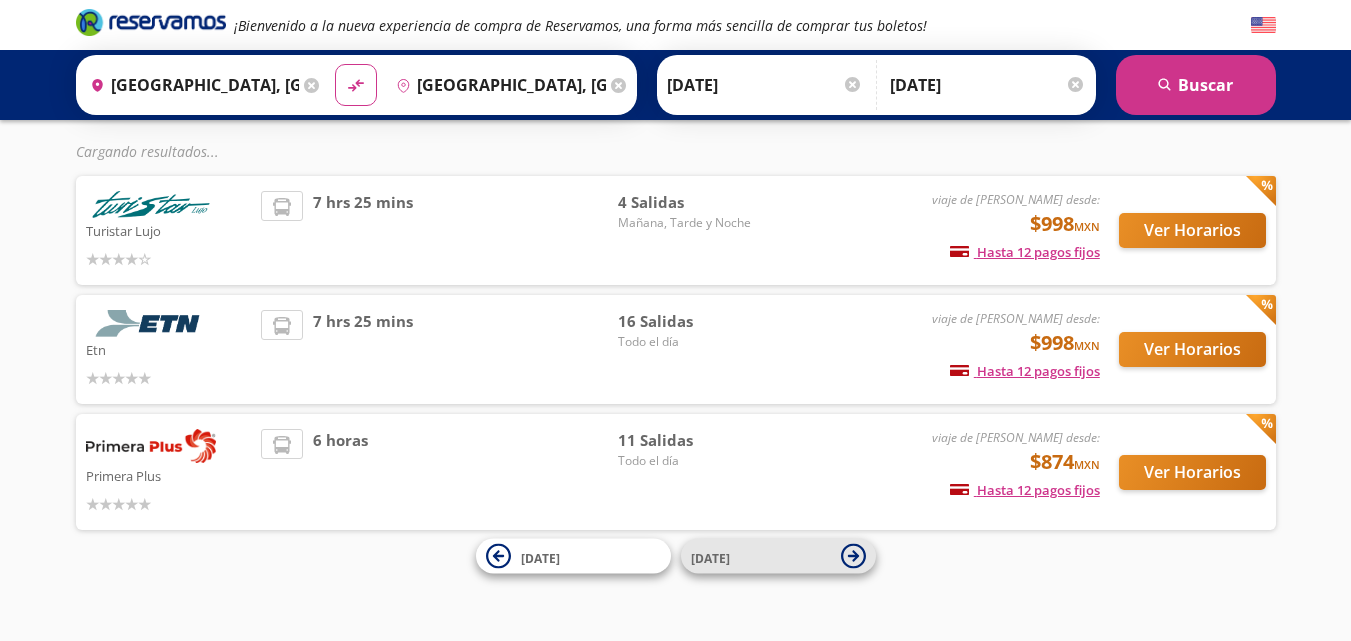 click 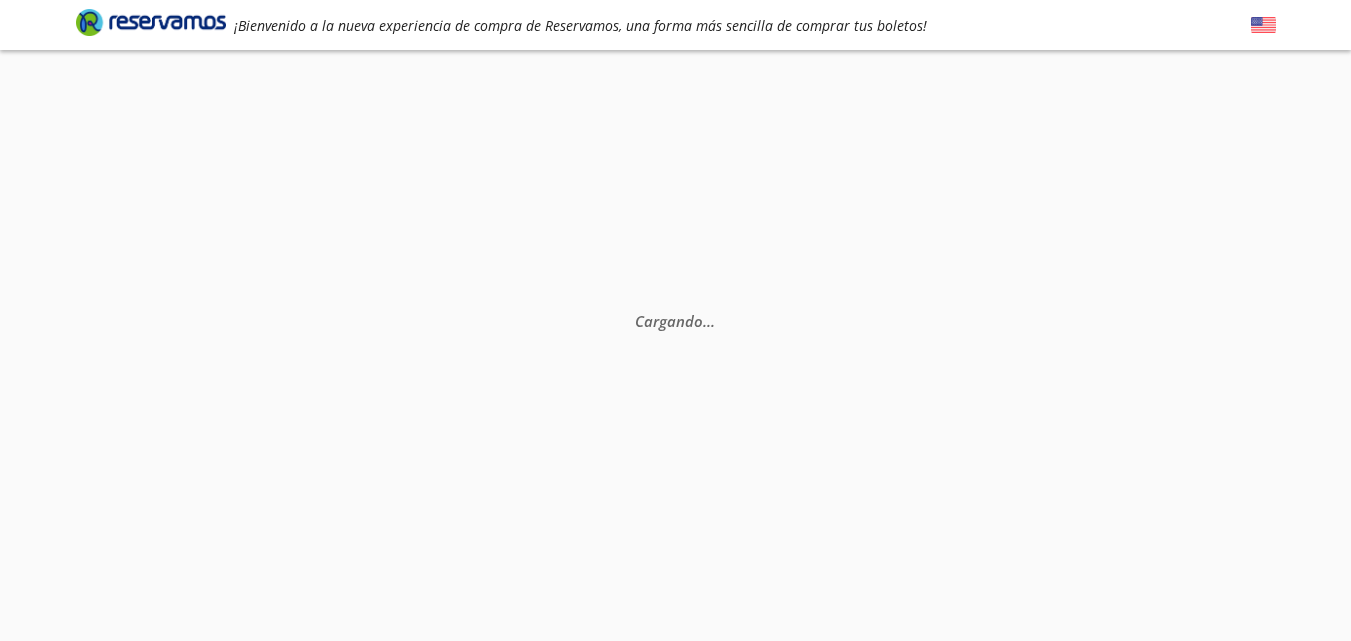 scroll, scrollTop: 0, scrollLeft: 0, axis: both 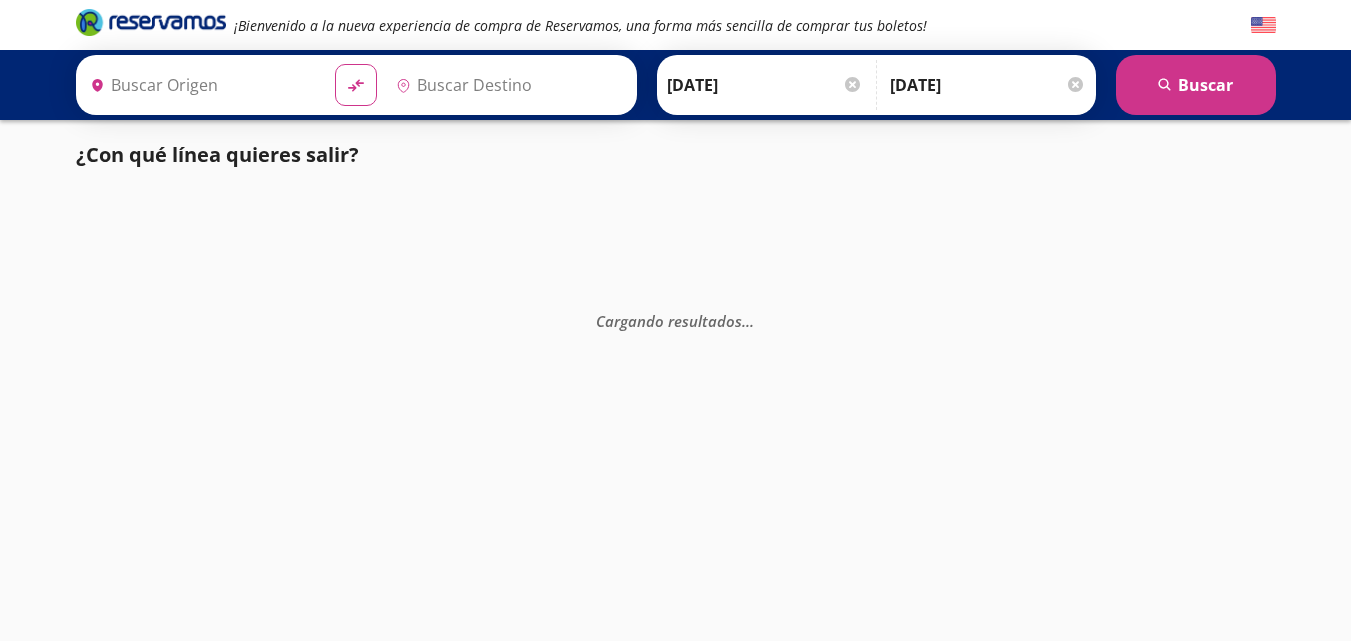 type on "[GEOGRAPHIC_DATA], [GEOGRAPHIC_DATA]" 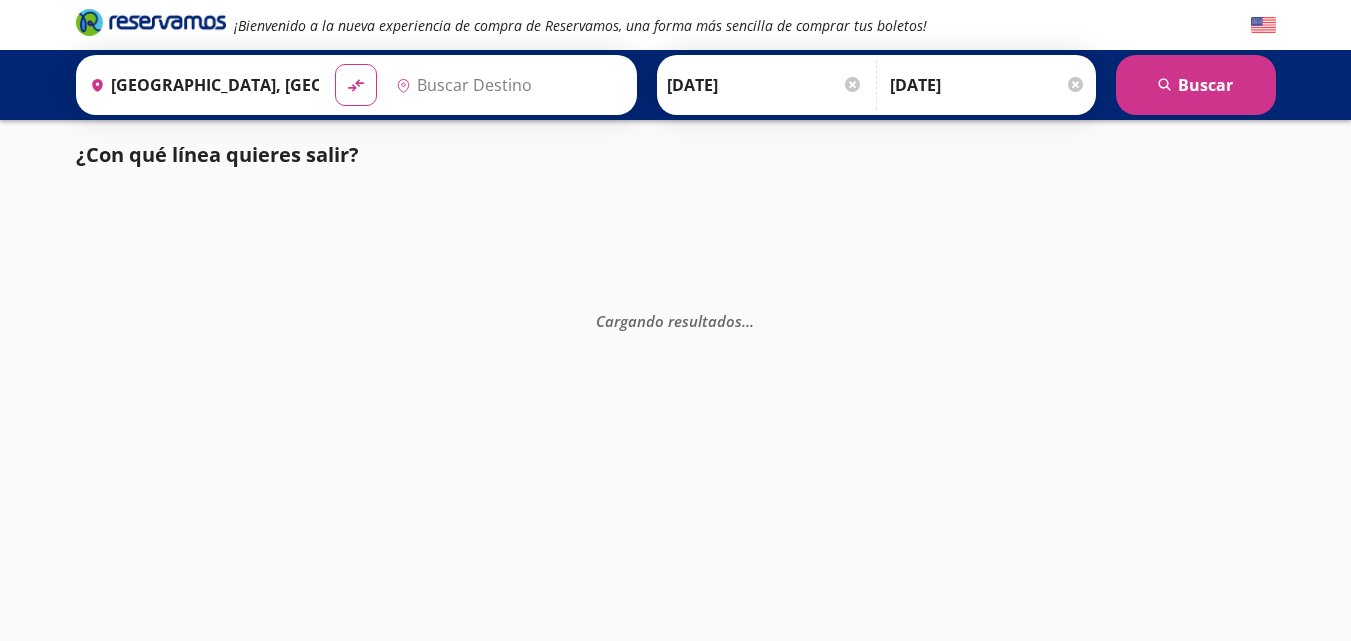 type on "Aguascalientes, Aguascalientes" 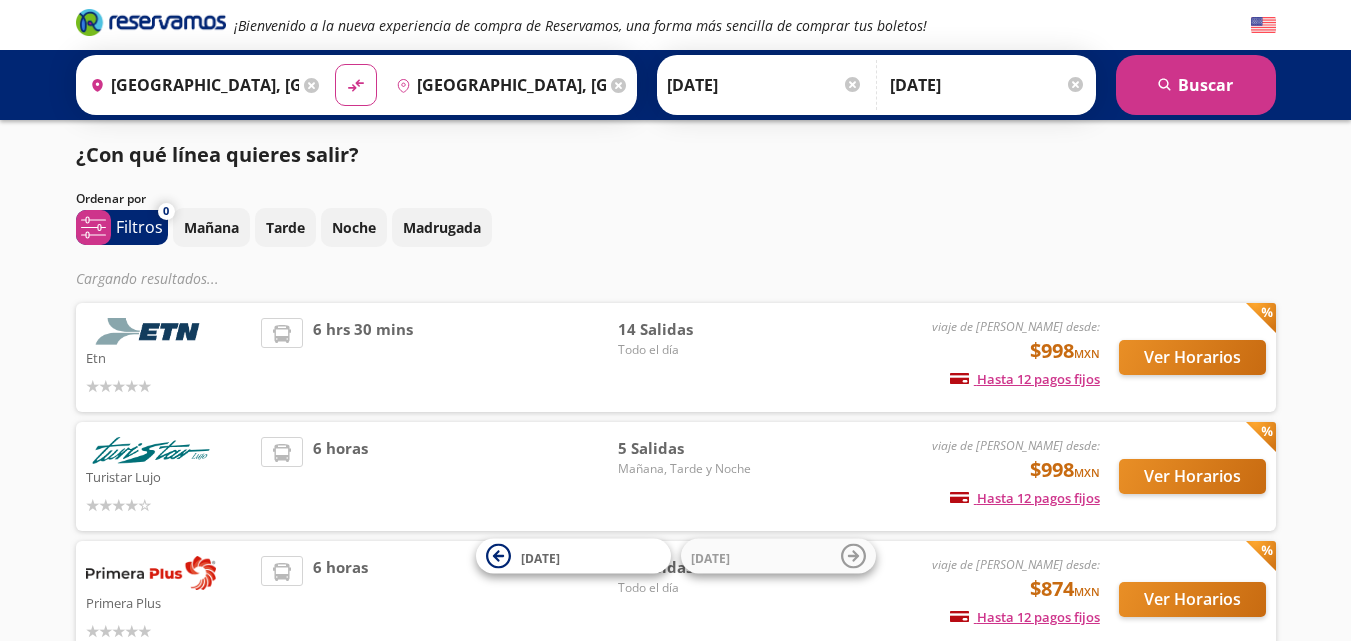 click on "12-Jul-25" at bounding box center (765, 85) 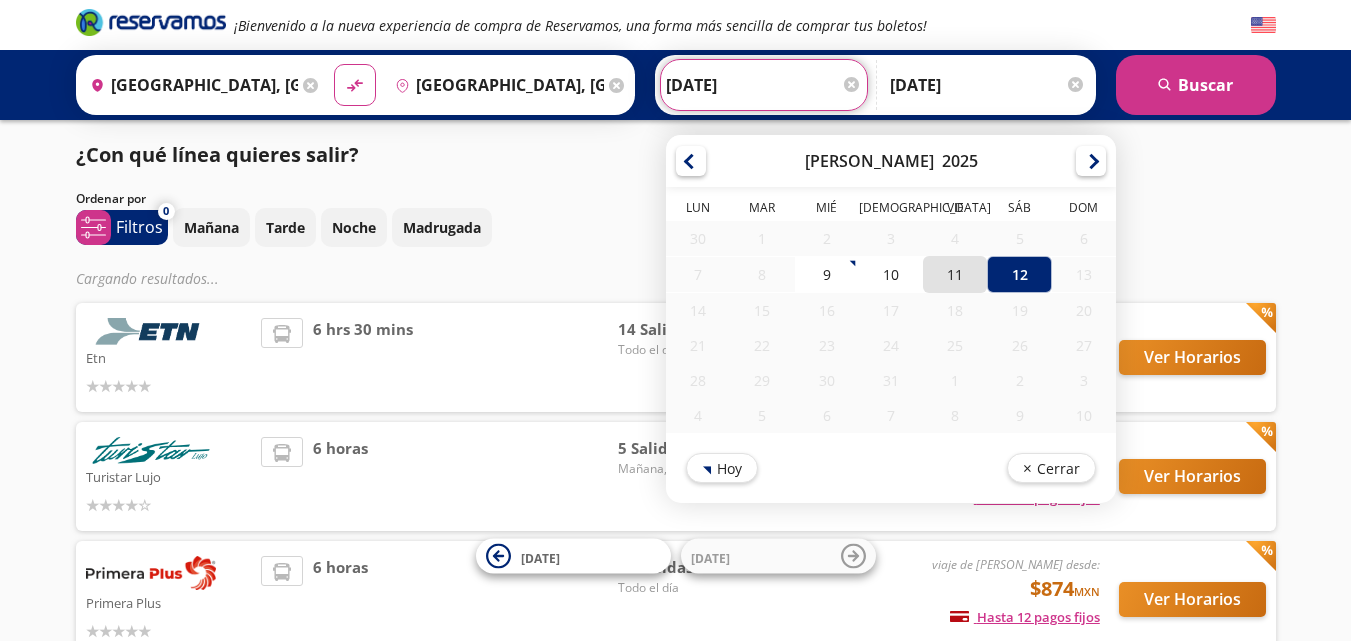 click on "11" at bounding box center (955, 274) 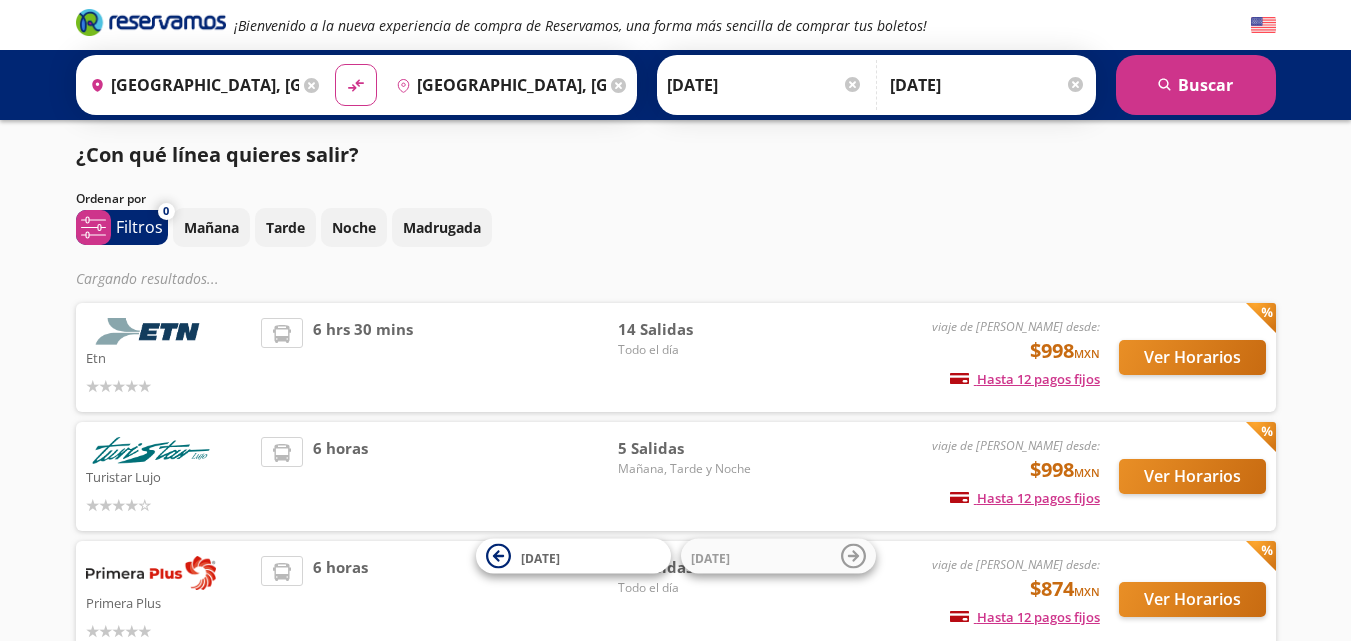 click at bounding box center [1075, 84] 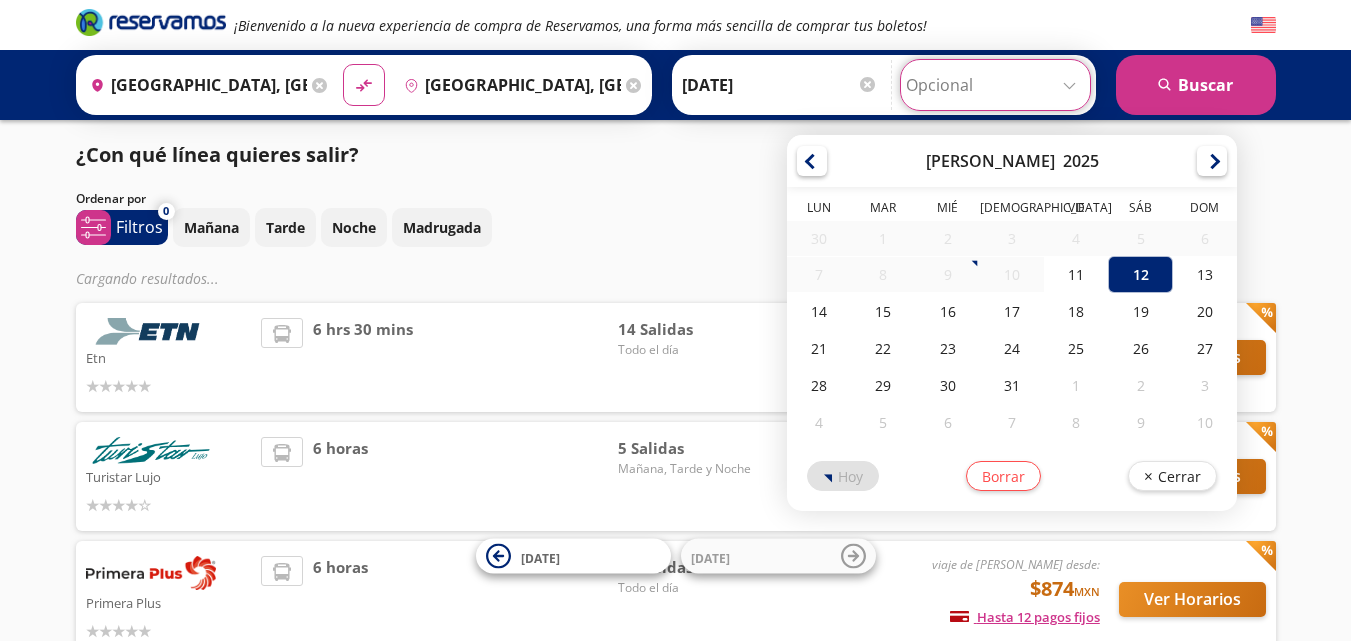 click at bounding box center (995, 85) 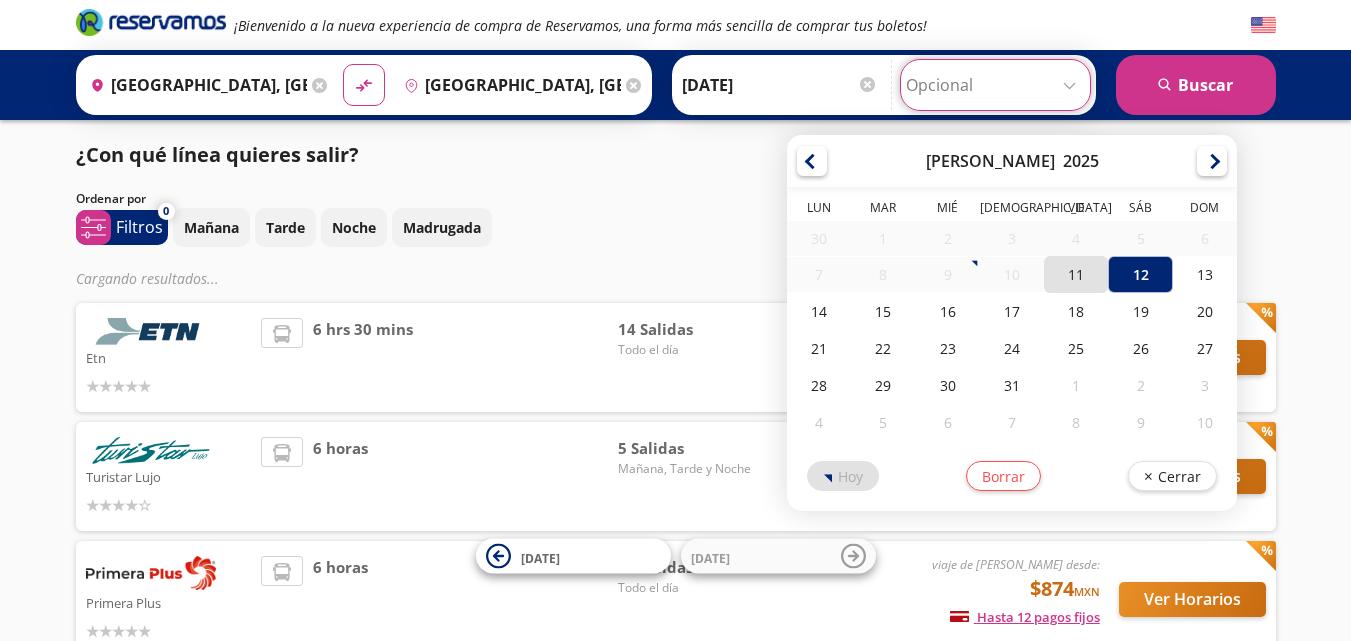 click on "11" at bounding box center (1076, 274) 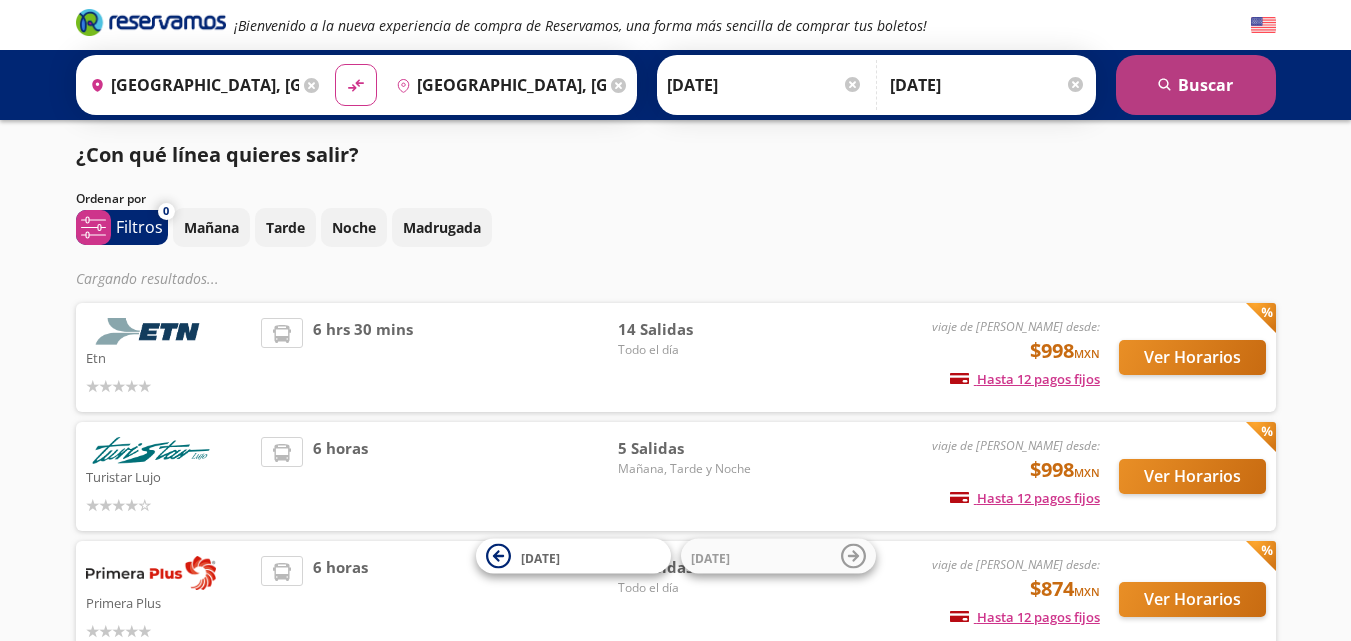 click on "search
Buscar" at bounding box center [1196, 85] 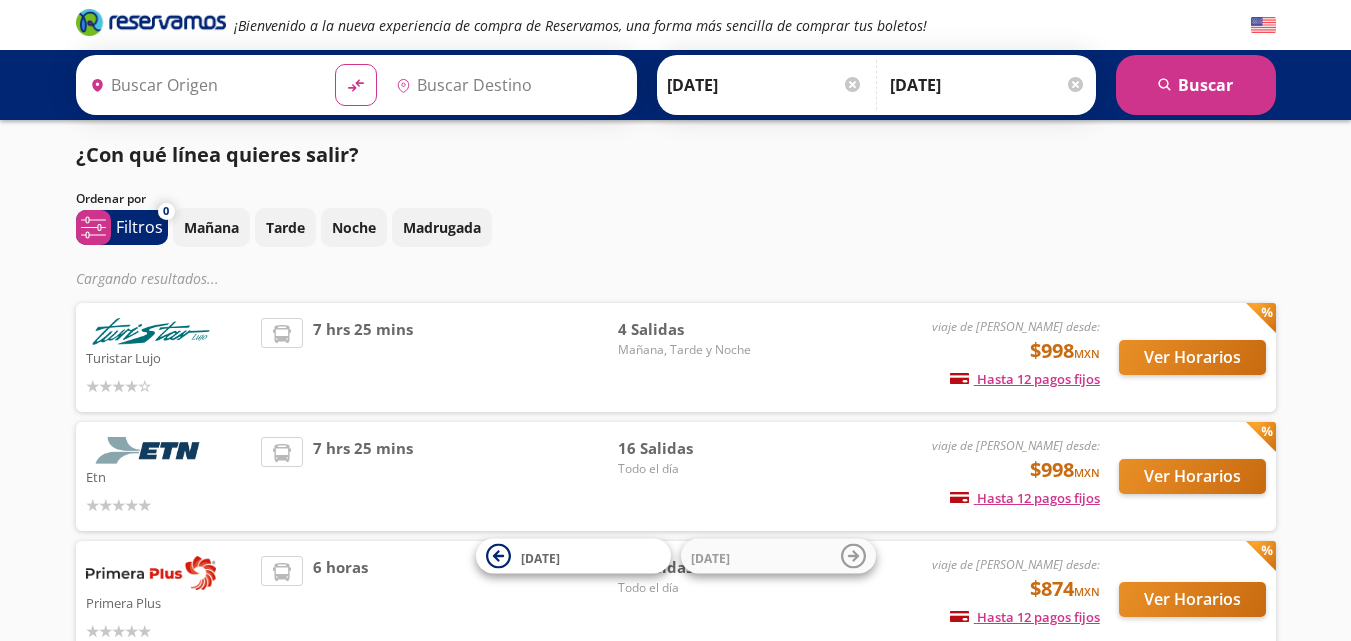 type on "[GEOGRAPHIC_DATA], [GEOGRAPHIC_DATA]" 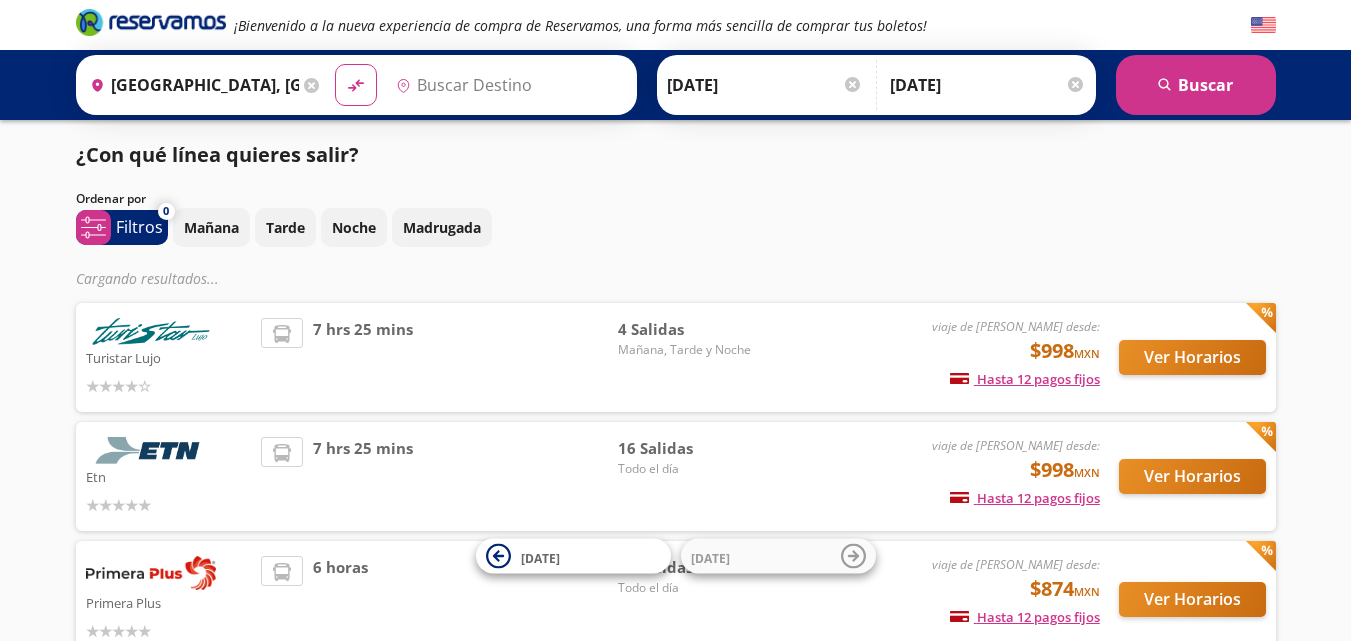 type on "Aguascalientes, Aguascalientes" 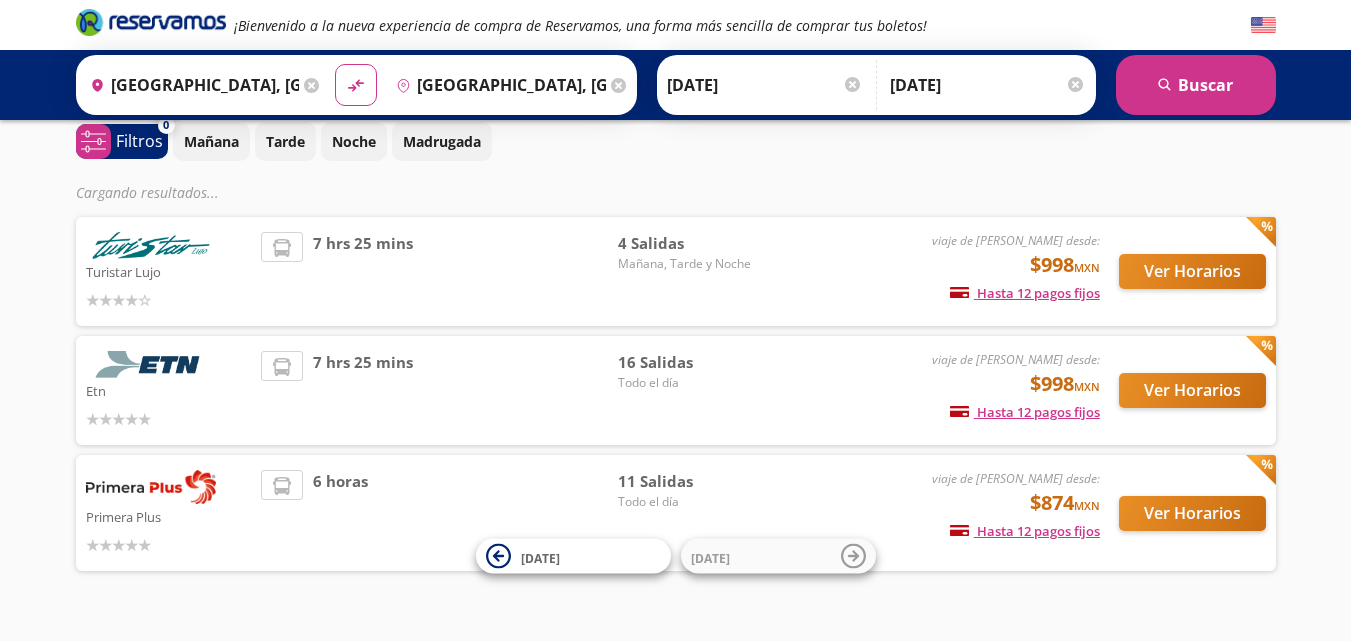 scroll, scrollTop: 127, scrollLeft: 0, axis: vertical 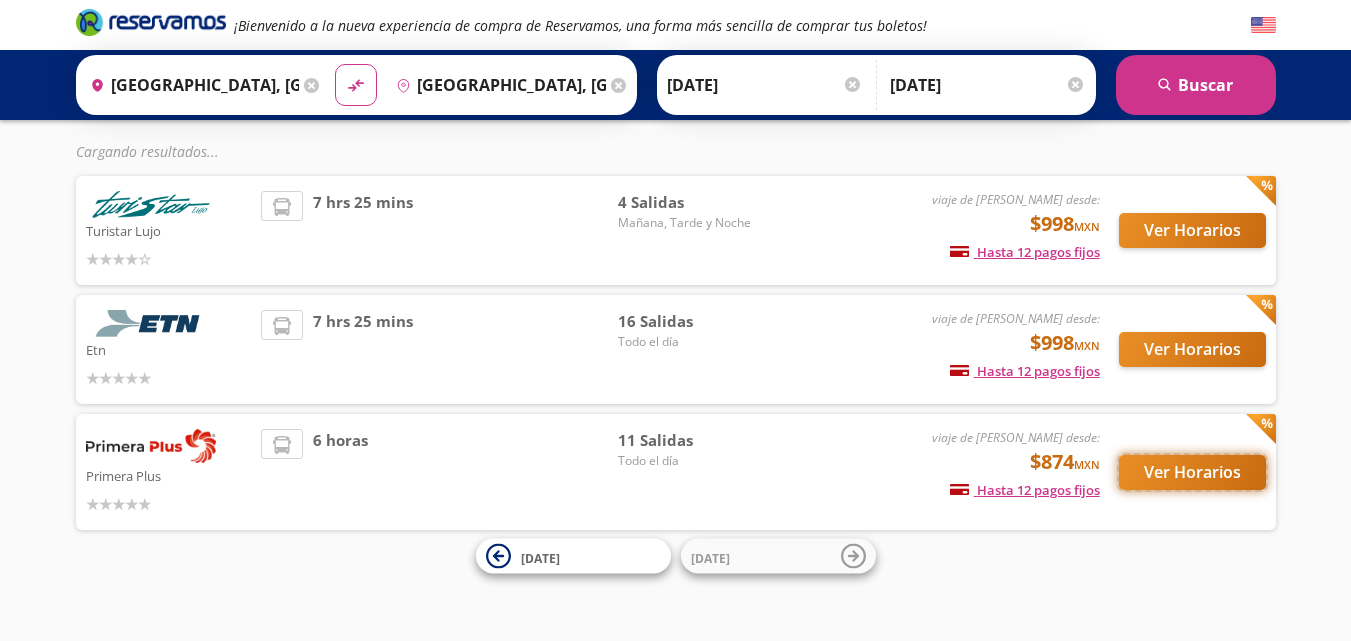 click on "Ver Horarios" at bounding box center (1192, 472) 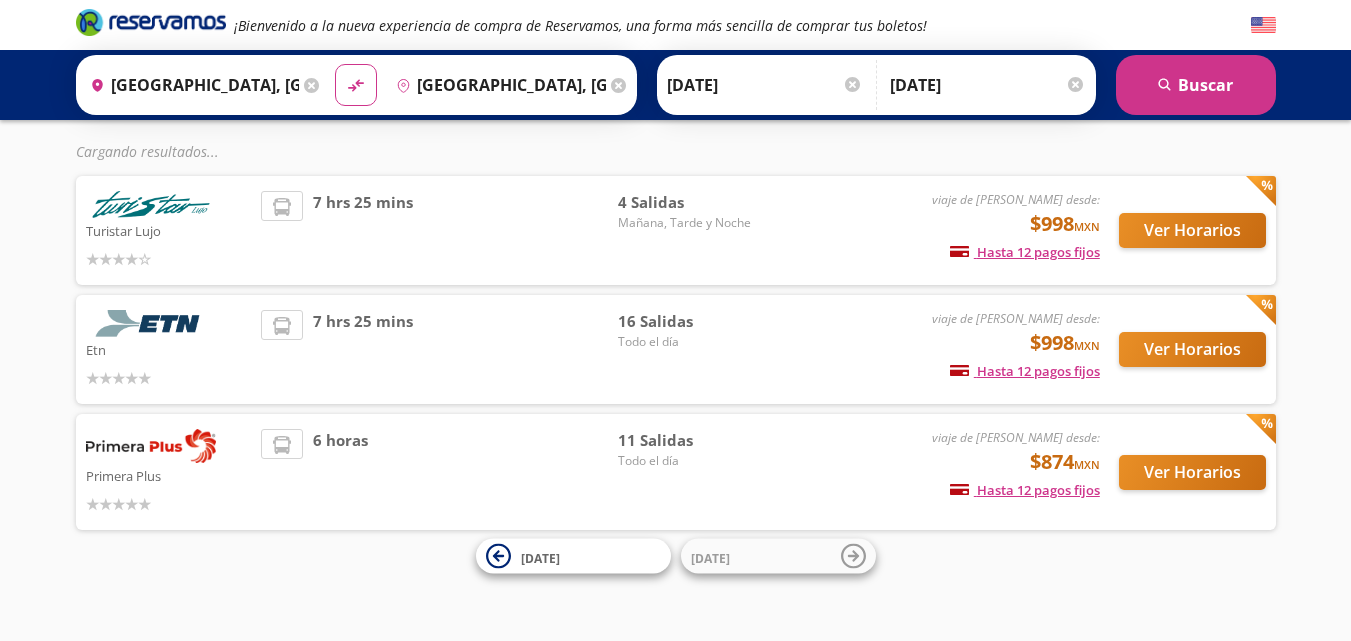 scroll, scrollTop: 0, scrollLeft: 0, axis: both 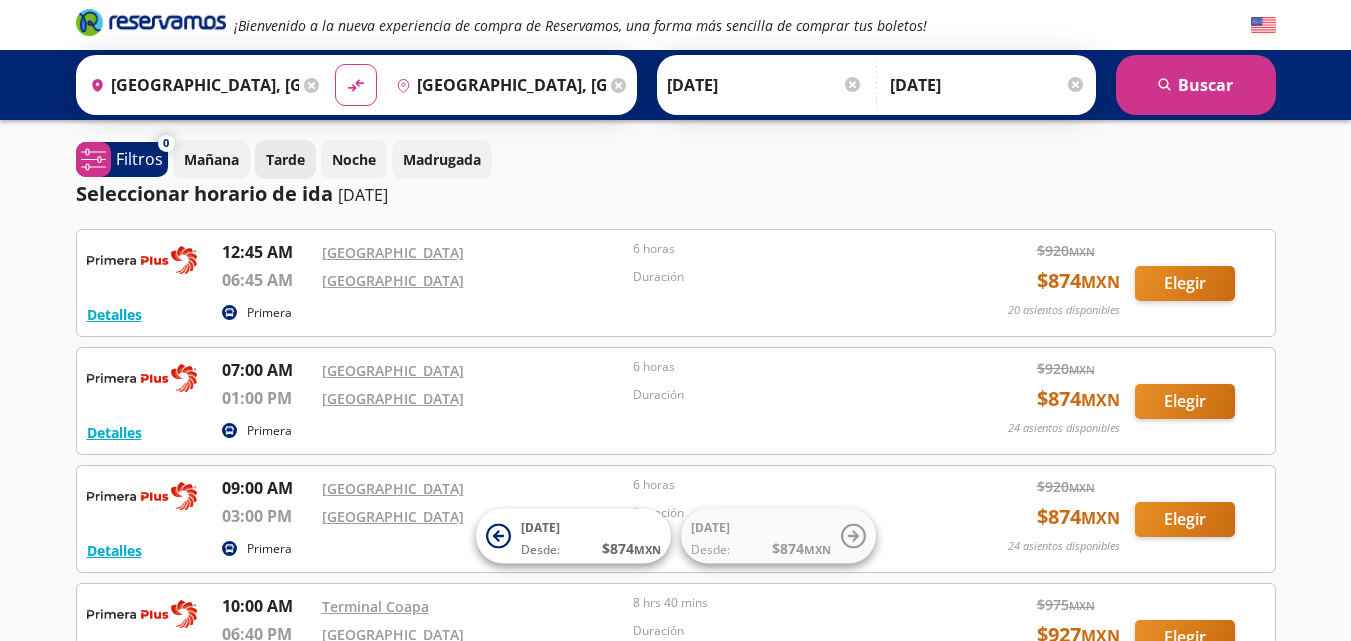 click on "Tarde" at bounding box center [285, 159] 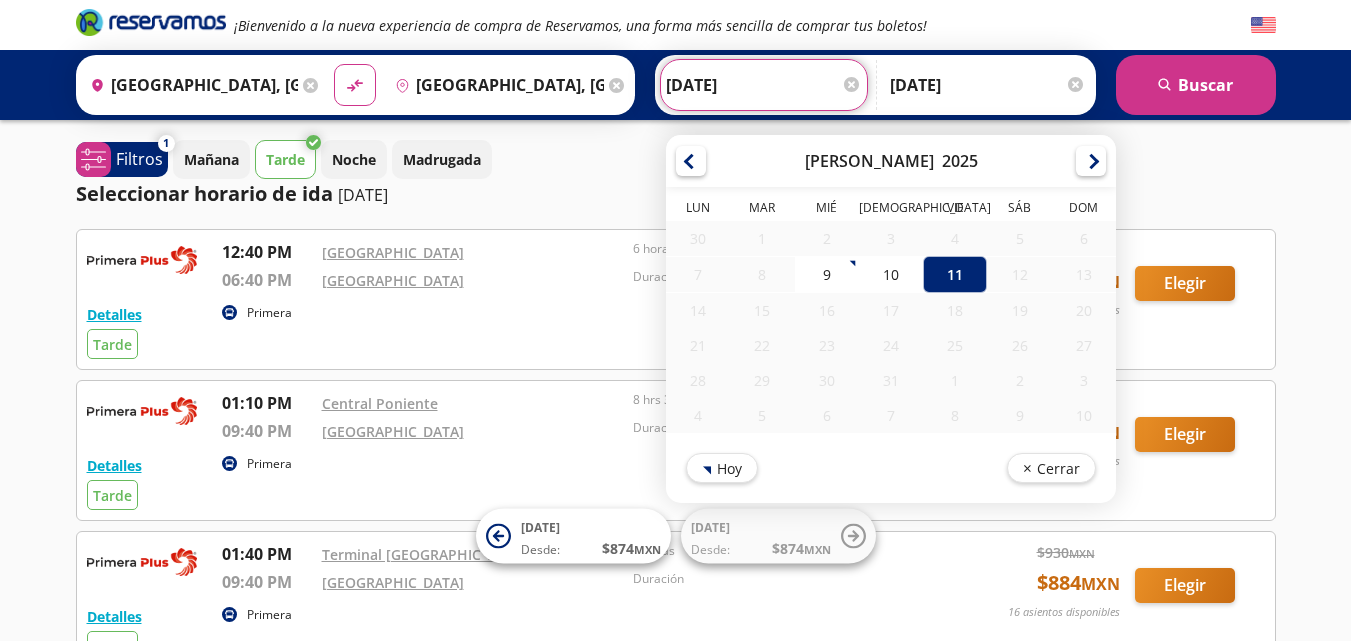 click on "11-Jul-25" at bounding box center [764, 85] 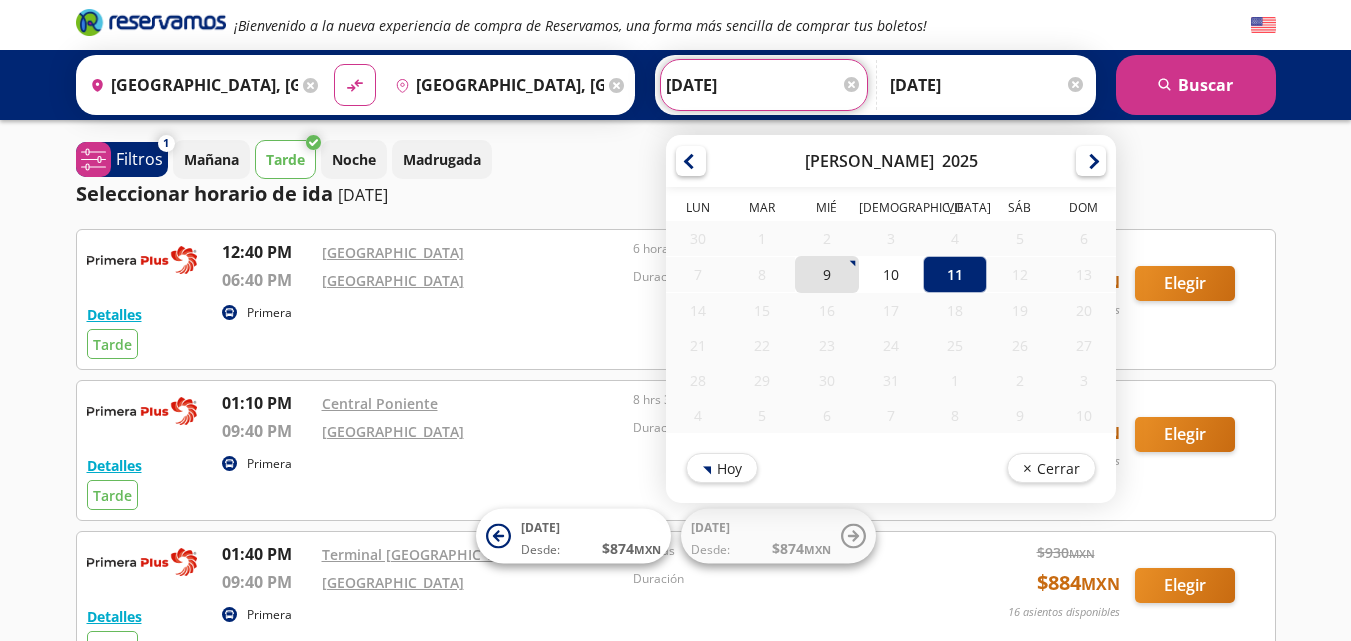 click on "9" at bounding box center (826, 274) 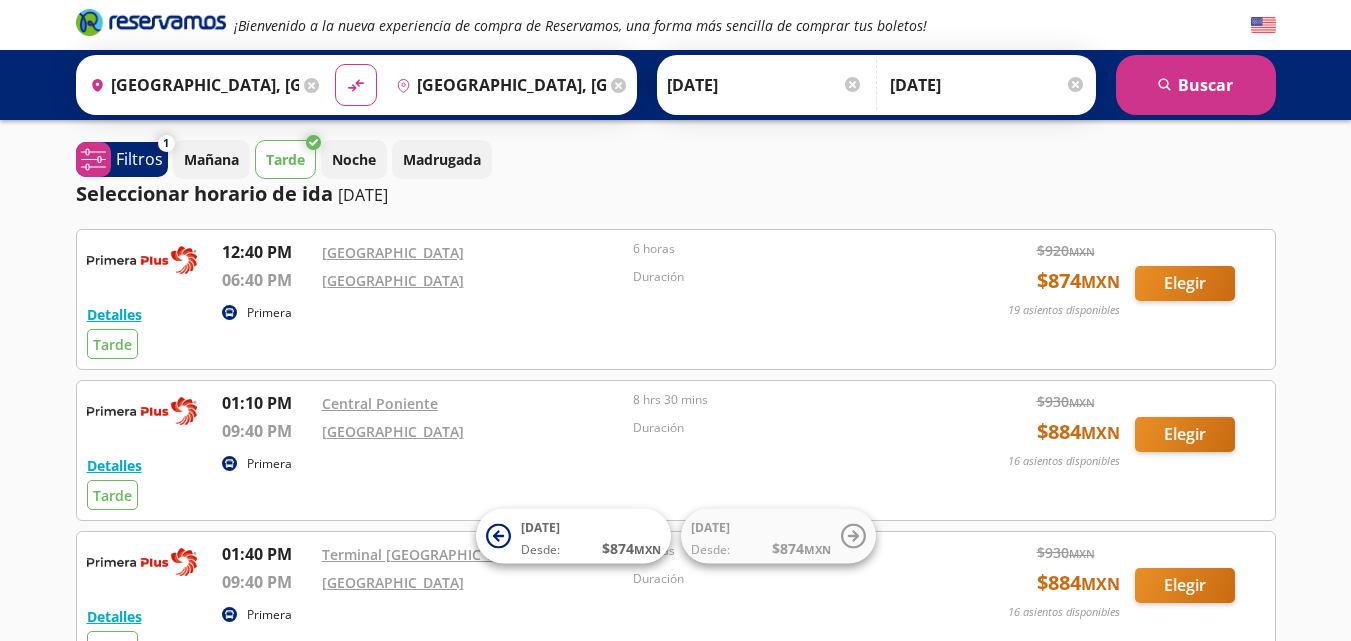 click on "11-Jul-25" at bounding box center [988, 85] 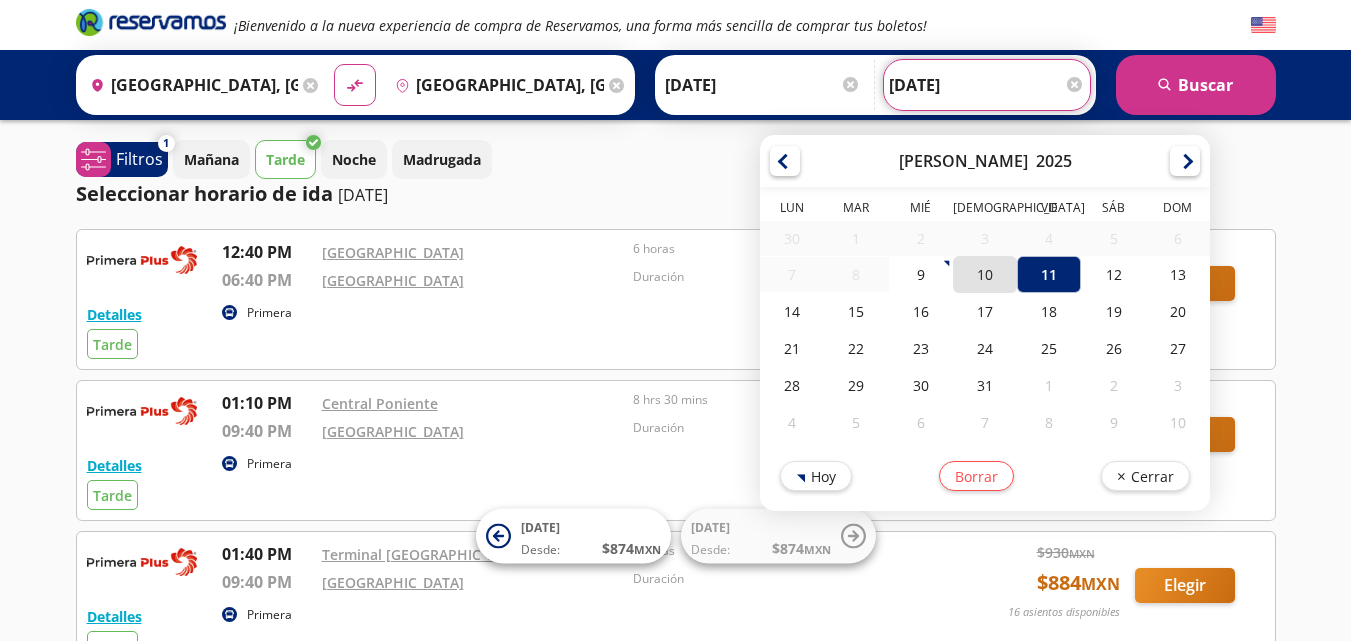 click on "10" at bounding box center (985, 274) 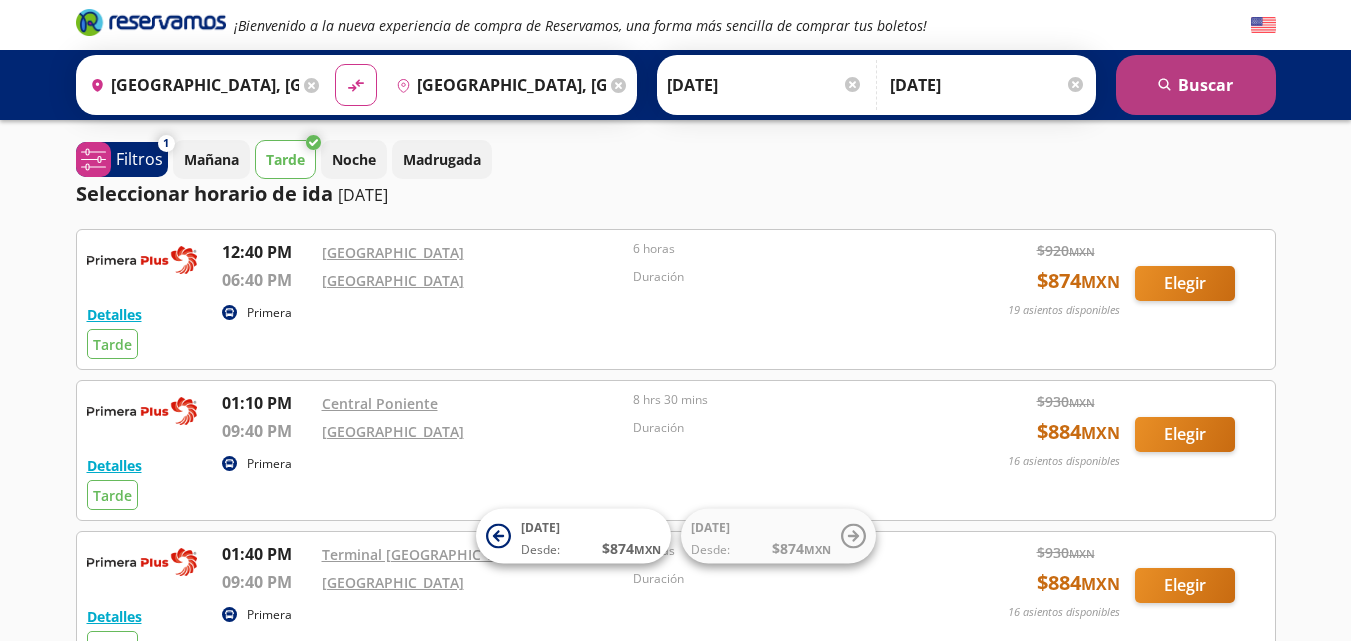 click on "search
Buscar" at bounding box center (1196, 85) 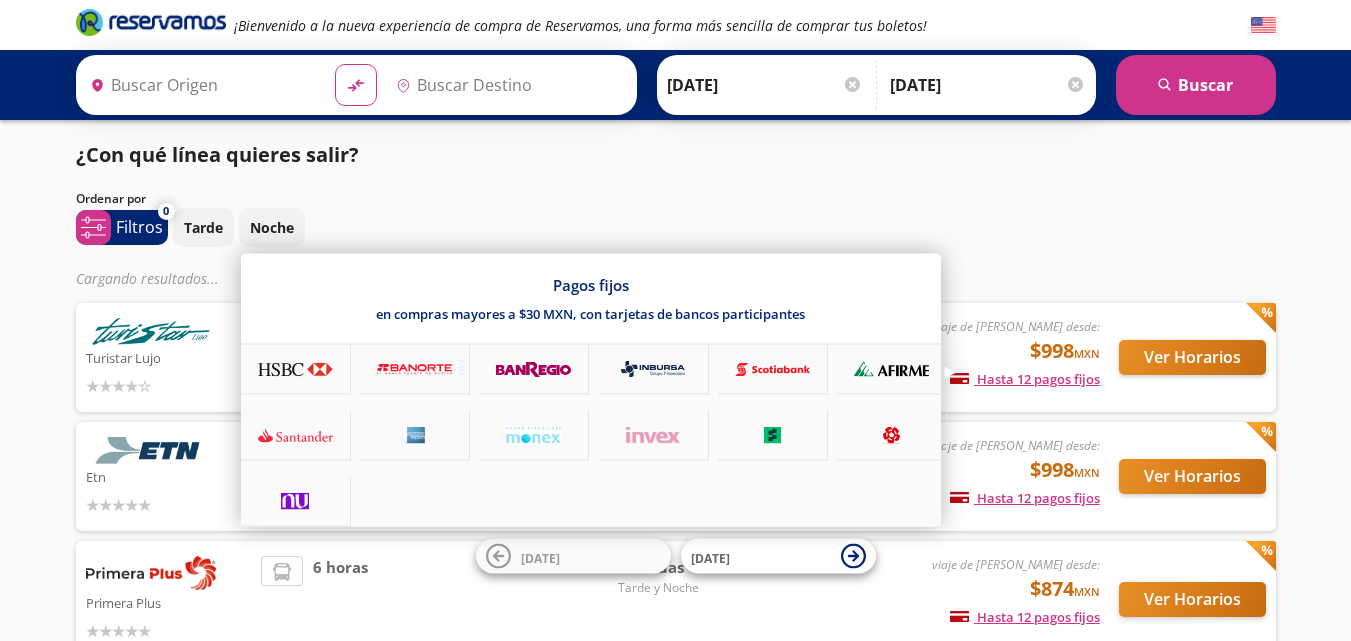 type on "[GEOGRAPHIC_DATA], [GEOGRAPHIC_DATA]" 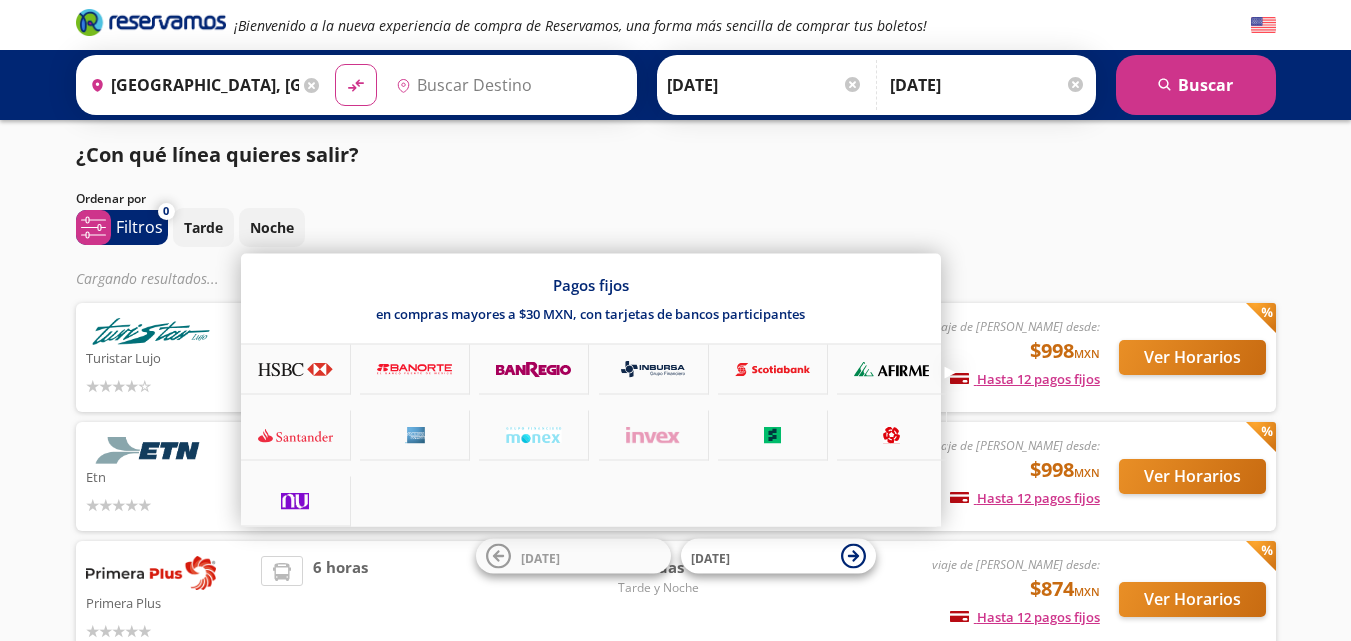 type on "Aguascalientes, Aguascalientes" 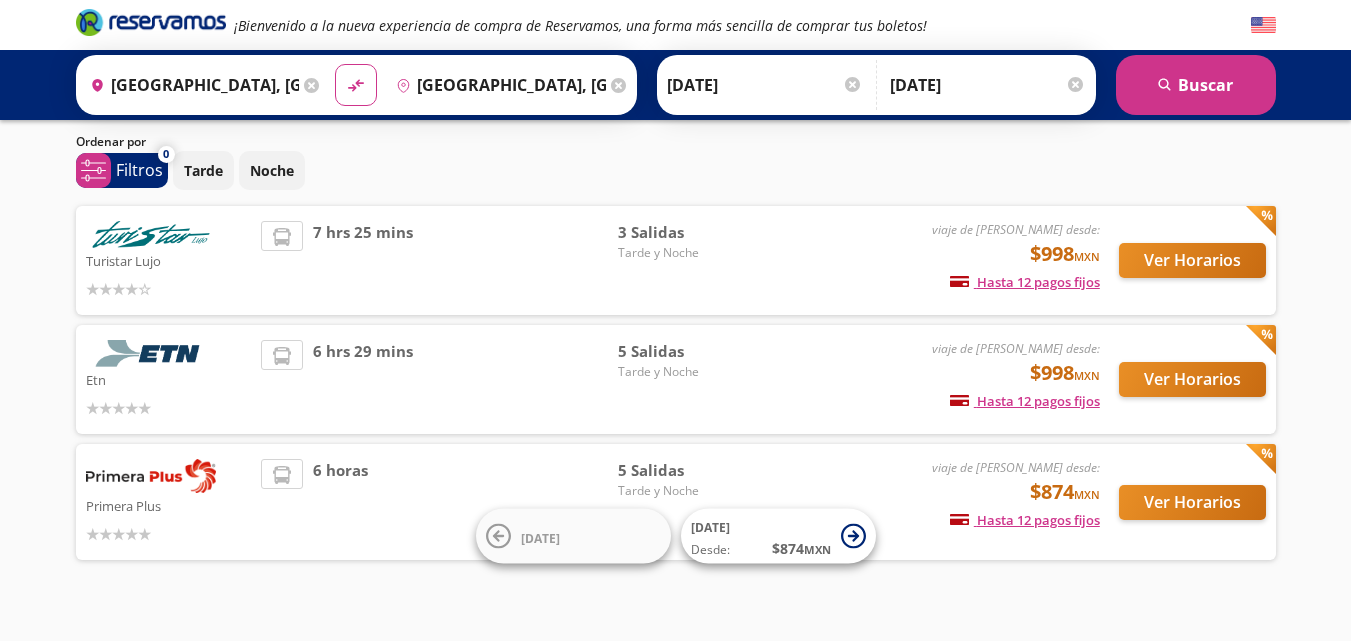 scroll, scrollTop: 87, scrollLeft: 0, axis: vertical 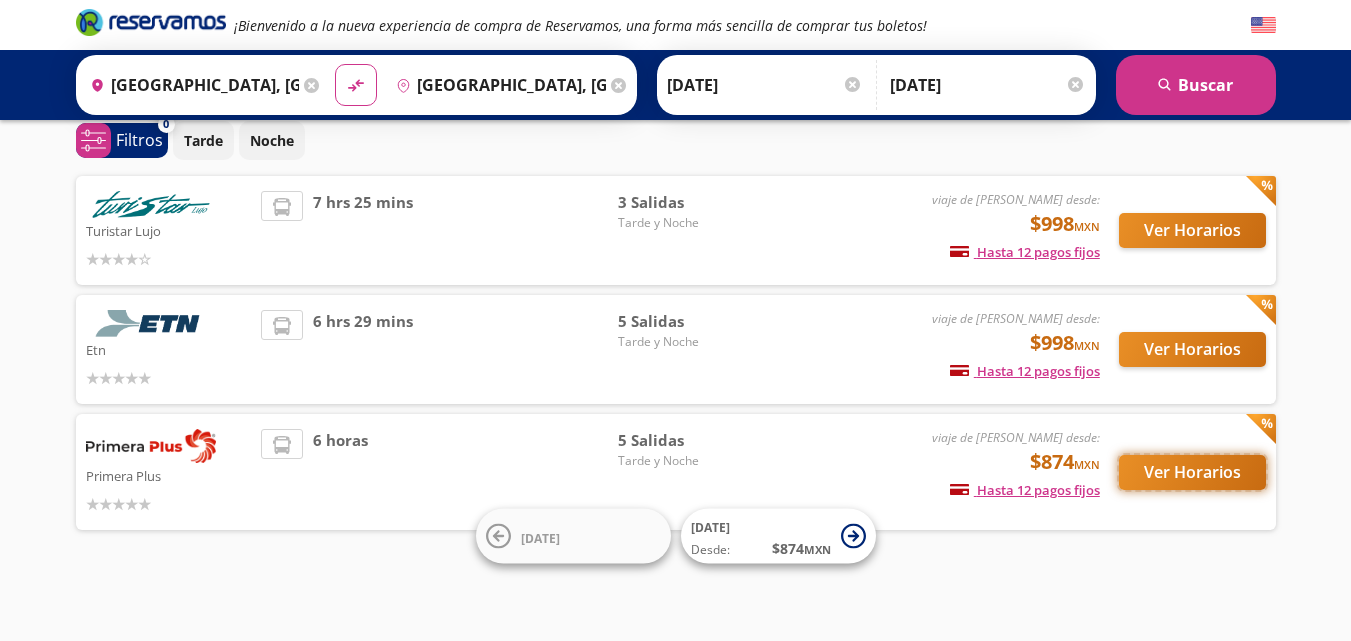 click on "Ver Horarios" at bounding box center (1192, 472) 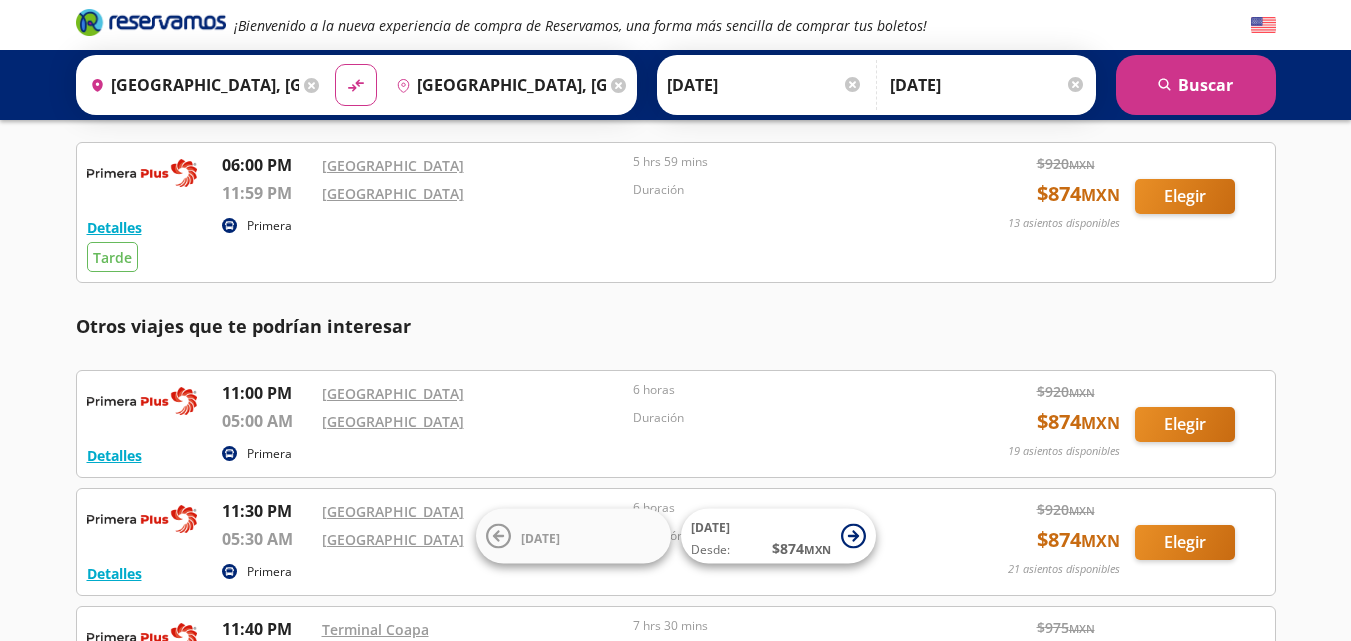 scroll, scrollTop: 0, scrollLeft: 0, axis: both 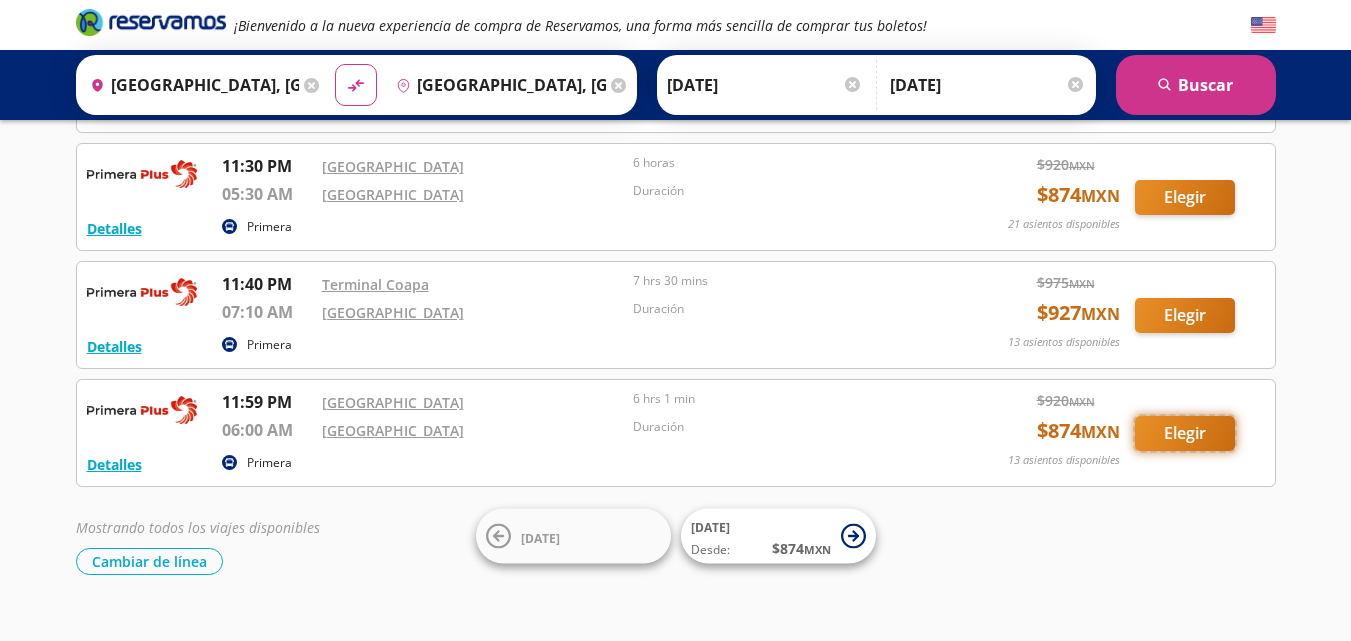 click on "Elegir" at bounding box center (1185, 433) 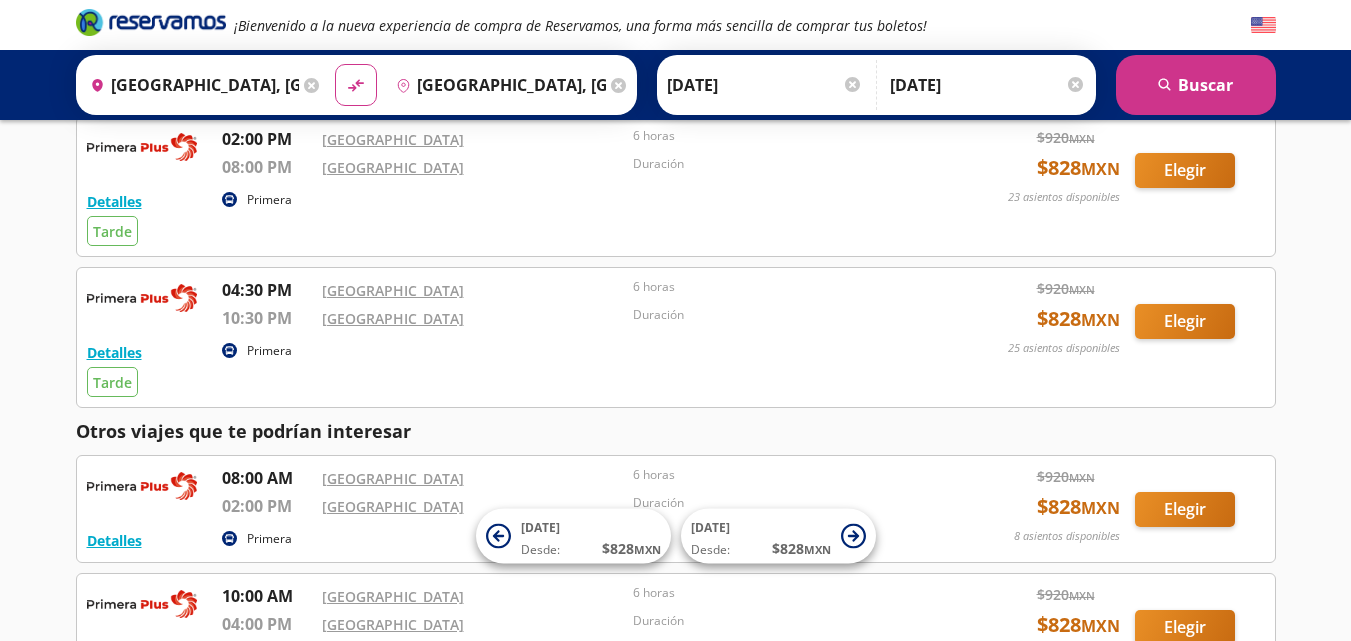 scroll, scrollTop: 688, scrollLeft: 0, axis: vertical 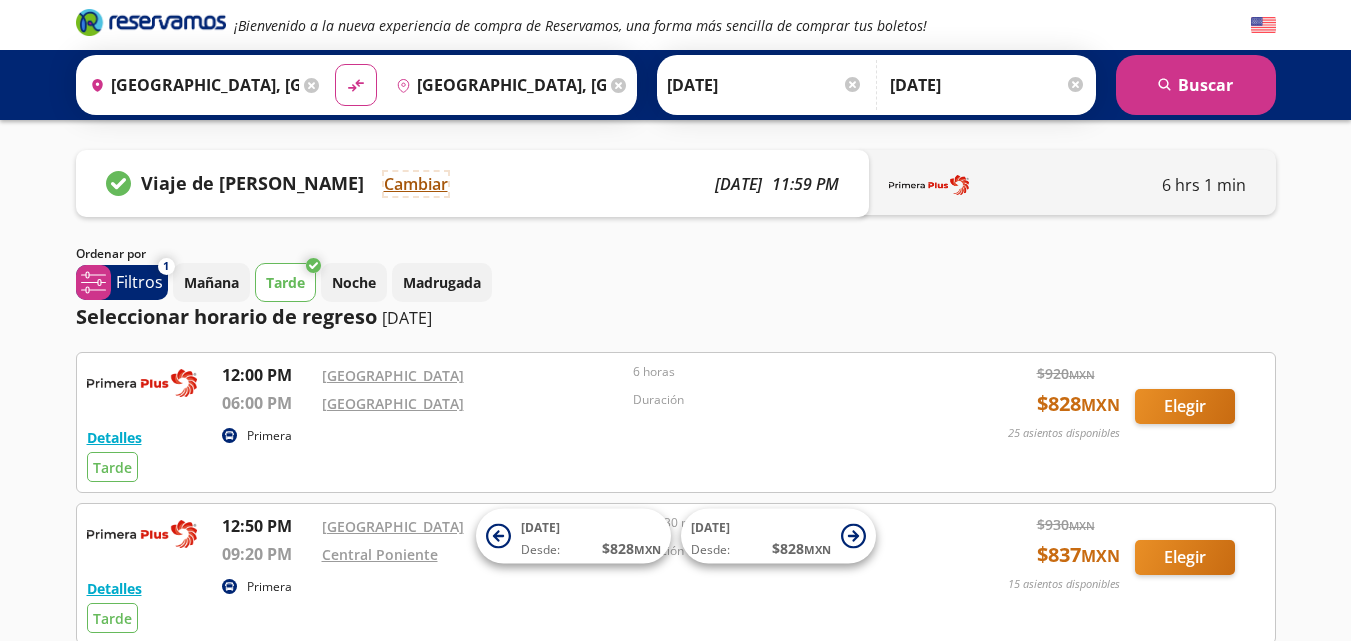 click on "Cambiar" at bounding box center (416, 184) 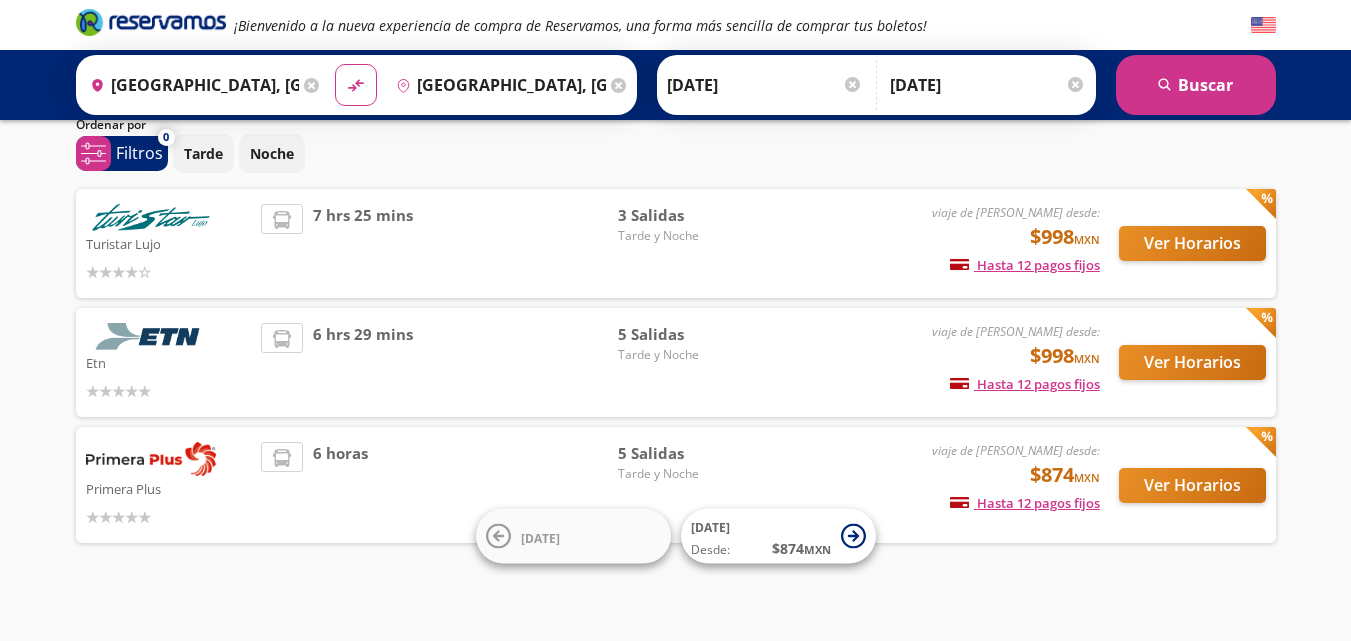 scroll, scrollTop: 75, scrollLeft: 0, axis: vertical 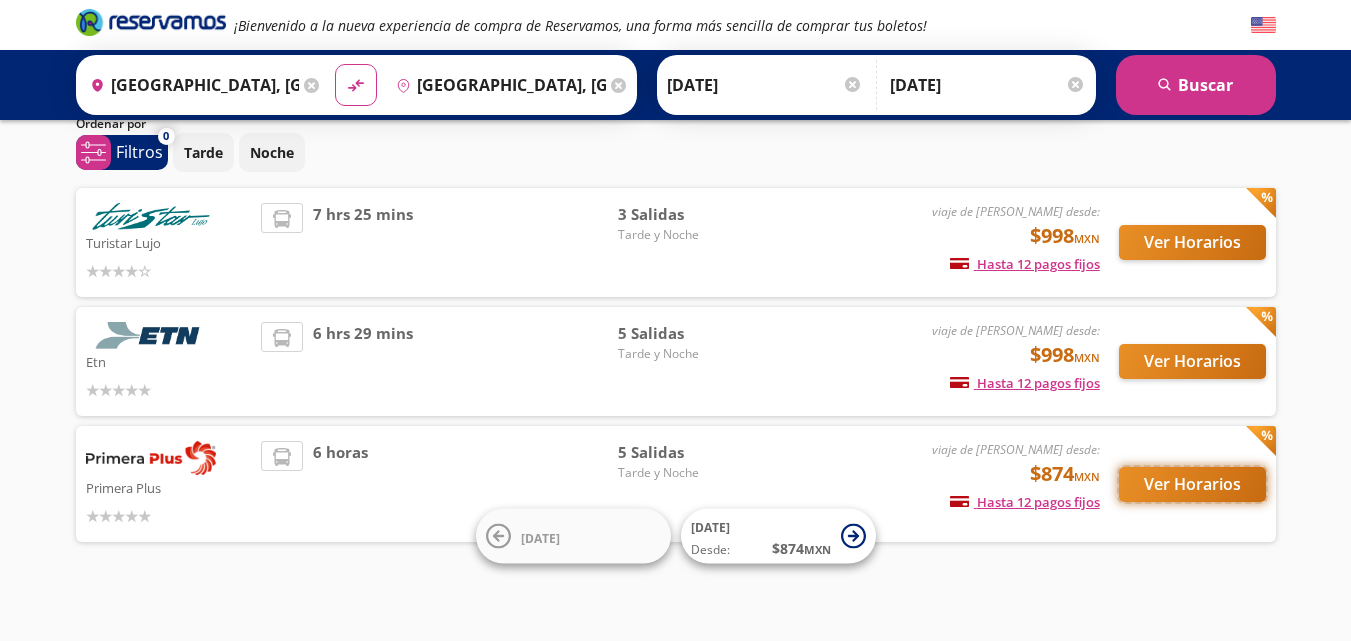 click on "Ver Horarios" at bounding box center (1192, 484) 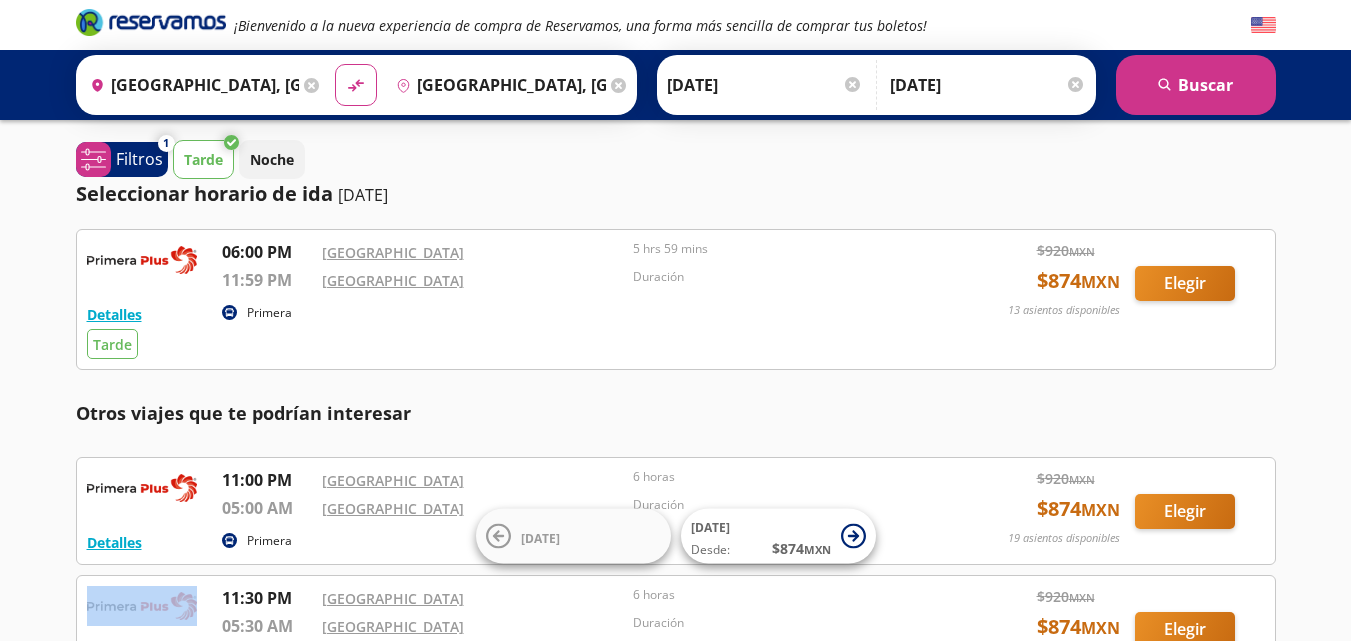 scroll, scrollTop: 400, scrollLeft: 0, axis: vertical 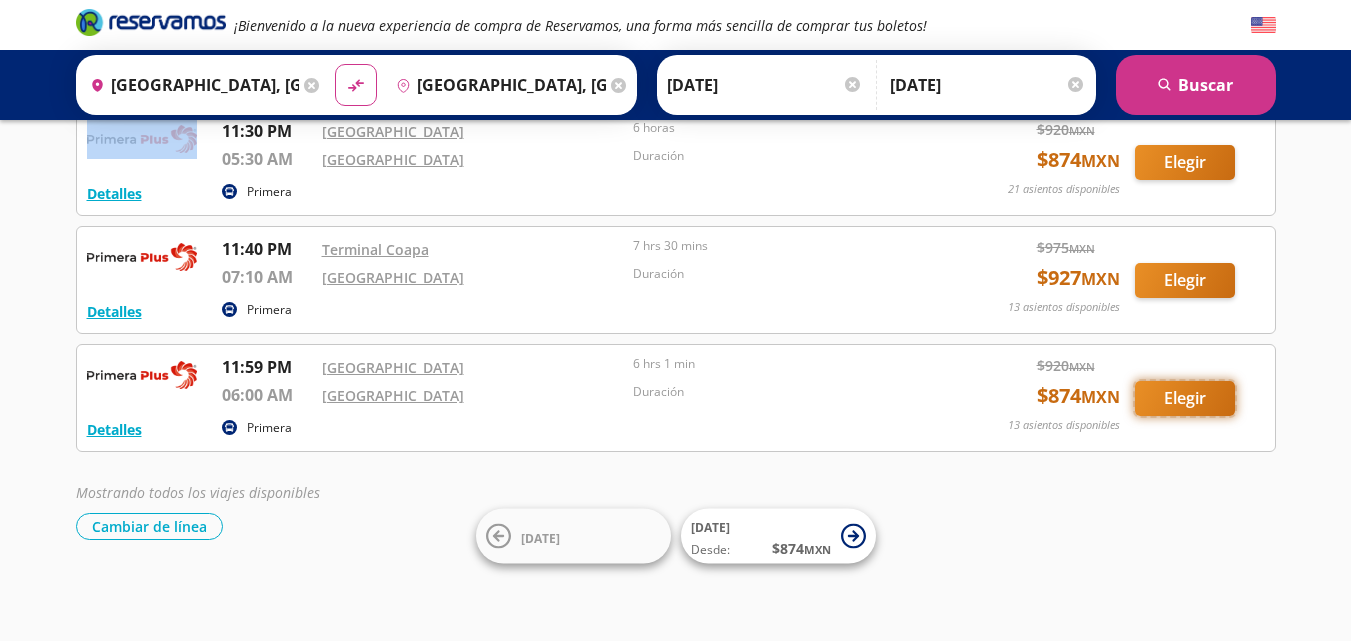 click on "Elegir" at bounding box center [1185, 398] 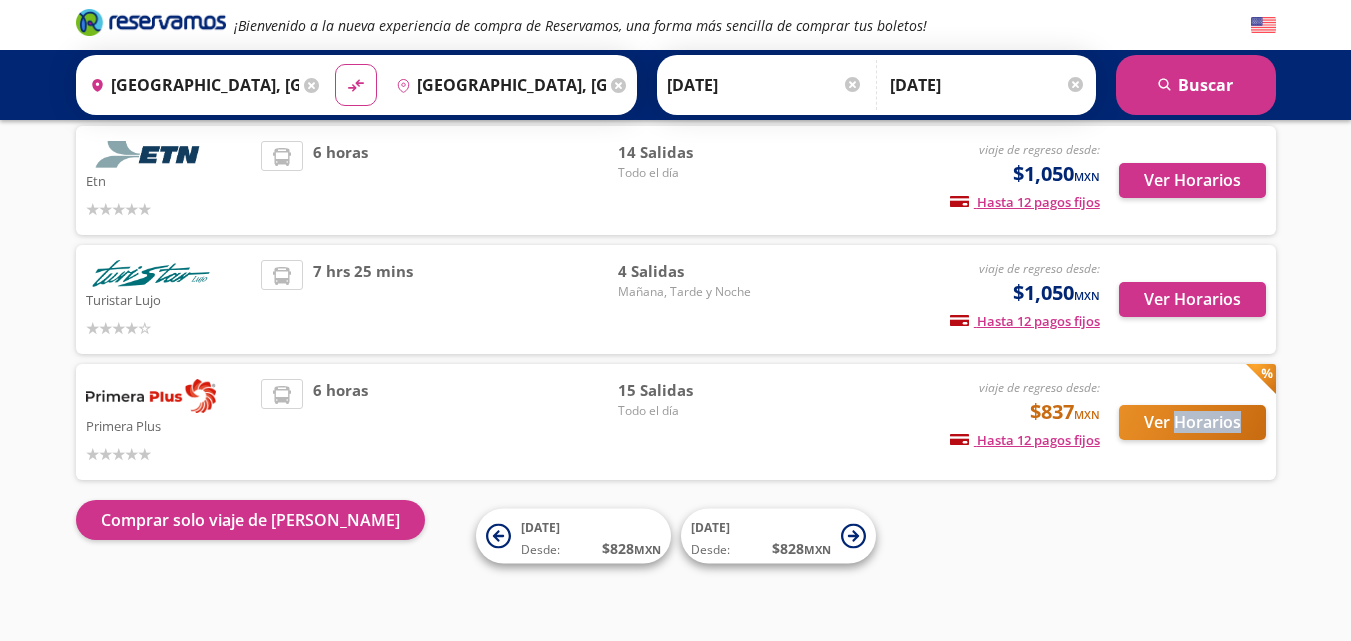 scroll, scrollTop: 0, scrollLeft: 0, axis: both 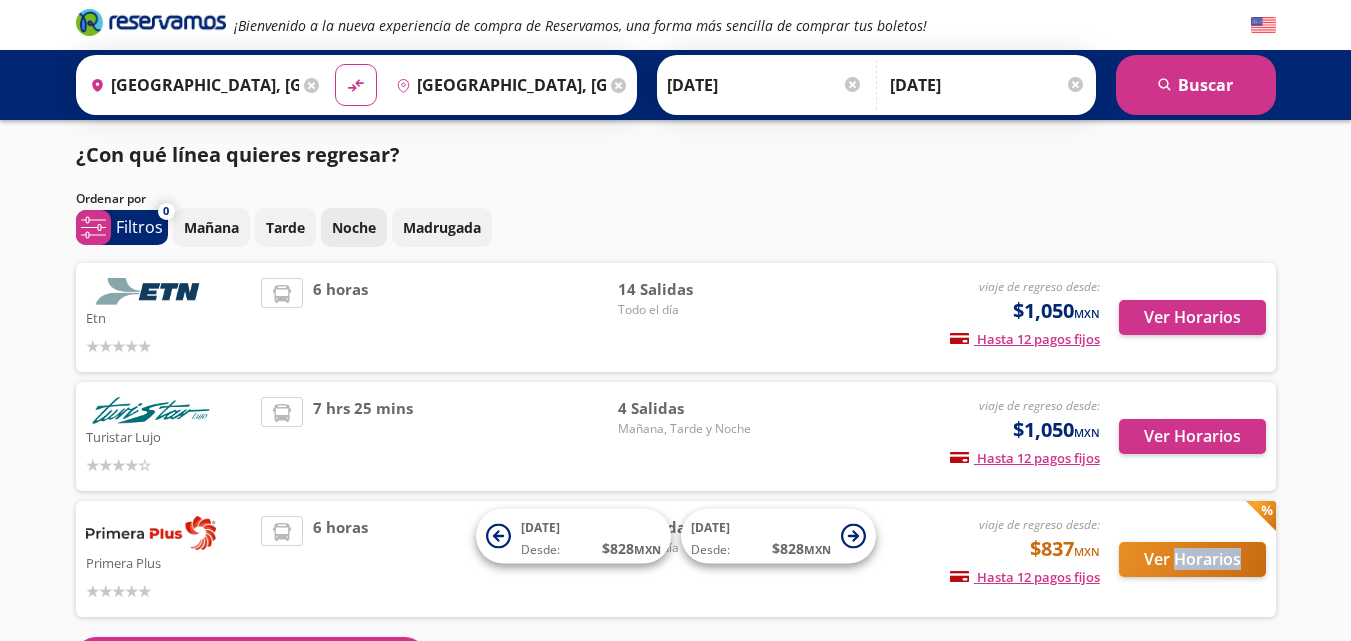 click on "Noche" at bounding box center (354, 227) 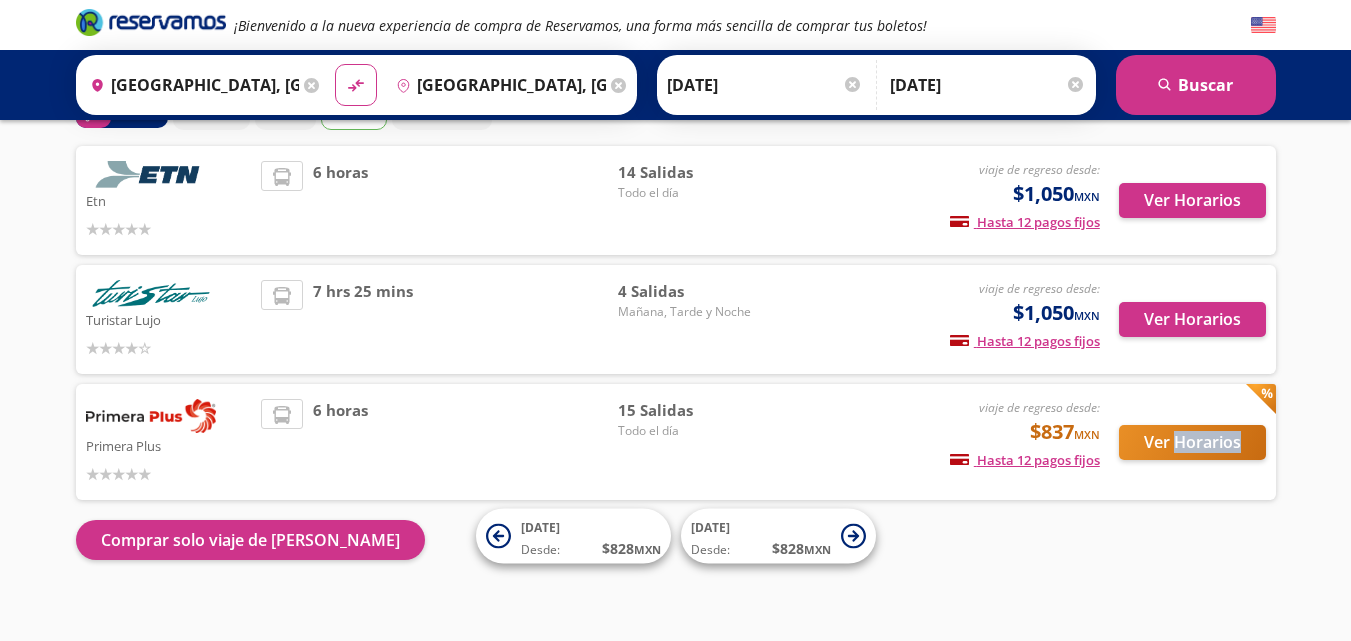 scroll, scrollTop: 137, scrollLeft: 0, axis: vertical 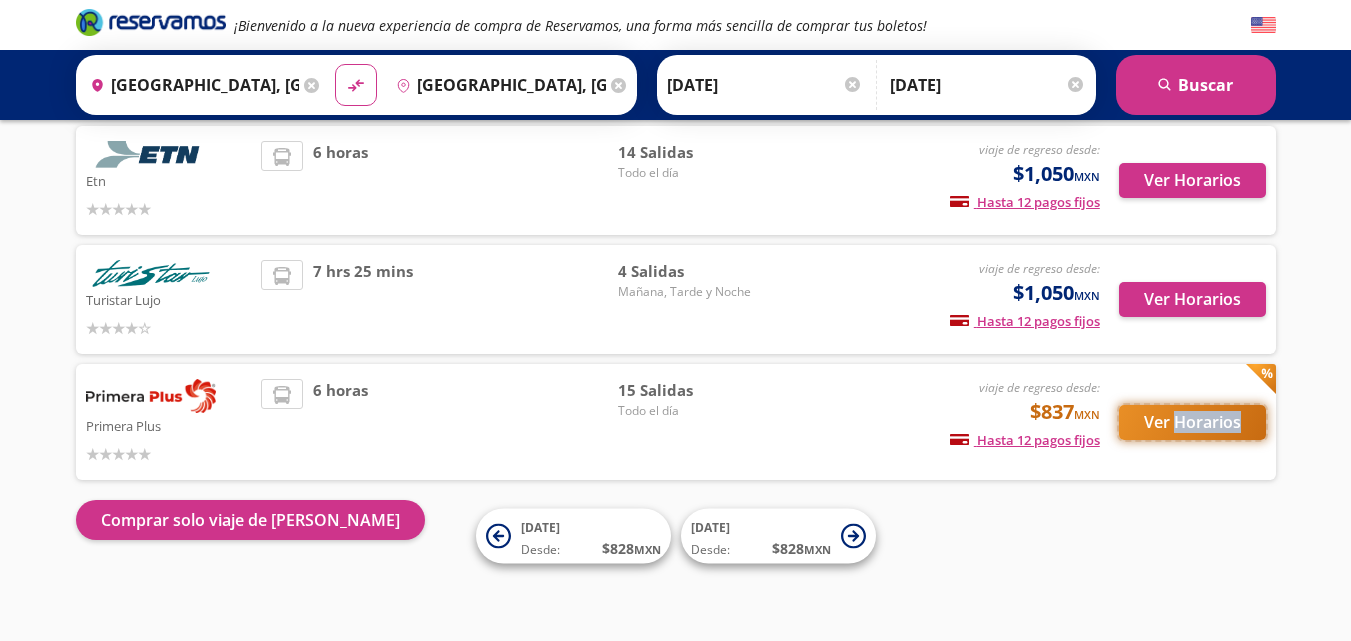 click on "Ver Horarios" at bounding box center [1192, 422] 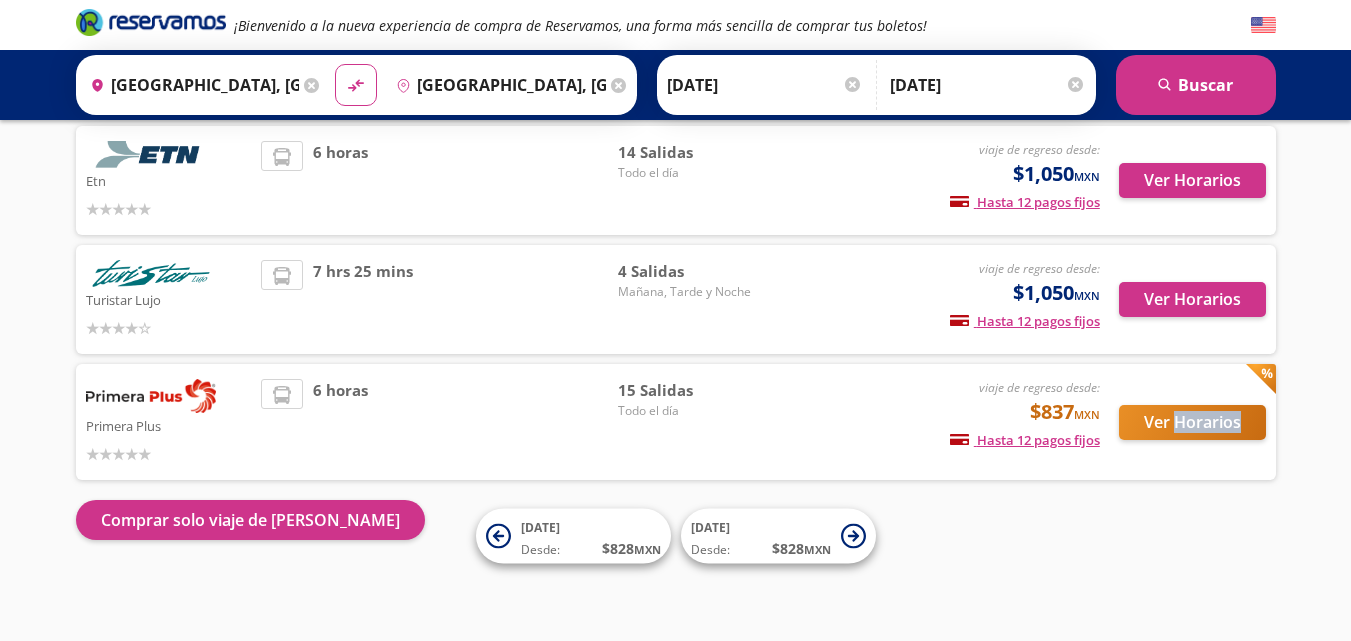 scroll, scrollTop: 0, scrollLeft: 0, axis: both 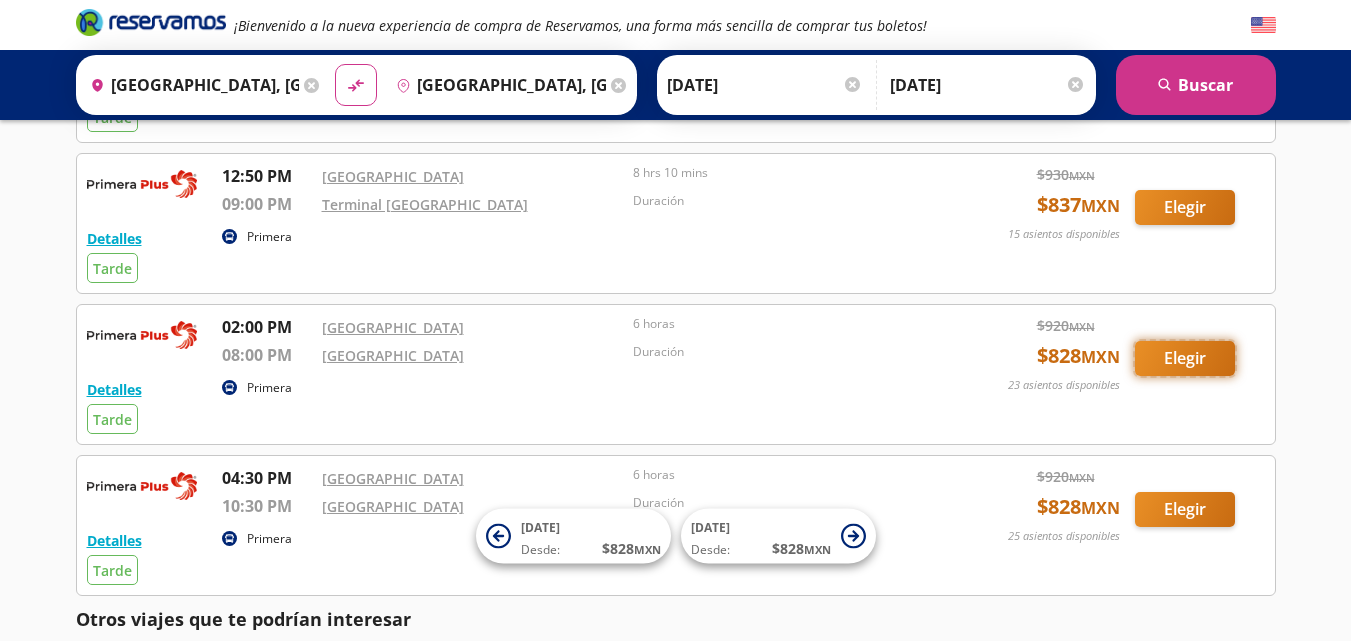 click on "Elegir" at bounding box center (1185, 358) 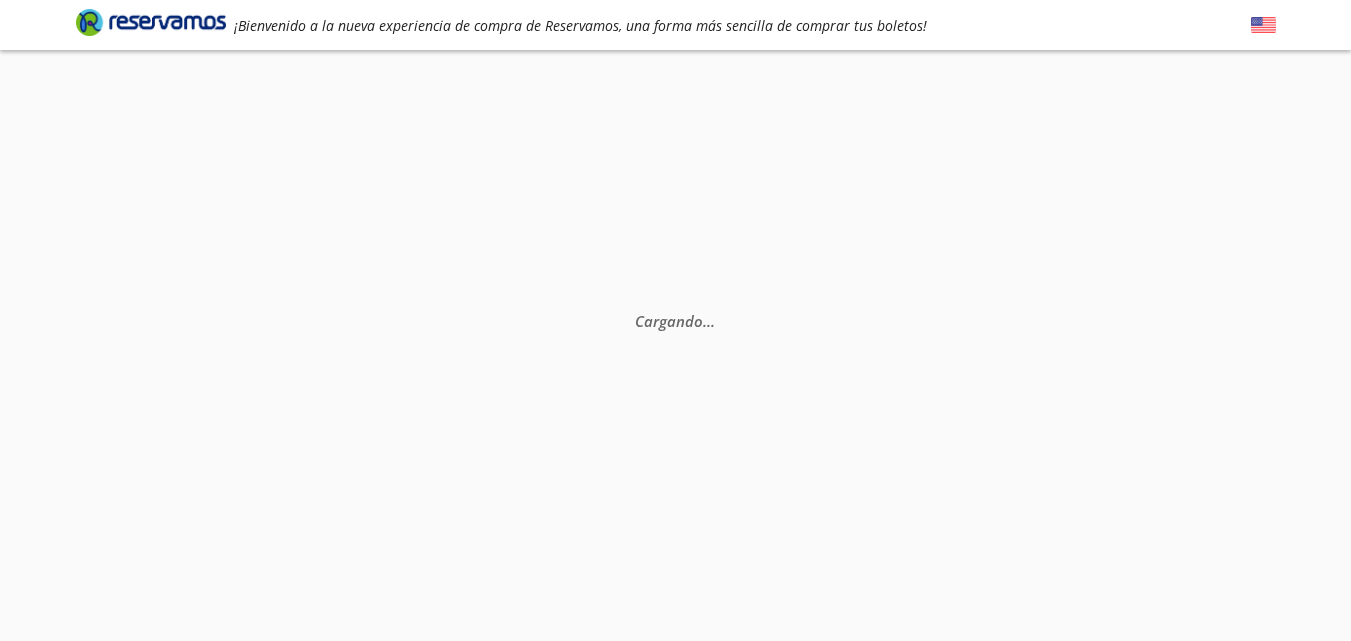 scroll, scrollTop: 0, scrollLeft: 0, axis: both 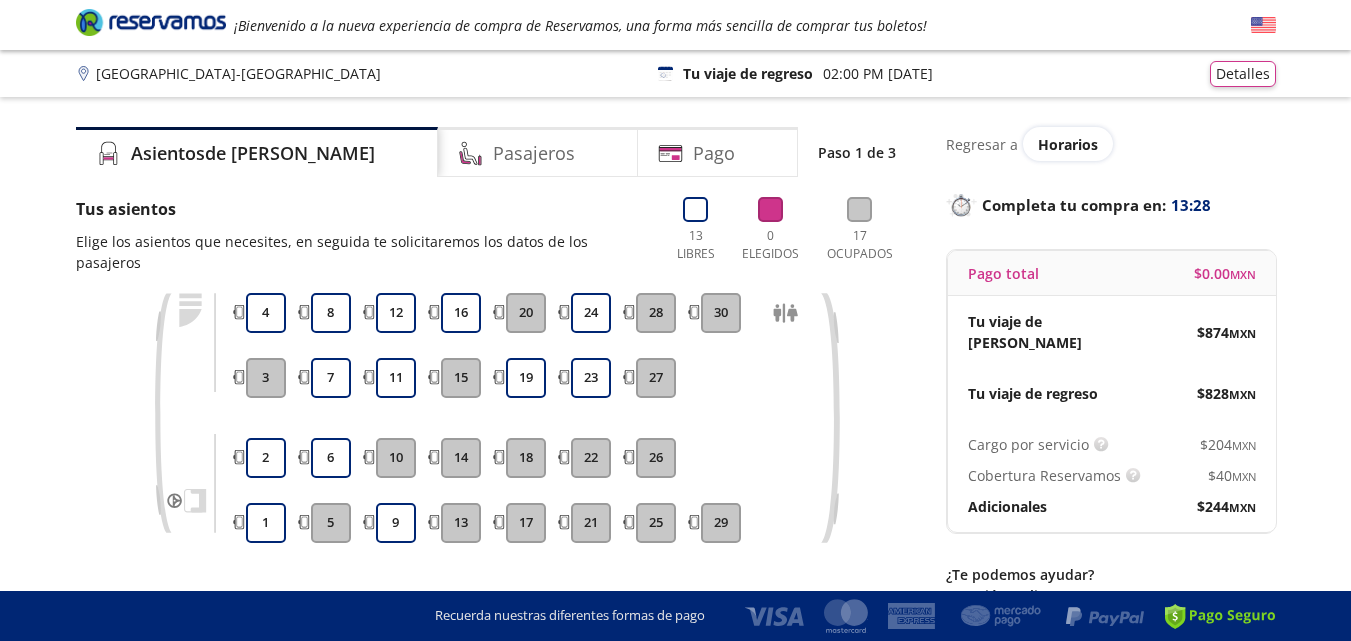 click on "28" at bounding box center (656, 313) 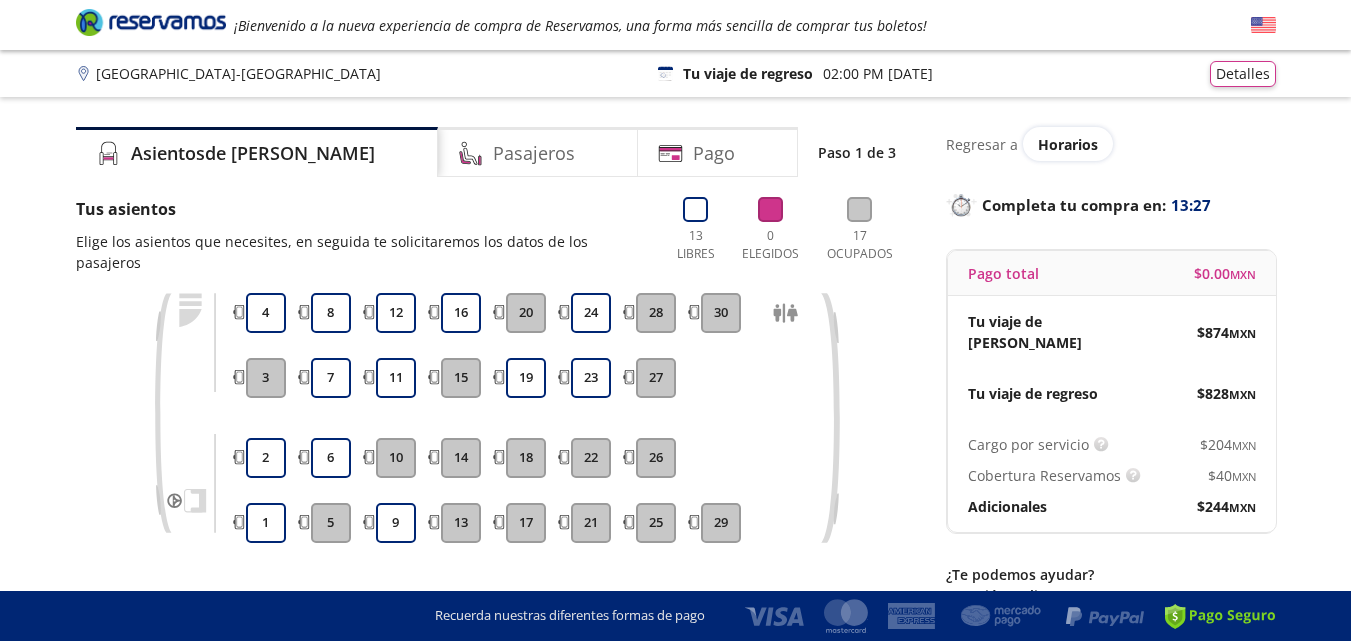 click on "27" at bounding box center [656, 378] 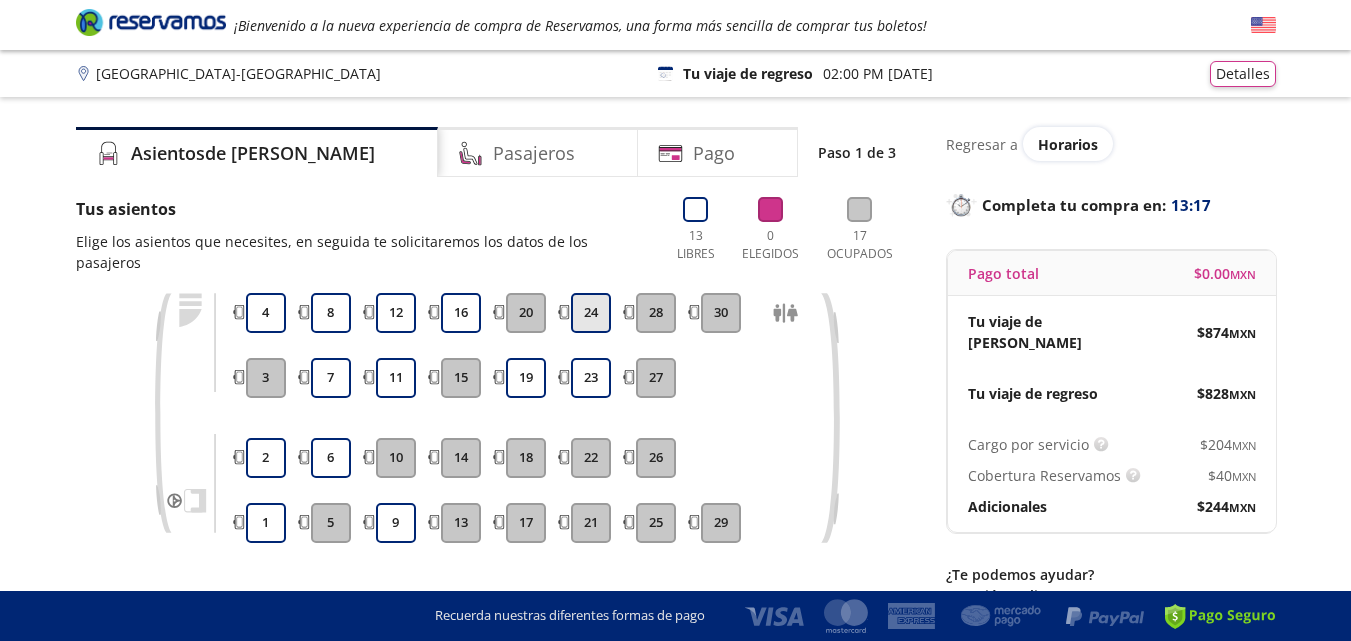 click on "24" at bounding box center (591, 313) 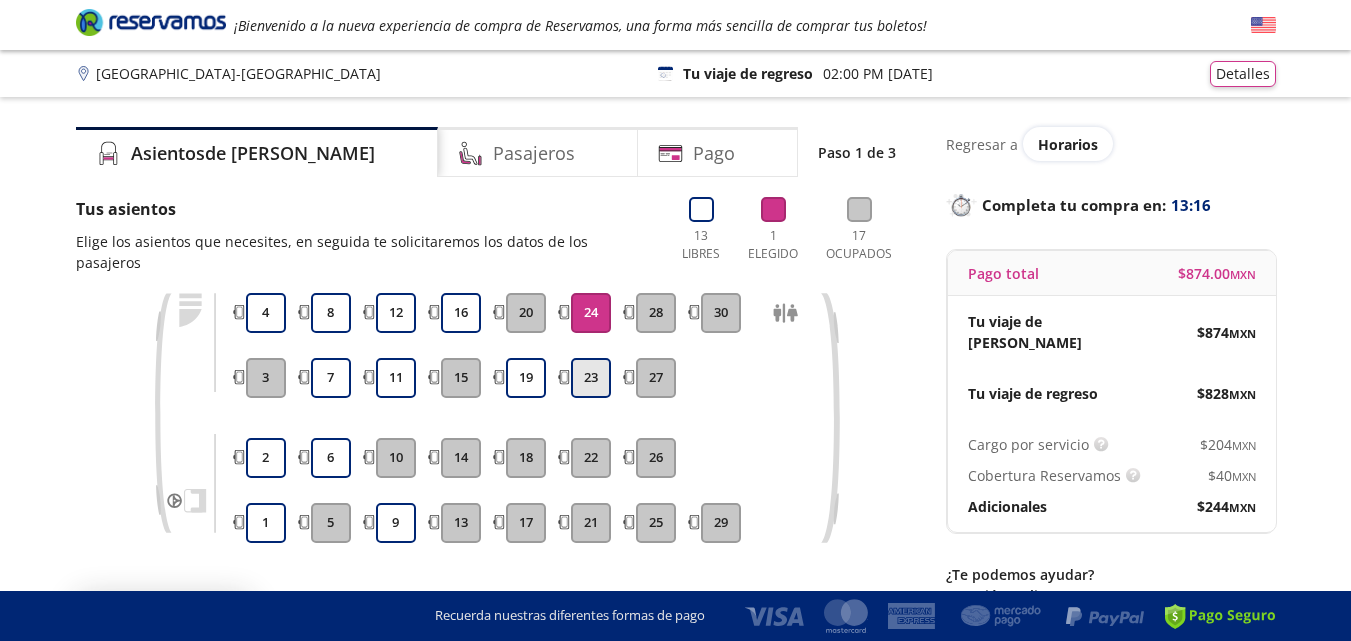 click on "23" at bounding box center (591, 378) 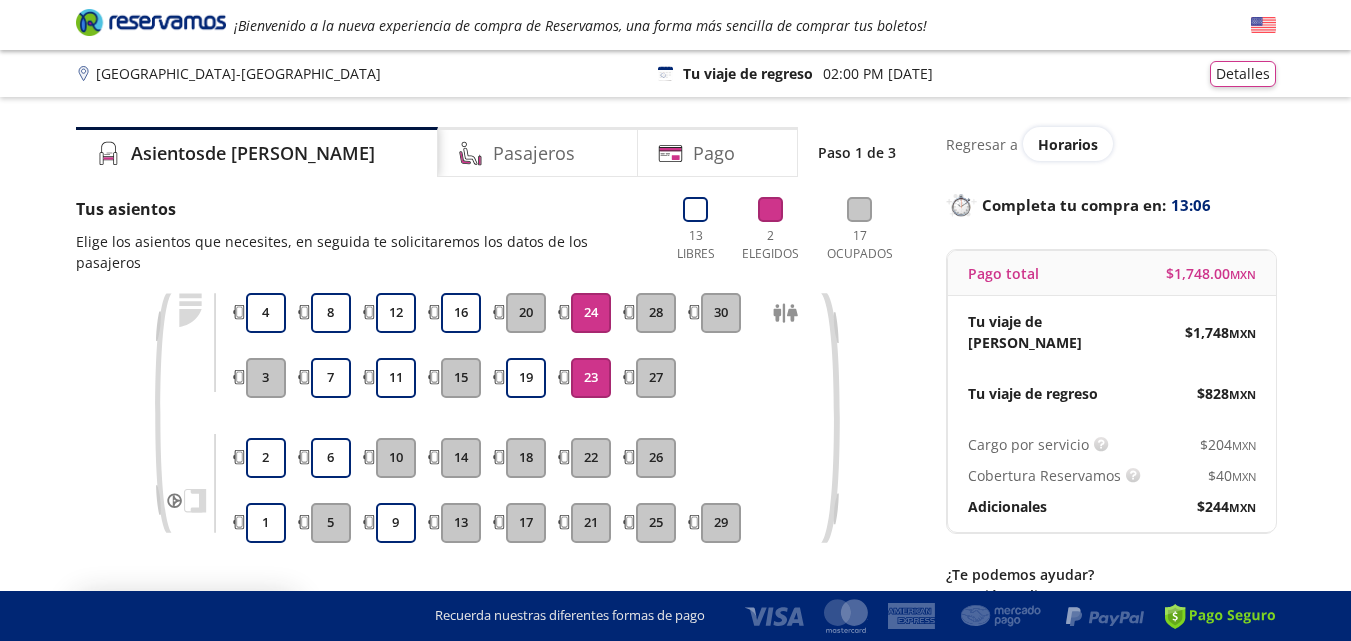 click on "23" at bounding box center (591, 378) 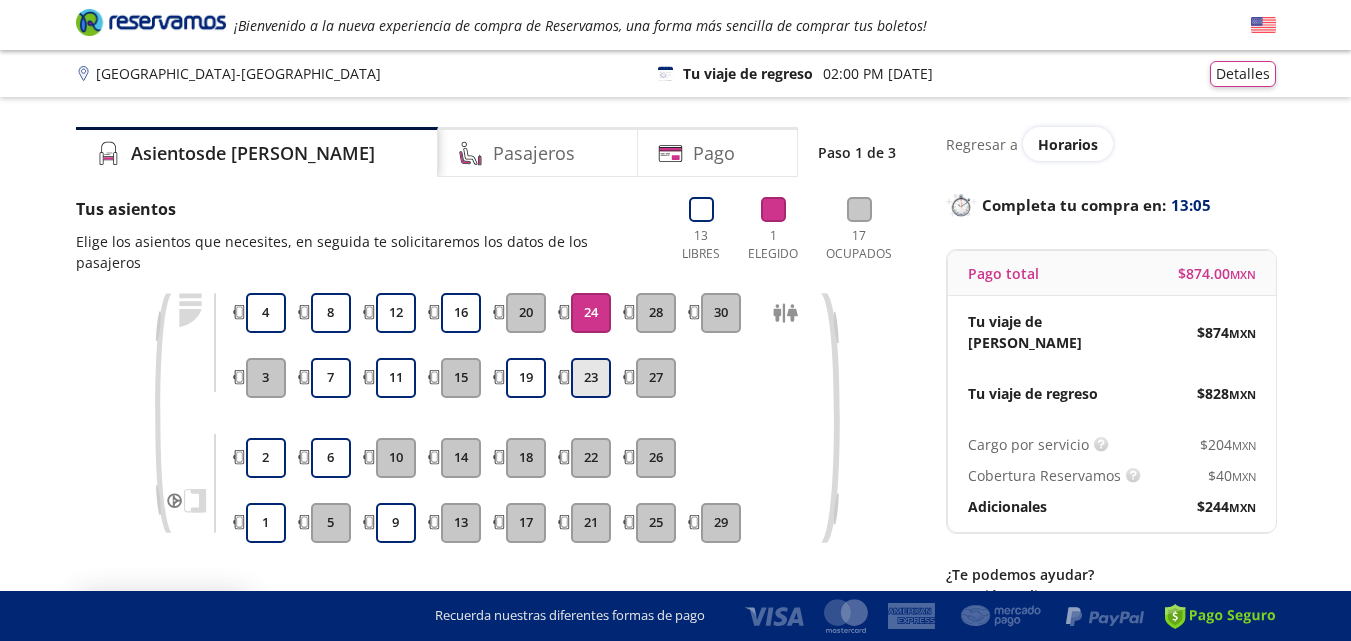 click on "23" at bounding box center [591, 378] 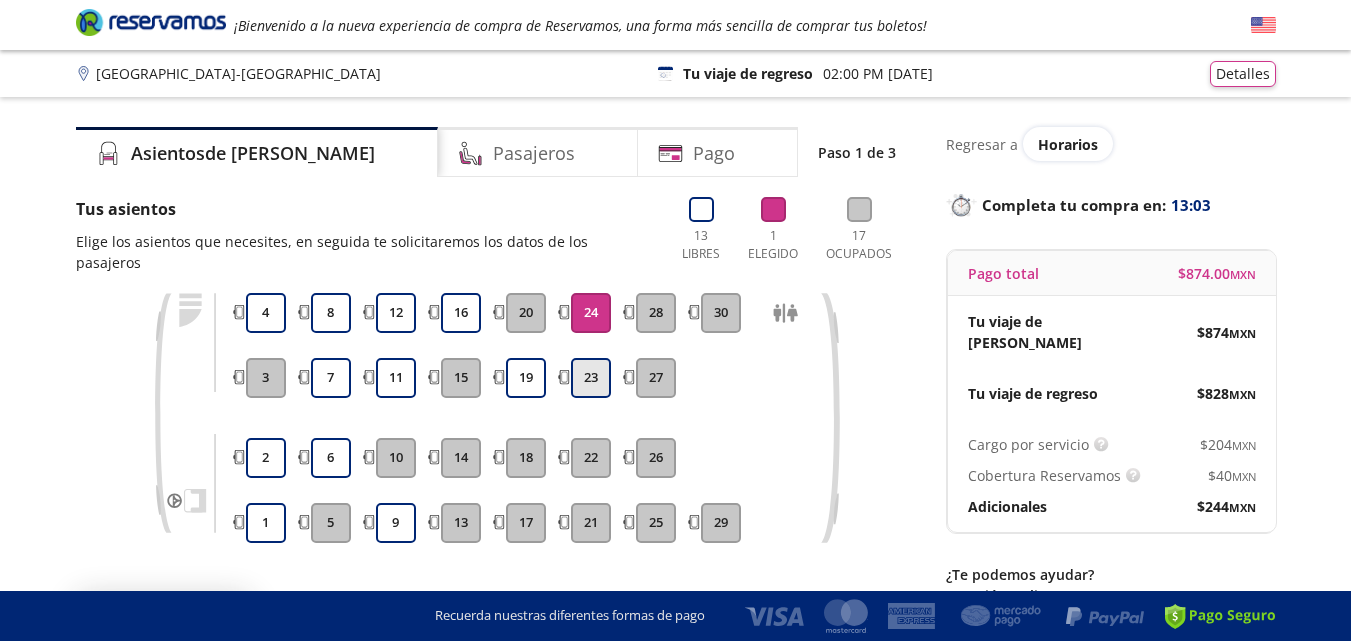 click on "23" at bounding box center (591, 378) 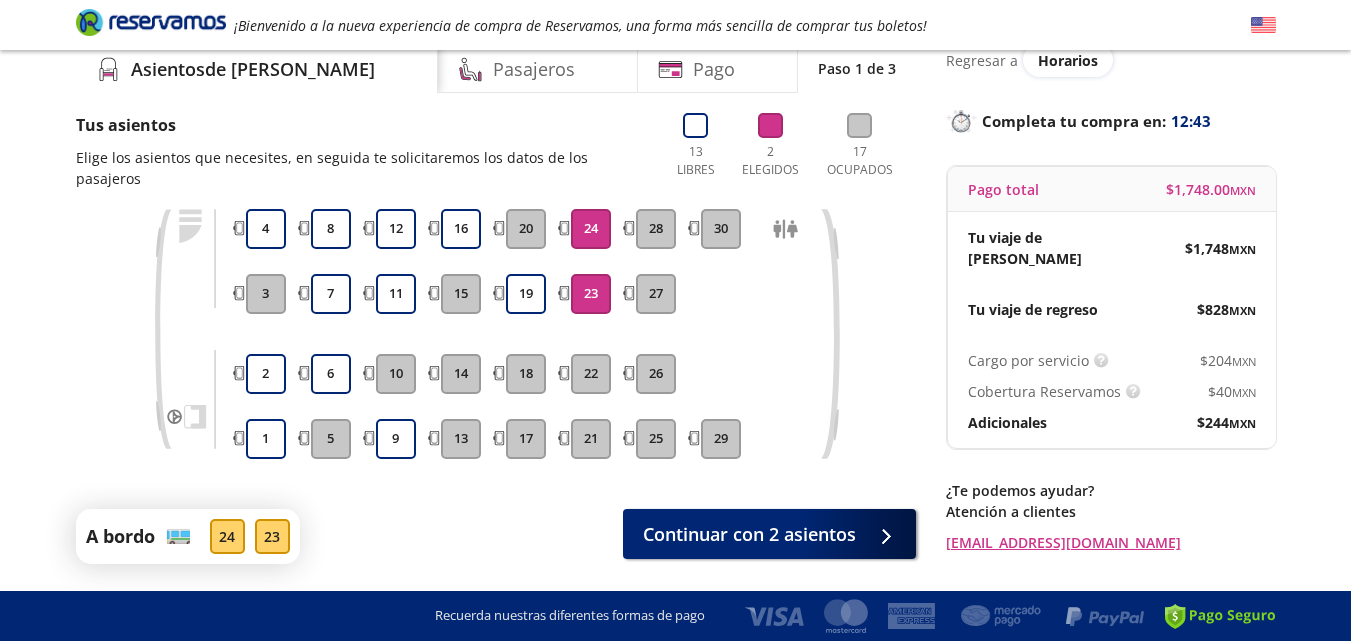 scroll, scrollTop: 127, scrollLeft: 0, axis: vertical 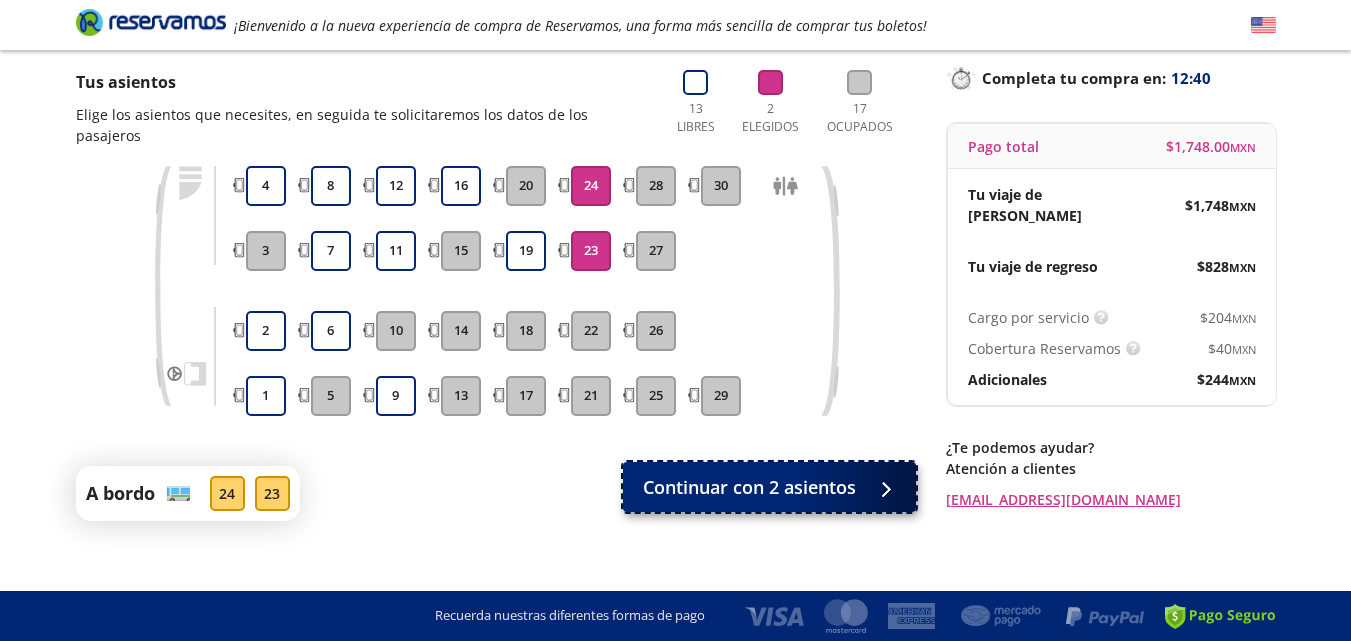 click at bounding box center [881, 487] 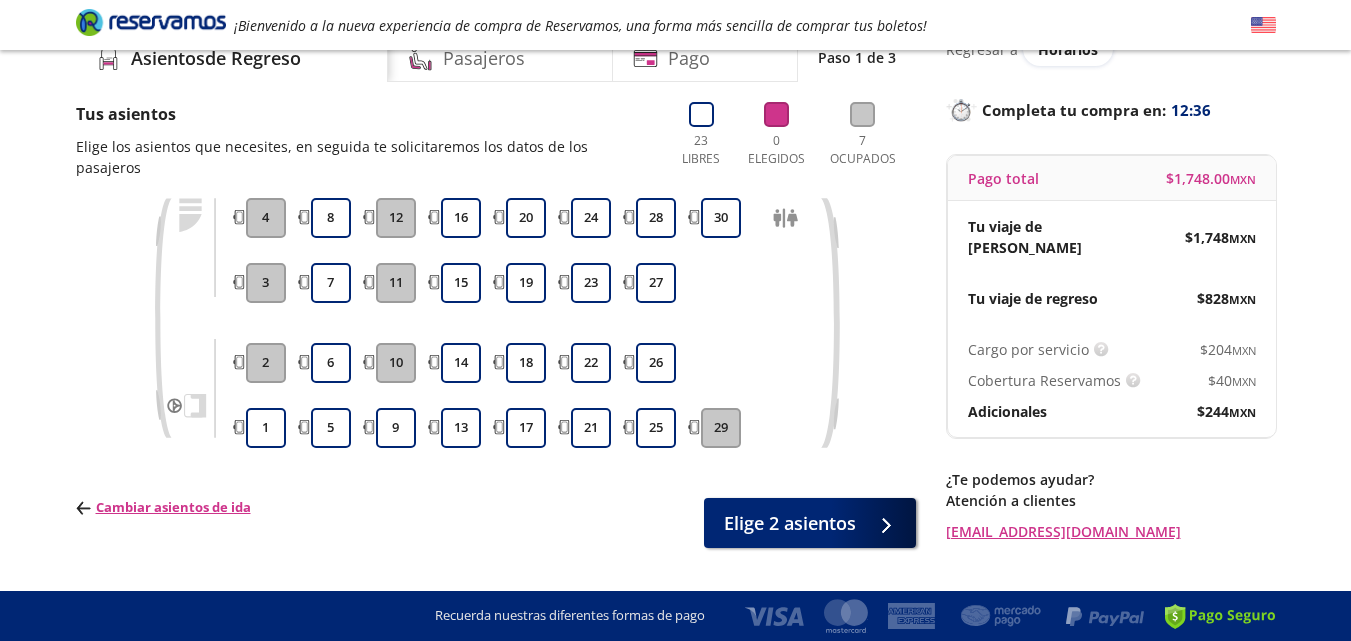 scroll, scrollTop: 122, scrollLeft: 0, axis: vertical 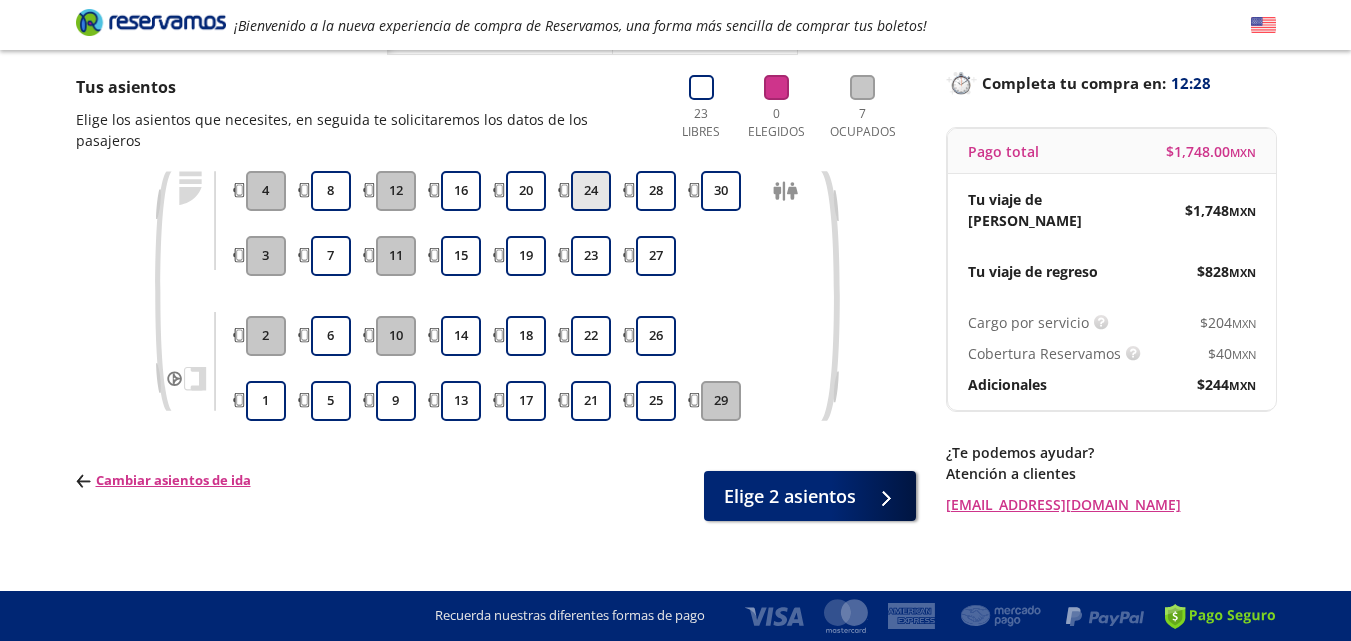 click on "24" at bounding box center [591, 191] 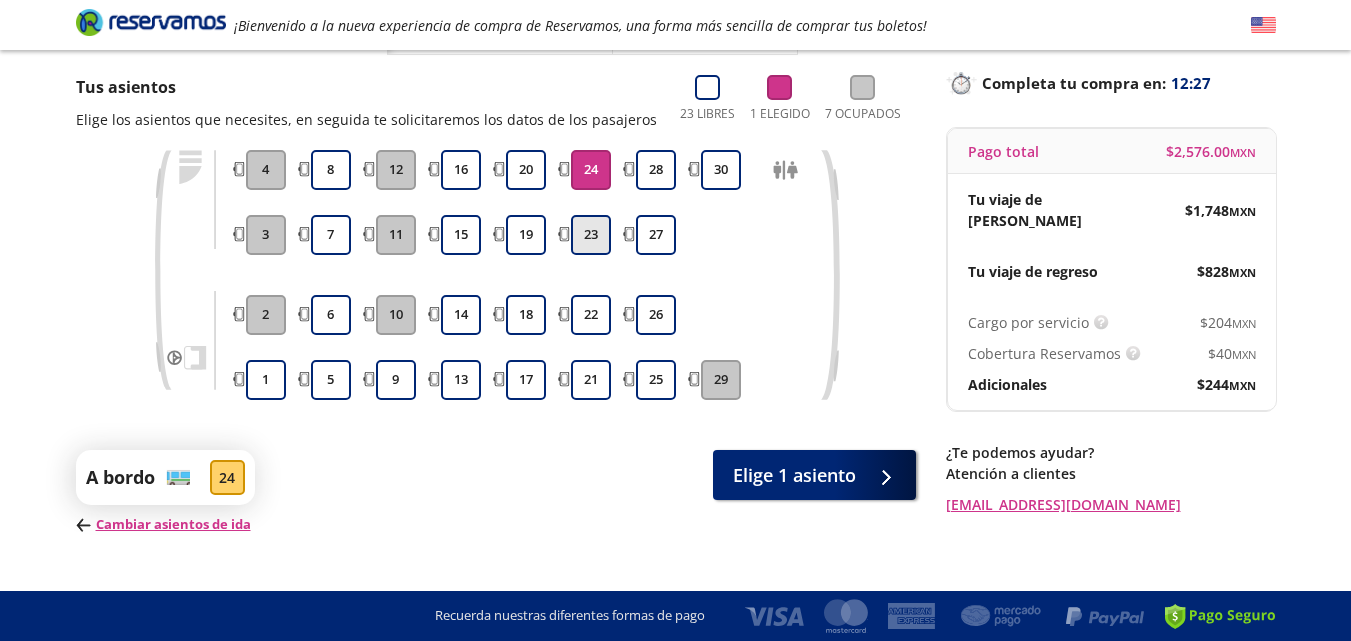 click on "23" at bounding box center (591, 235) 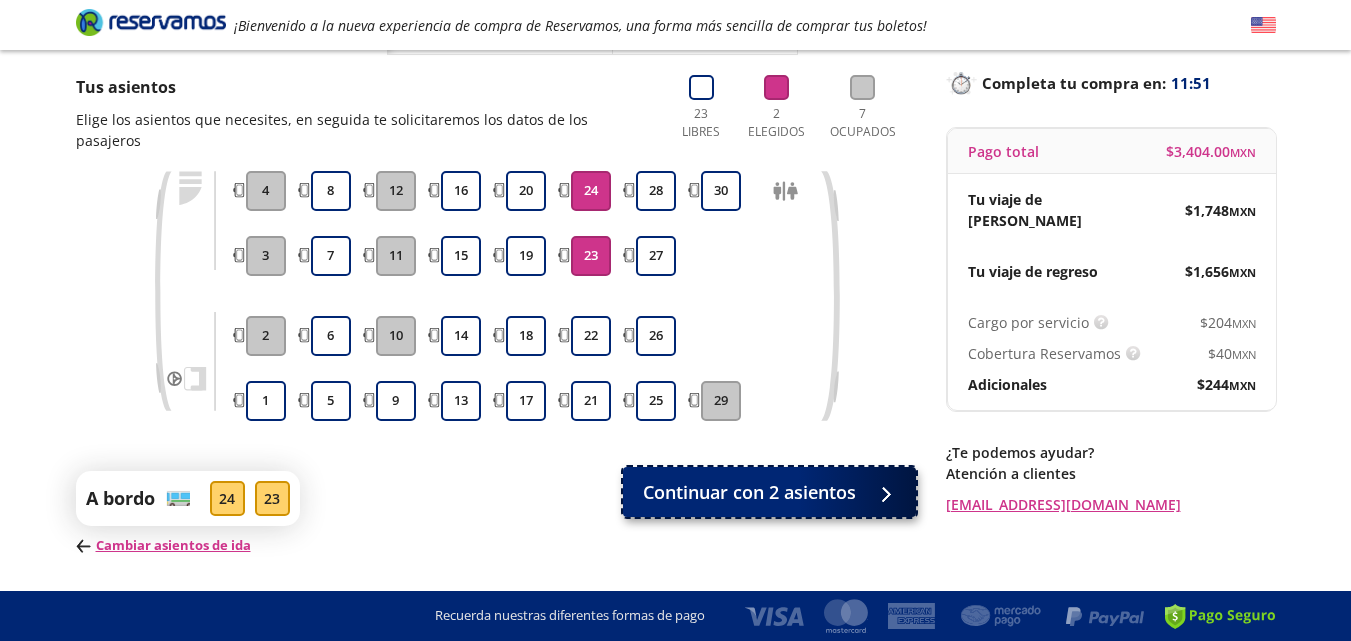 click at bounding box center (881, 492) 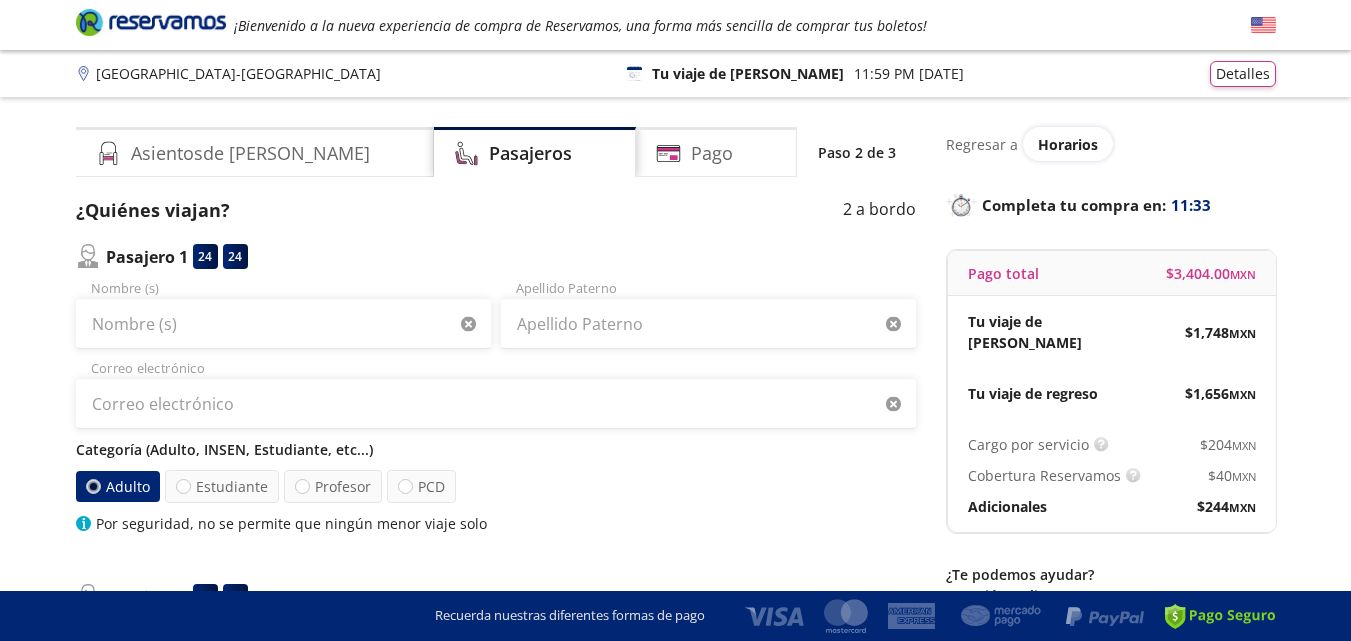 scroll, scrollTop: 400, scrollLeft: 0, axis: vertical 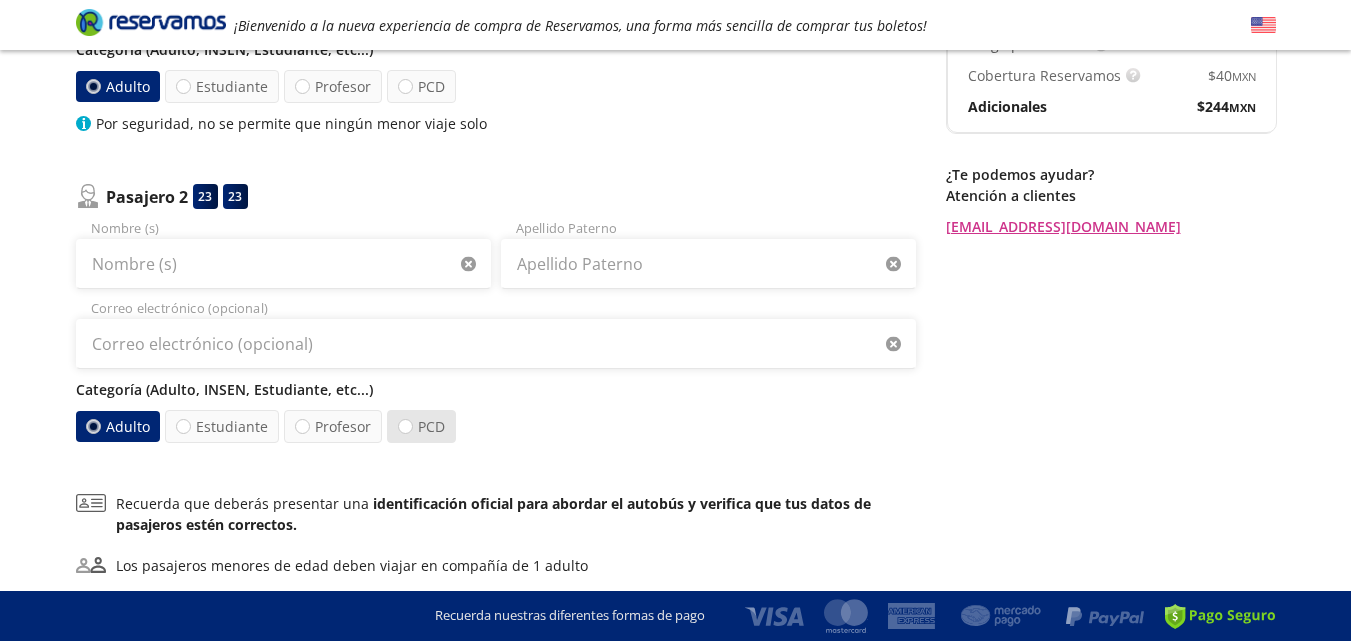 click on "PCD" at bounding box center [421, 426] 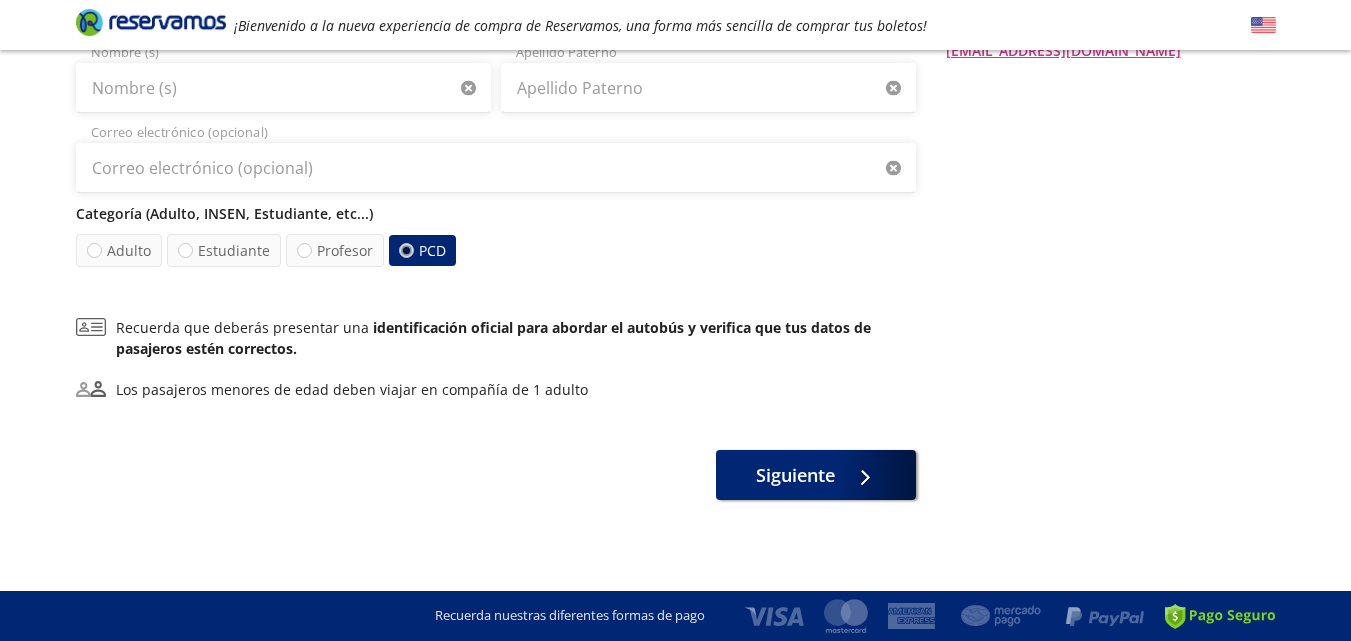 scroll, scrollTop: 0, scrollLeft: 0, axis: both 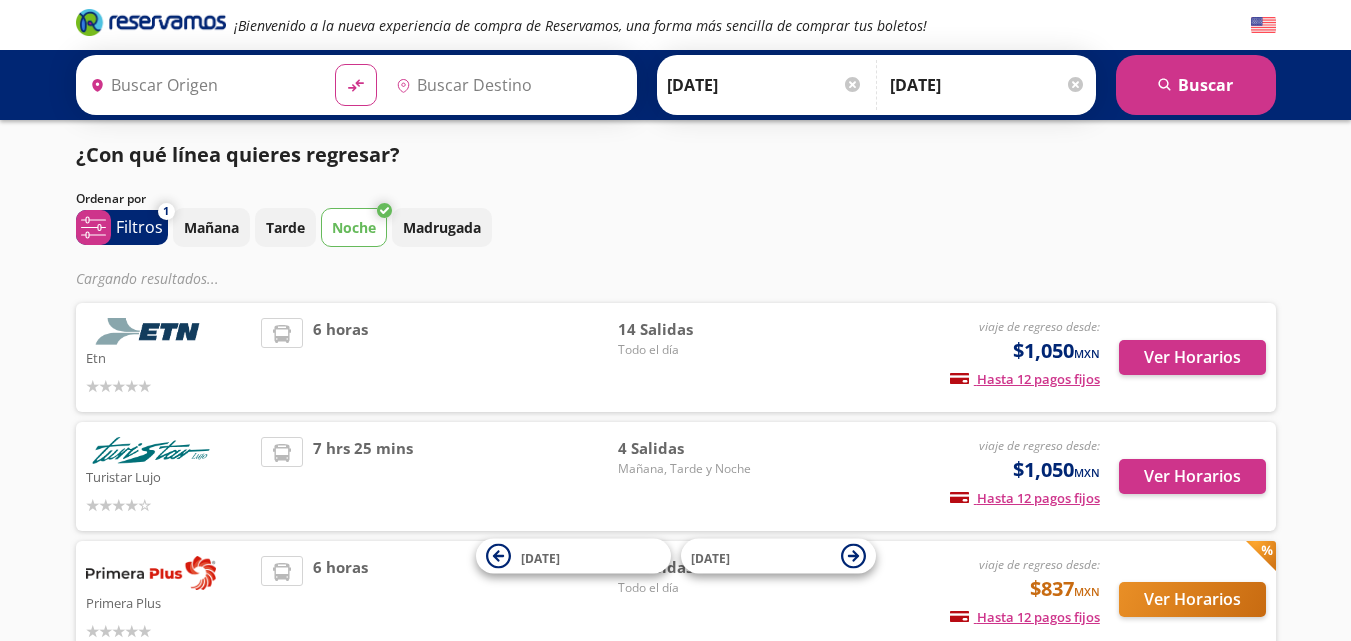 type on "[GEOGRAPHIC_DATA], [GEOGRAPHIC_DATA]" 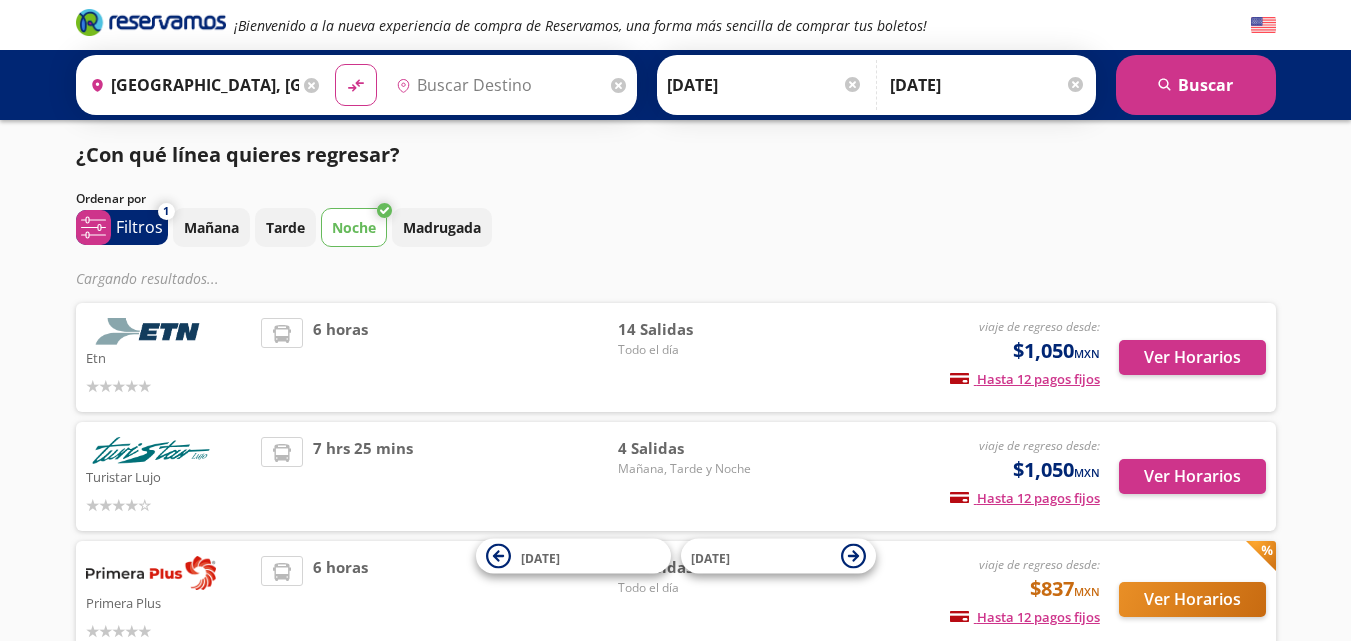 type on "Aguascalientes, Aguascalientes" 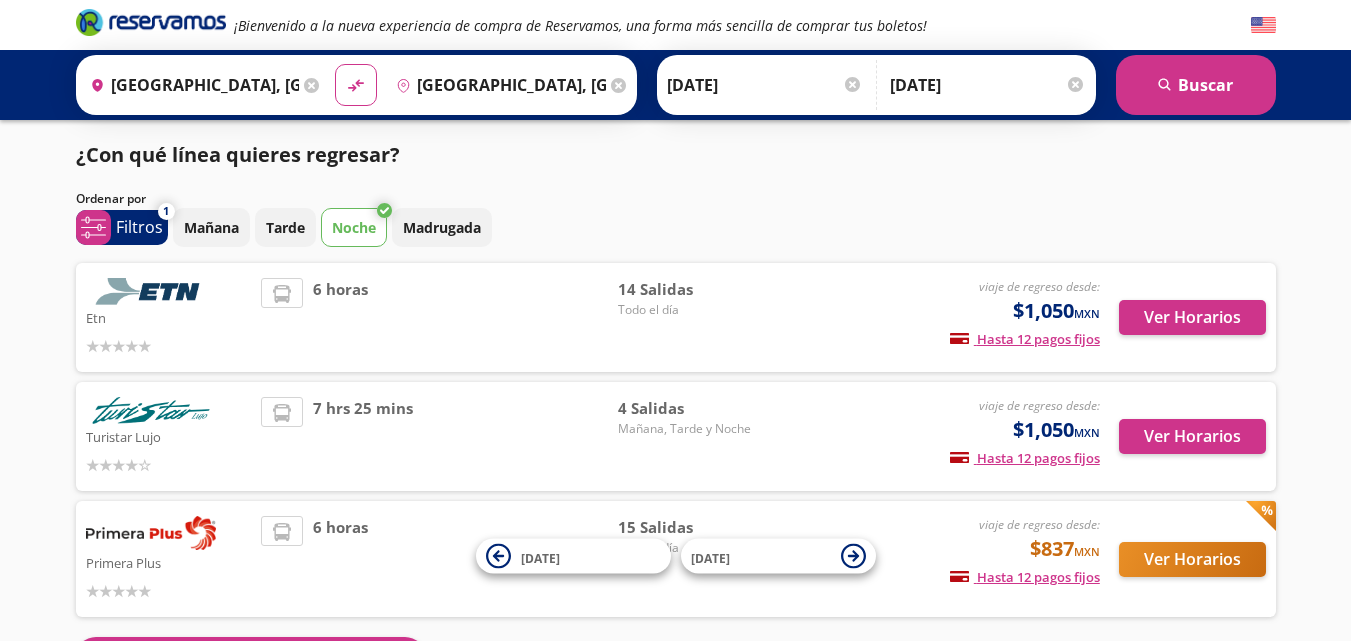 scroll, scrollTop: 137, scrollLeft: 0, axis: vertical 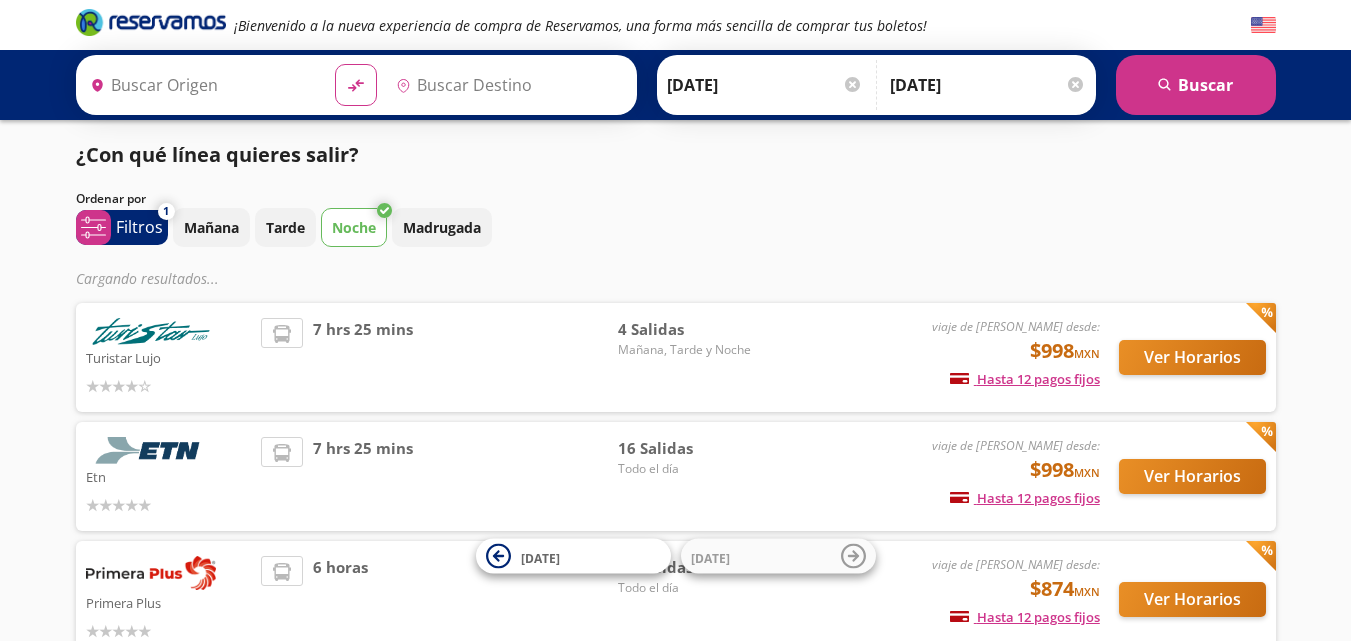 type on "[GEOGRAPHIC_DATA], [GEOGRAPHIC_DATA]" 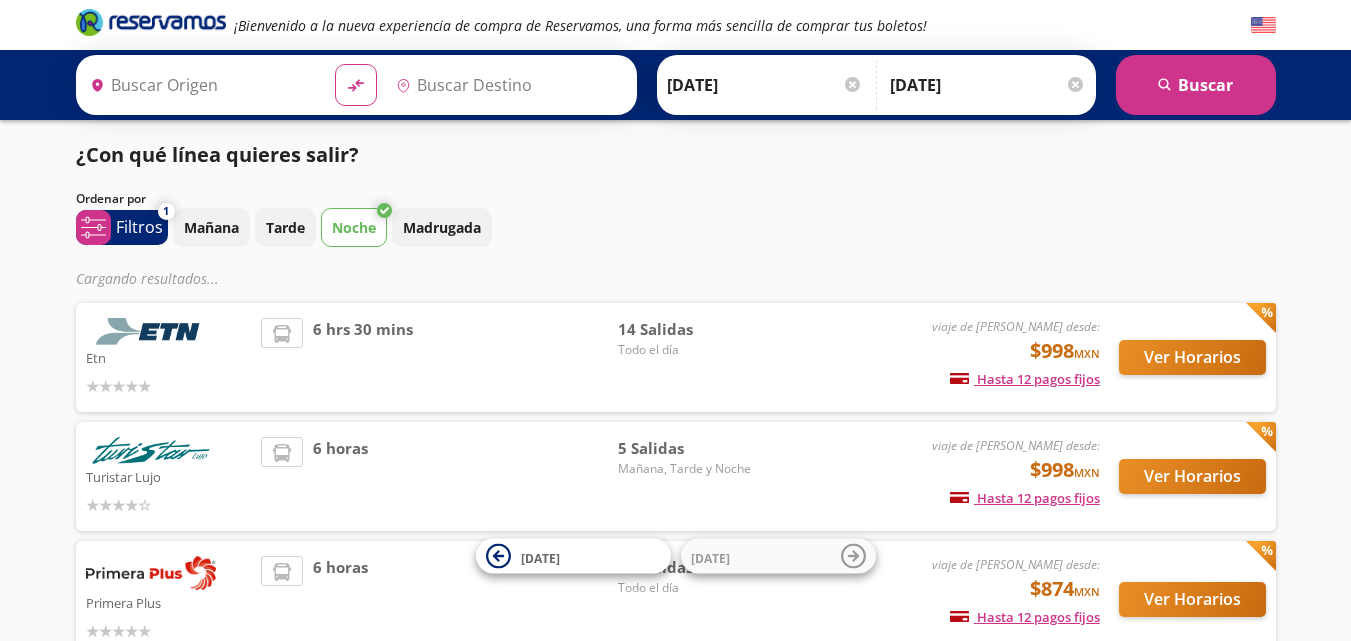 type on "[GEOGRAPHIC_DATA], [GEOGRAPHIC_DATA]" 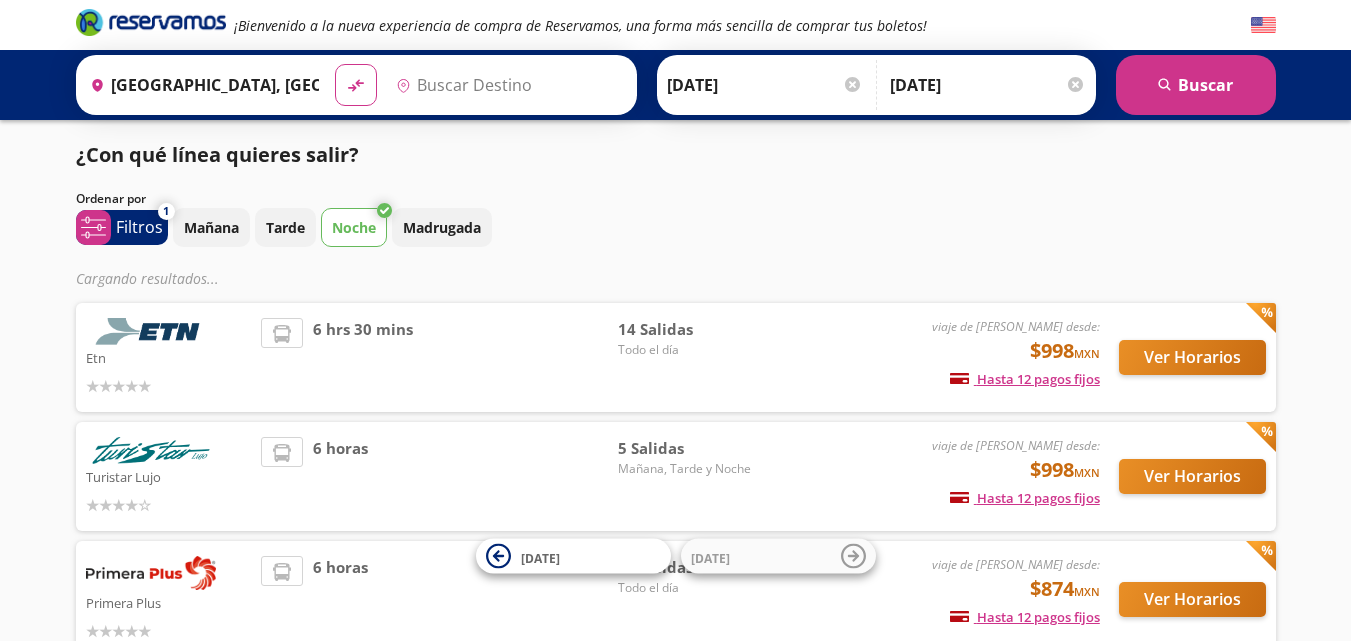 type on "Aguascalientes, Aguascalientes" 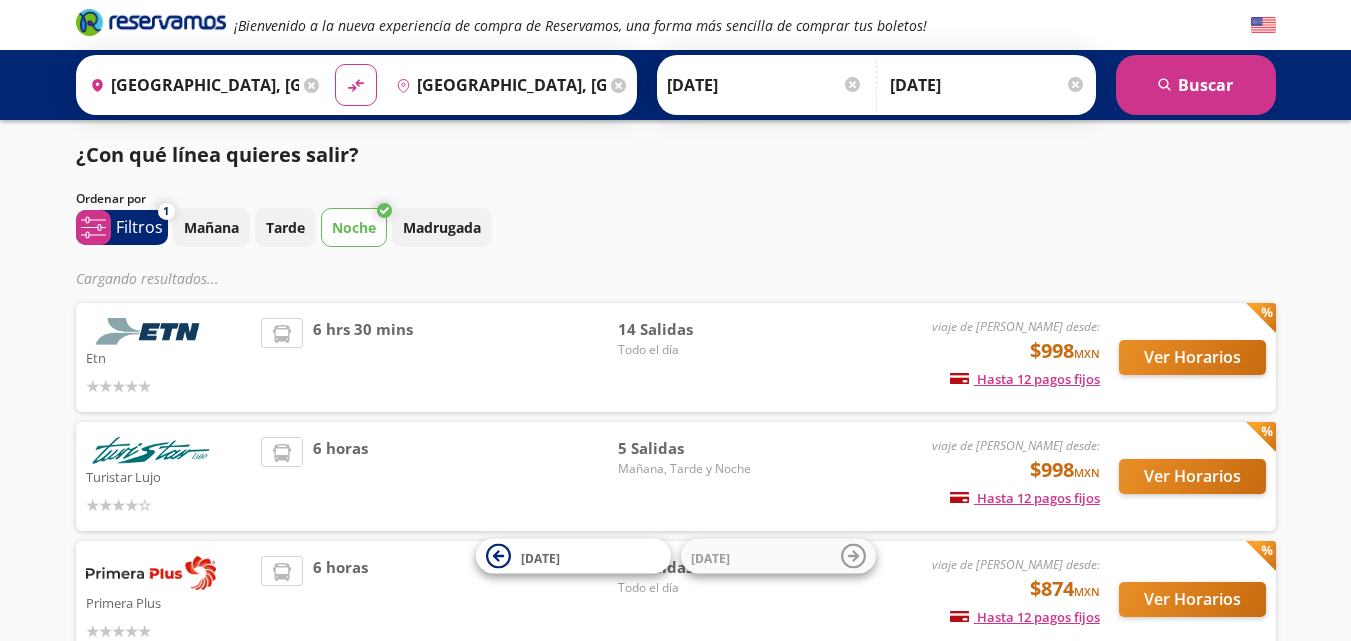scroll, scrollTop: 127, scrollLeft: 0, axis: vertical 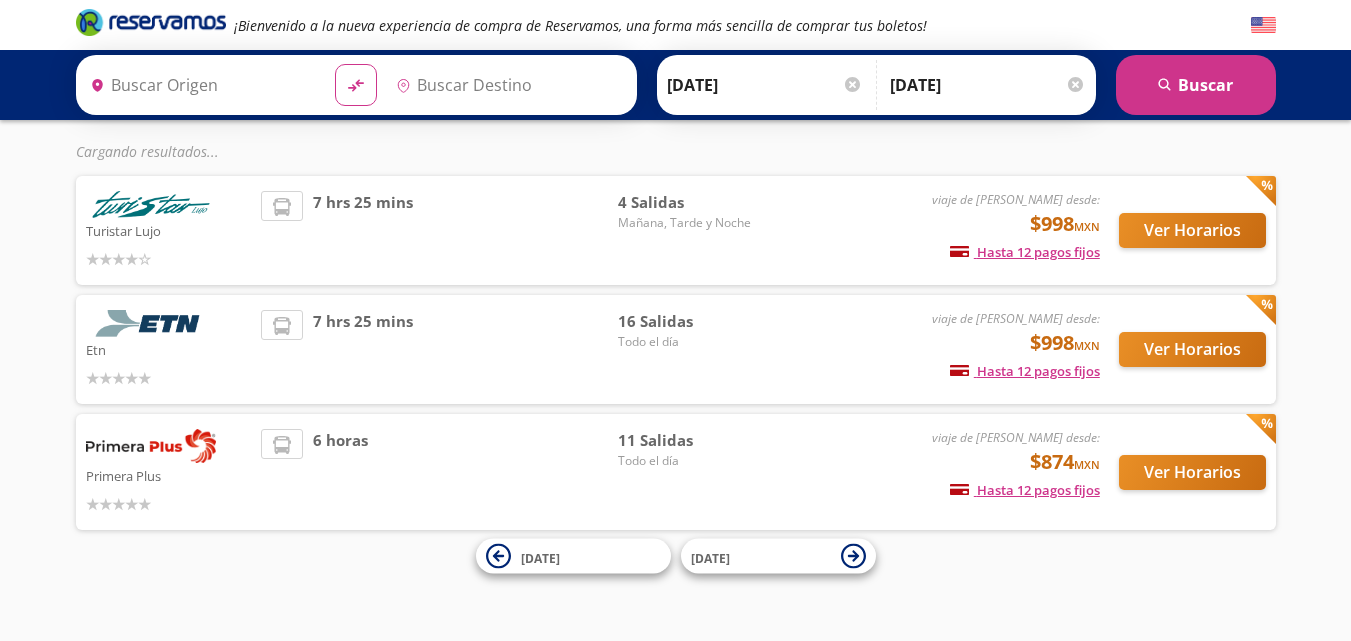 type on "[GEOGRAPHIC_DATA], [GEOGRAPHIC_DATA]" 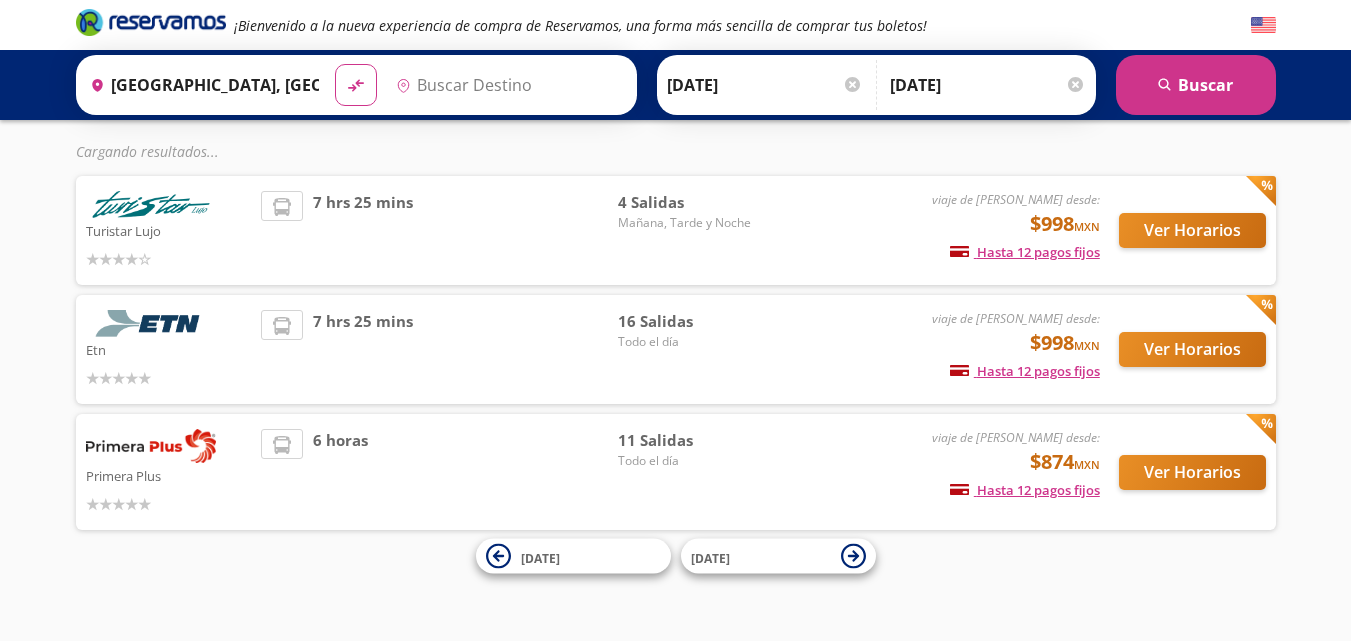 type on "Aguascalientes, Aguascalientes" 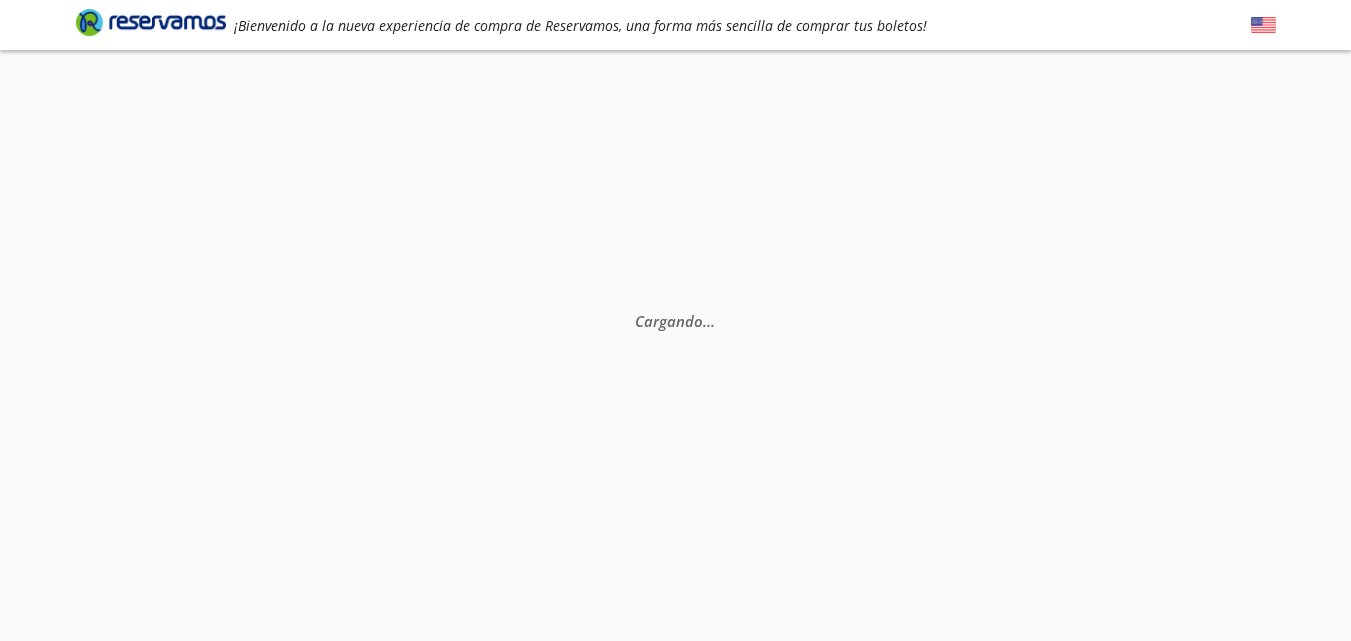 scroll, scrollTop: 0, scrollLeft: 0, axis: both 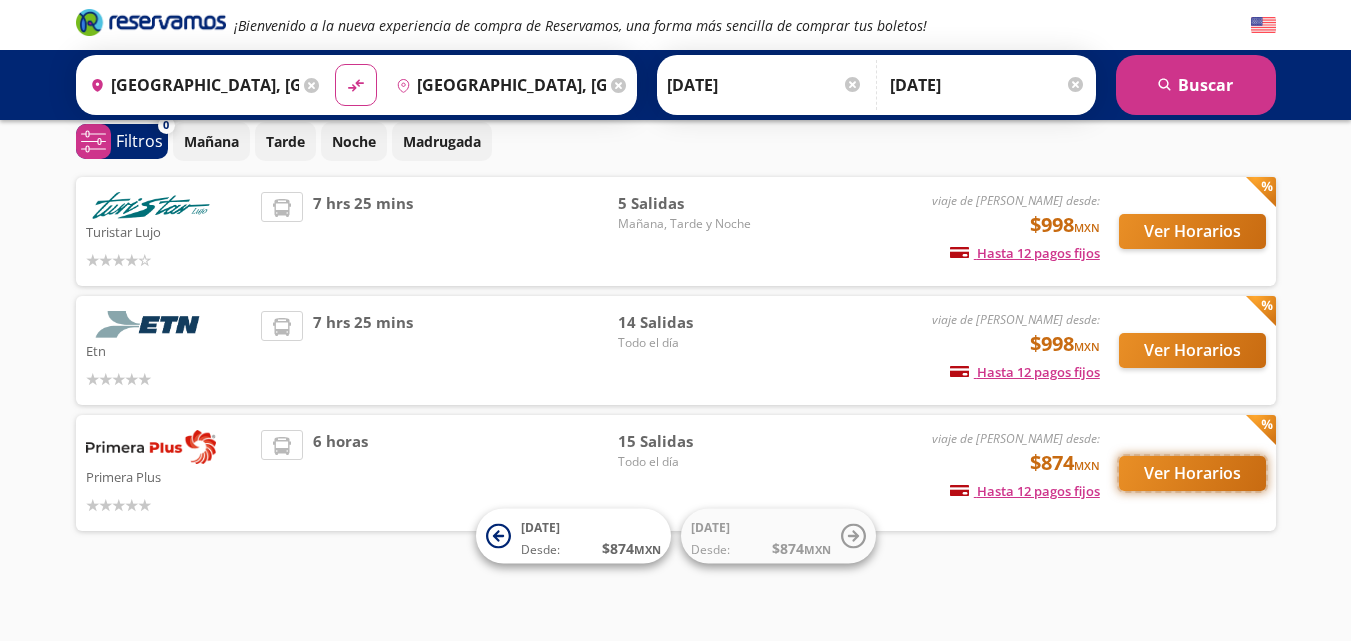 click on "Ver Horarios" at bounding box center [1192, 473] 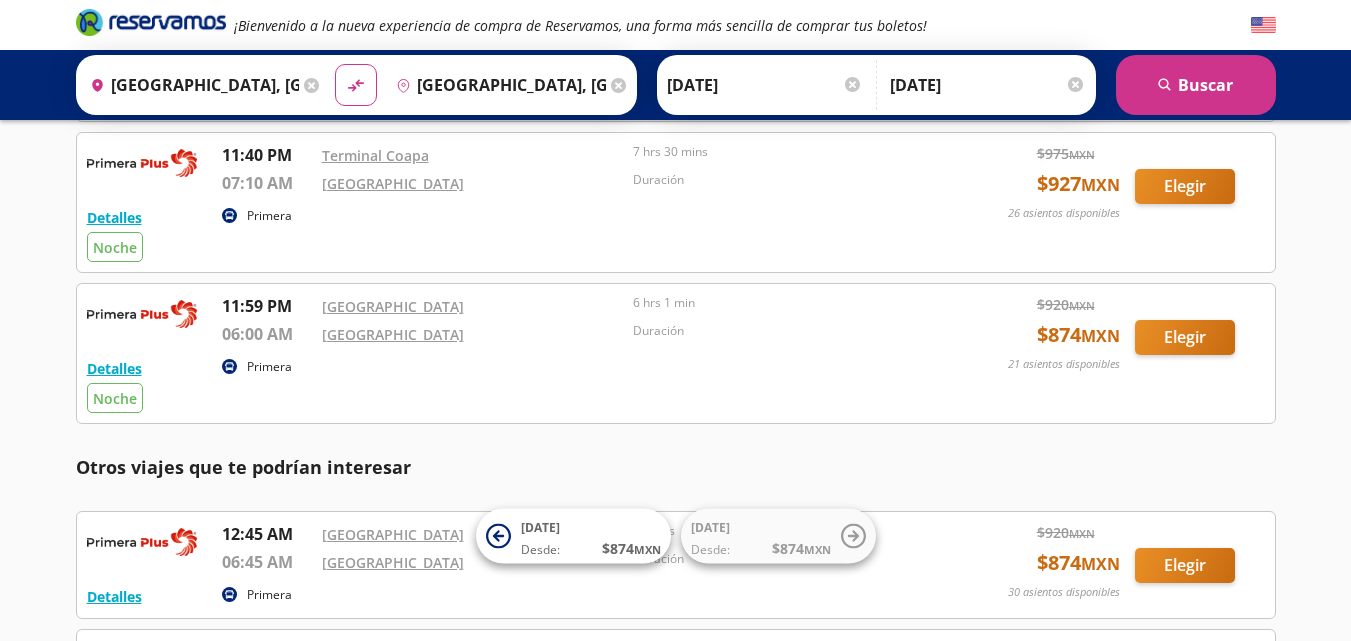 scroll, scrollTop: 400, scrollLeft: 0, axis: vertical 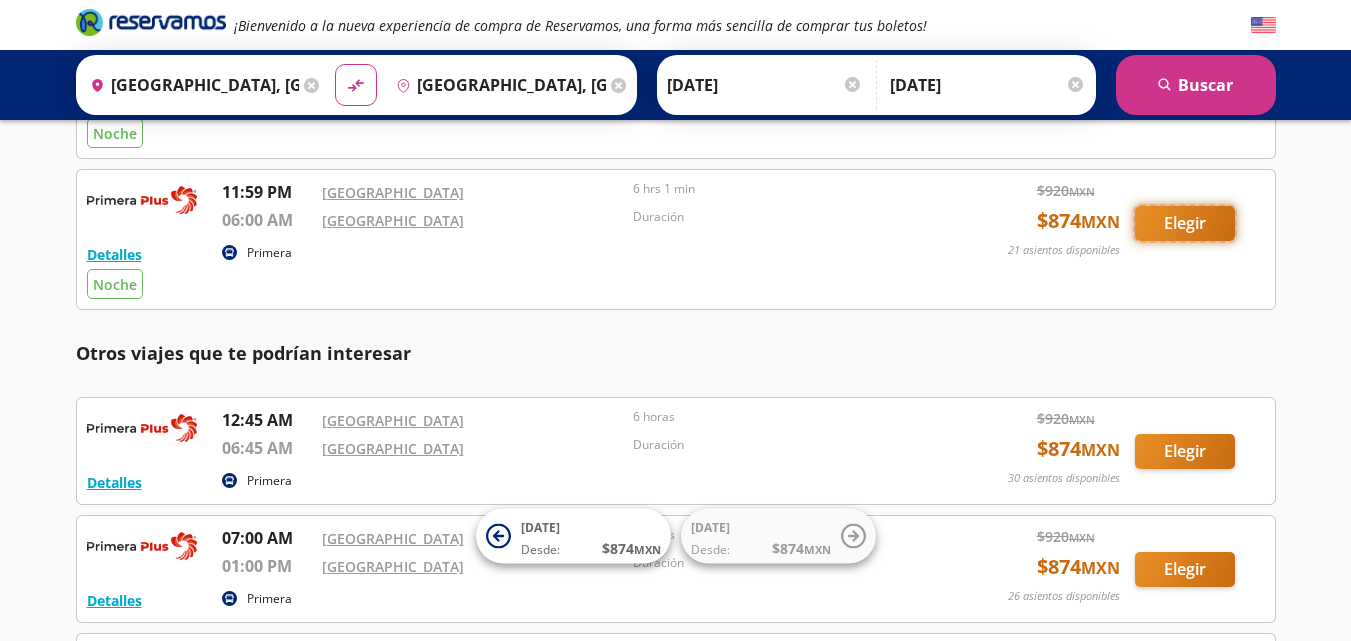 click on "Elegir" at bounding box center (1185, 223) 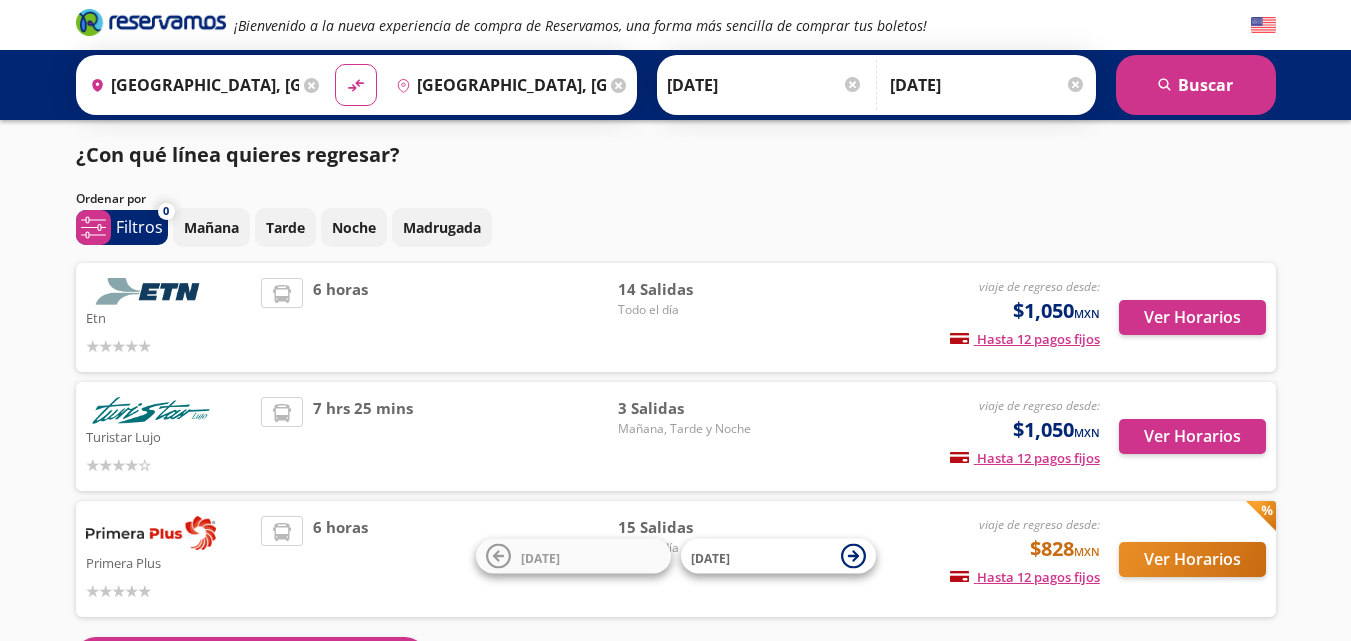 scroll, scrollTop: 136, scrollLeft: 0, axis: vertical 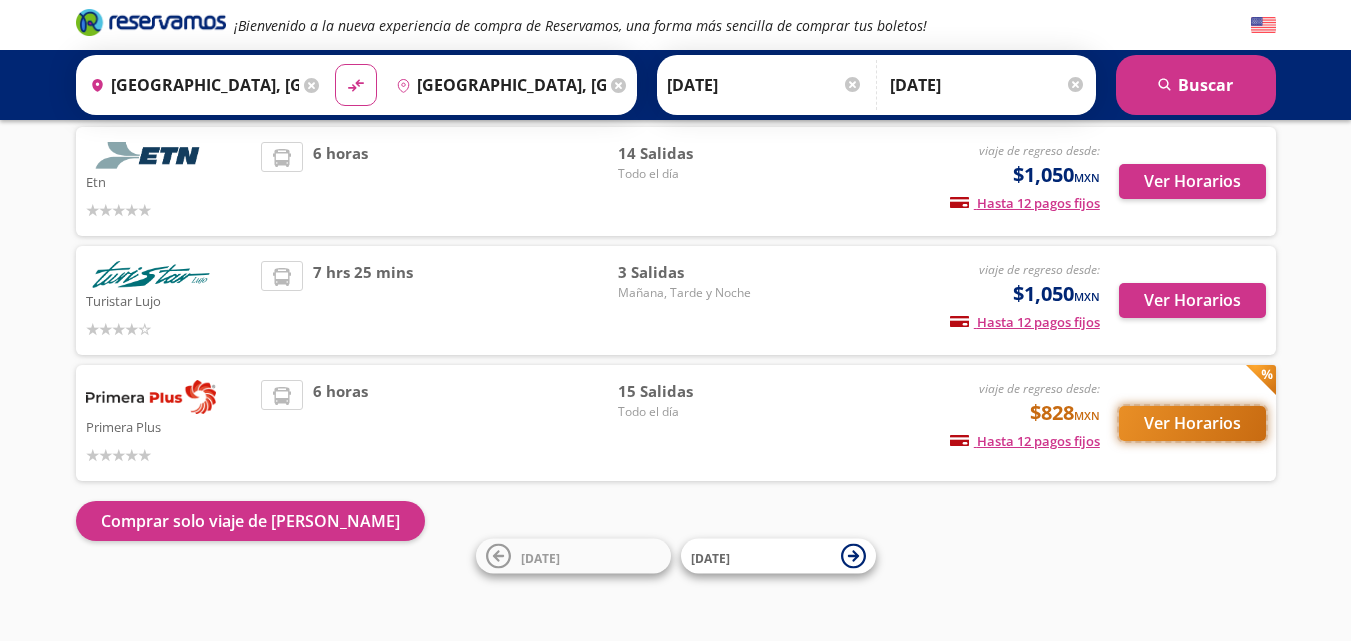 click on "Ver Horarios" at bounding box center (1192, 423) 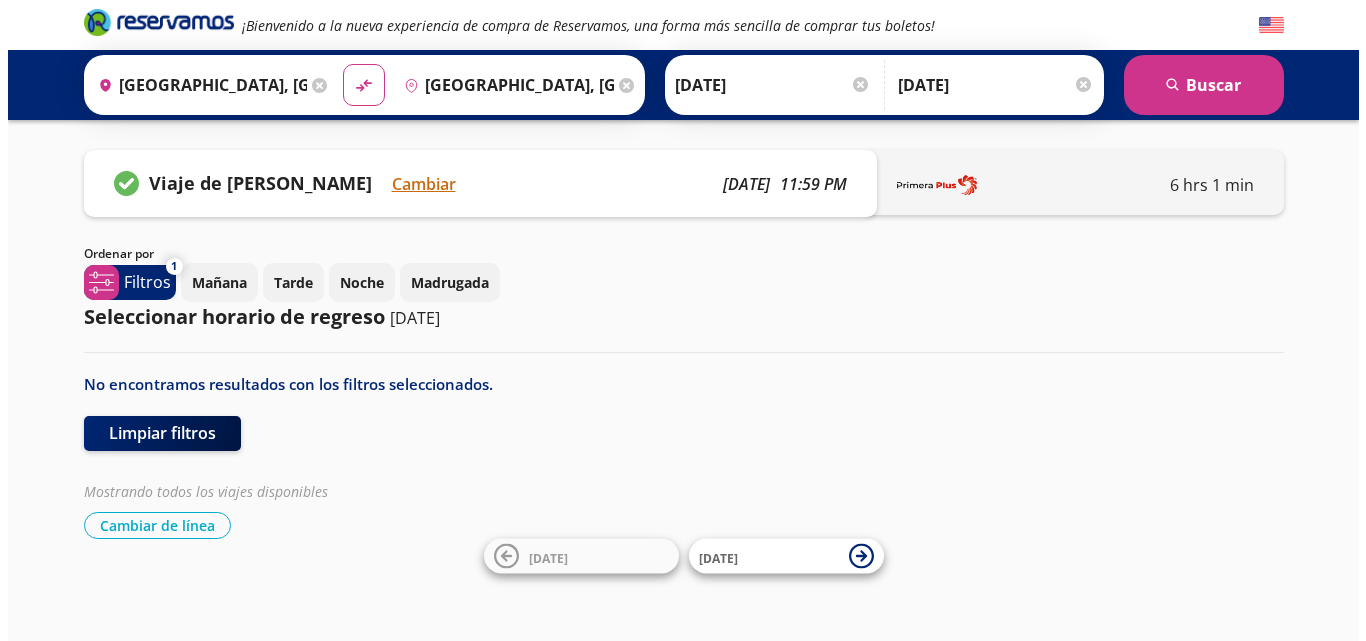 scroll, scrollTop: 0, scrollLeft: 0, axis: both 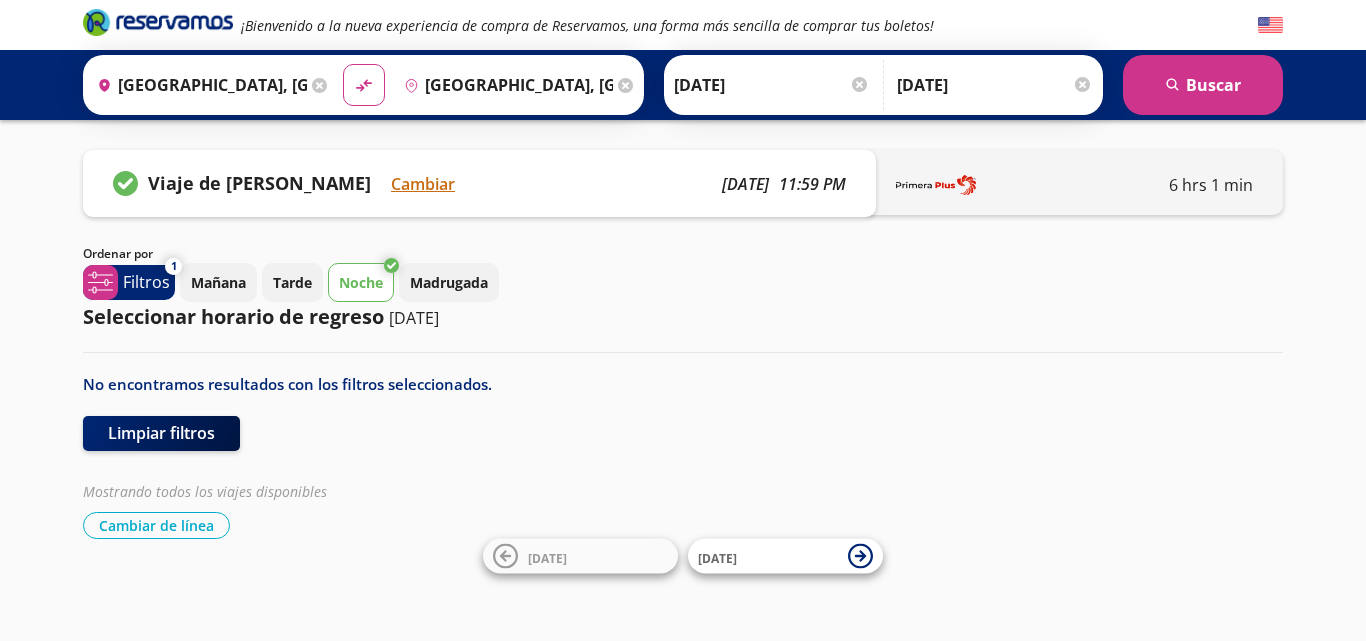 click on "[DATE]" at bounding box center (995, 85) 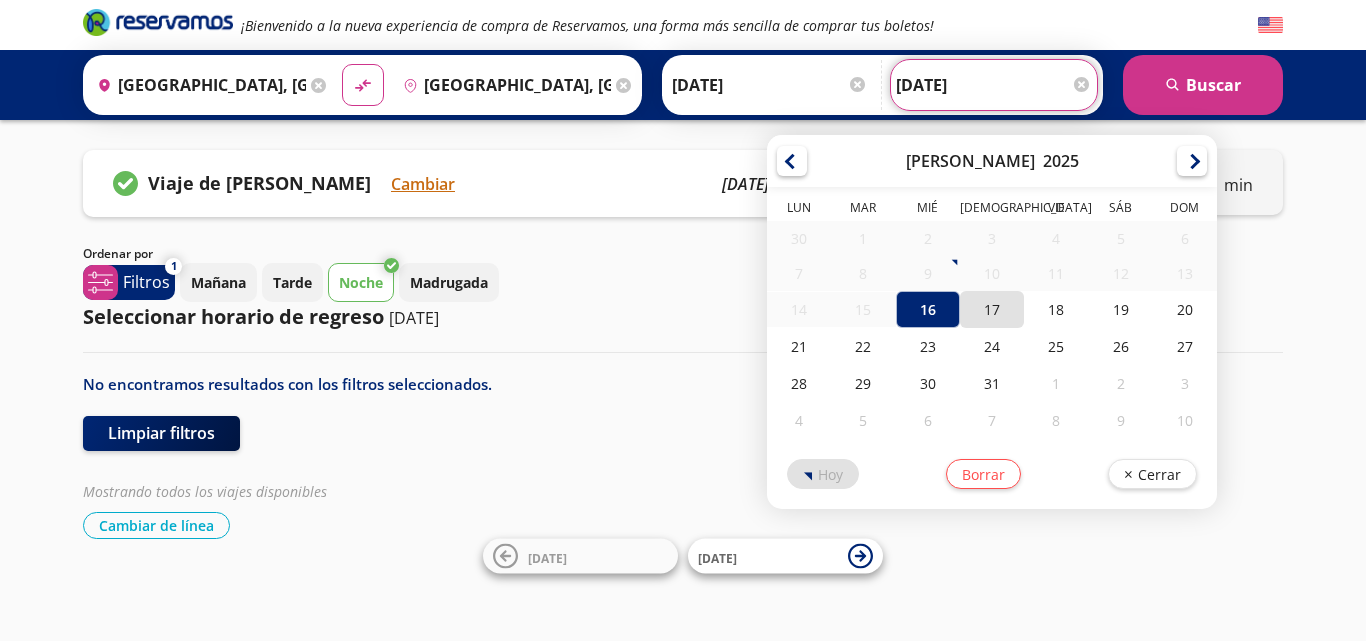 click on "17" at bounding box center (992, 309) 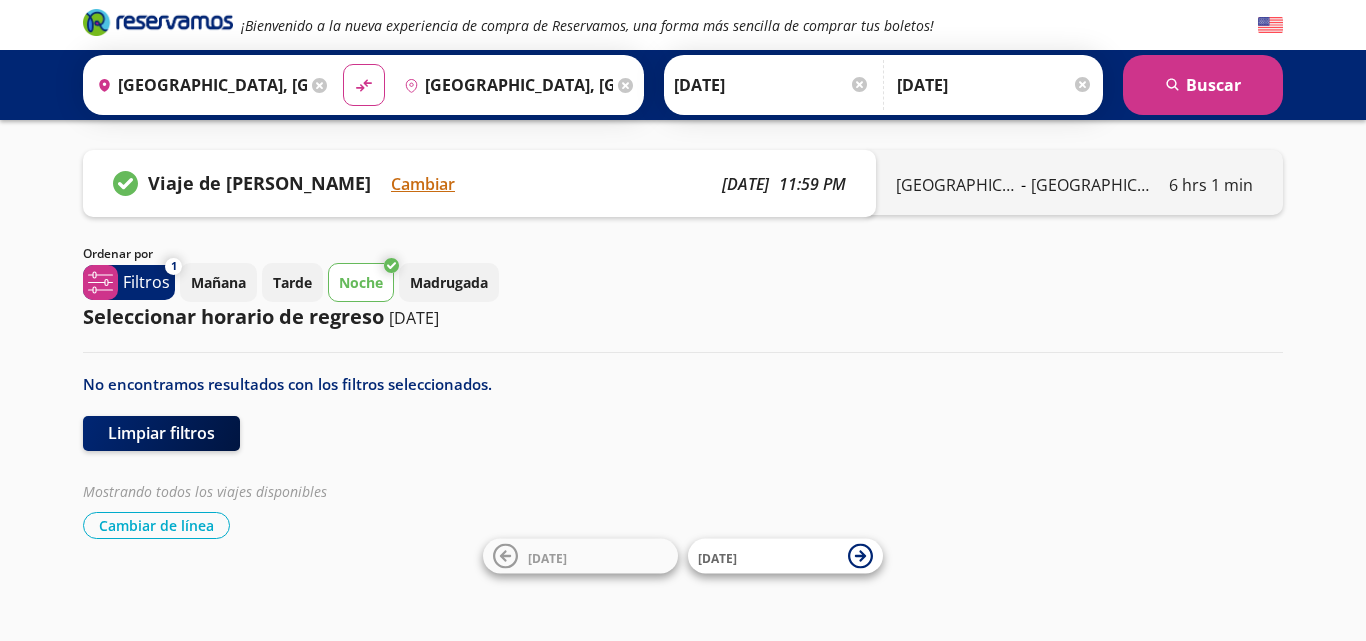 click on "Noche" at bounding box center [361, 282] 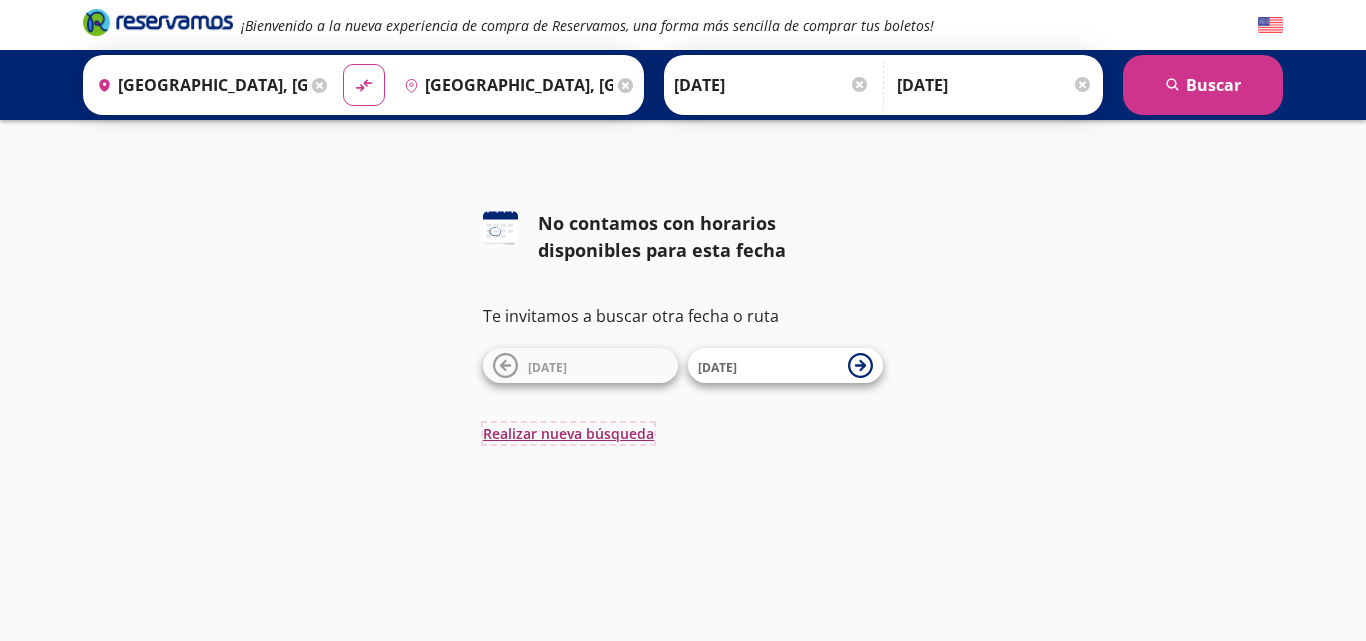 click on "Realizar nueva búsqueda" at bounding box center [568, 433] 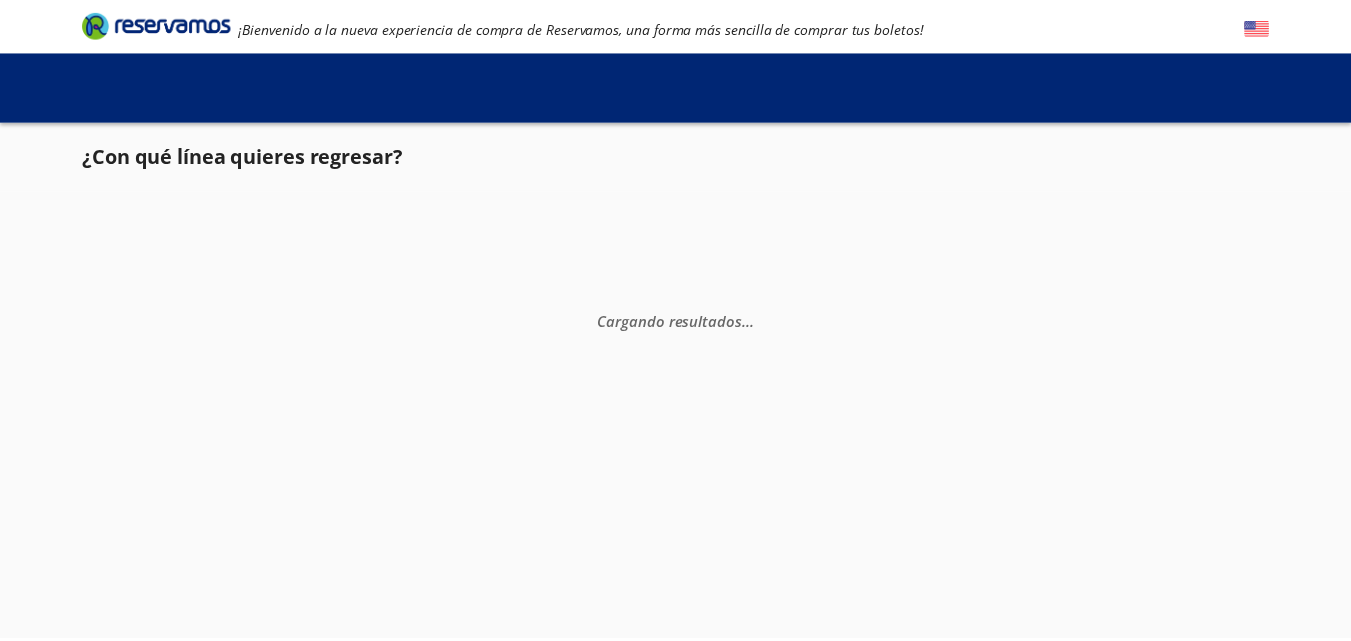 scroll, scrollTop: 0, scrollLeft: 0, axis: both 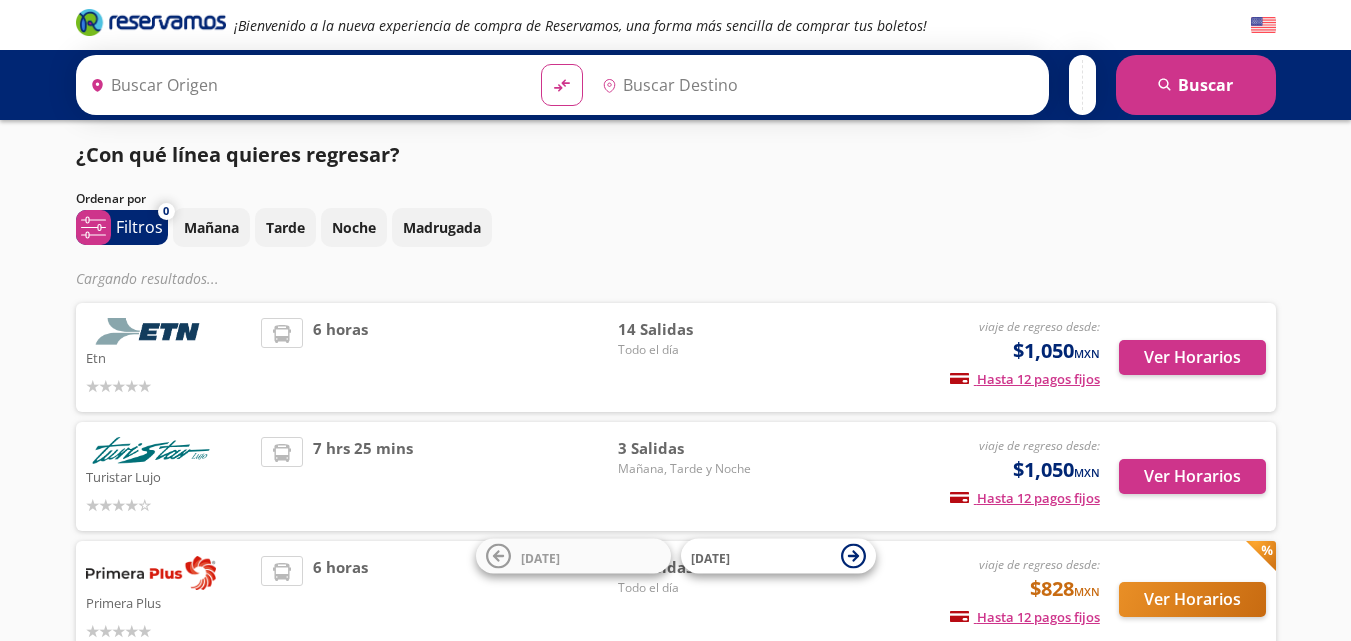type on "[GEOGRAPHIC_DATA], [GEOGRAPHIC_DATA]" 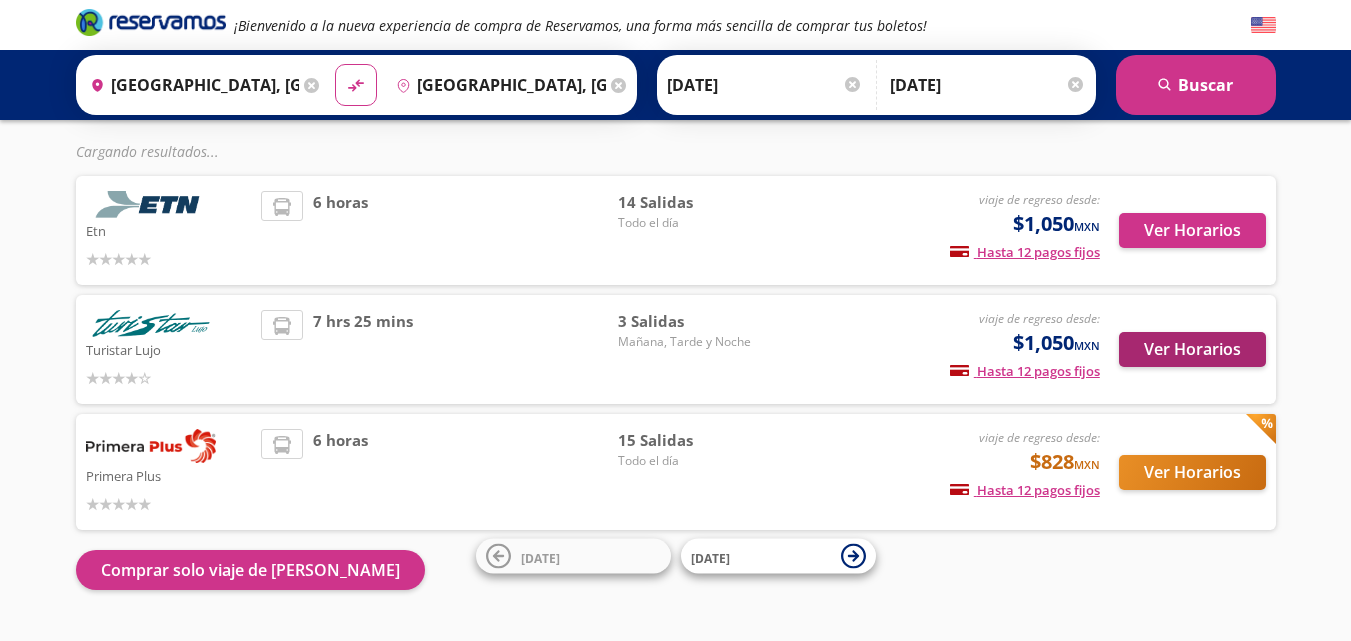 scroll, scrollTop: 176, scrollLeft: 0, axis: vertical 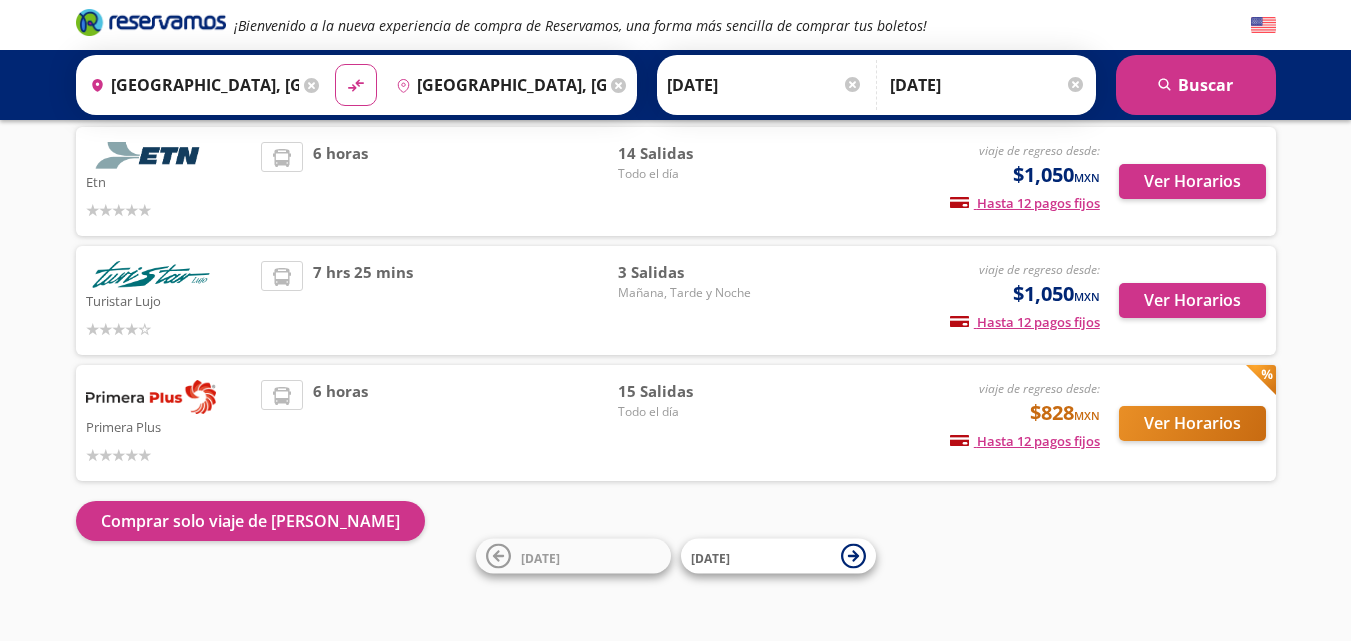 click on "[GEOGRAPHIC_DATA], [GEOGRAPHIC_DATA]" at bounding box center [497, 85] 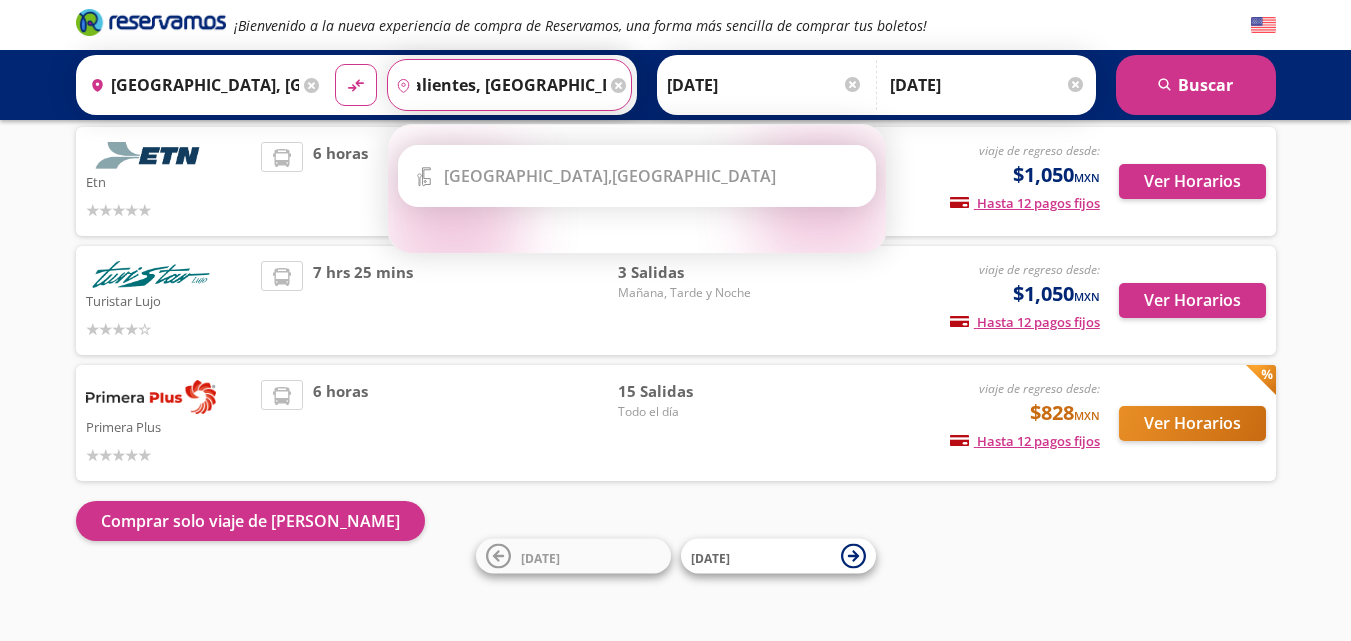 scroll, scrollTop: 0, scrollLeft: 0, axis: both 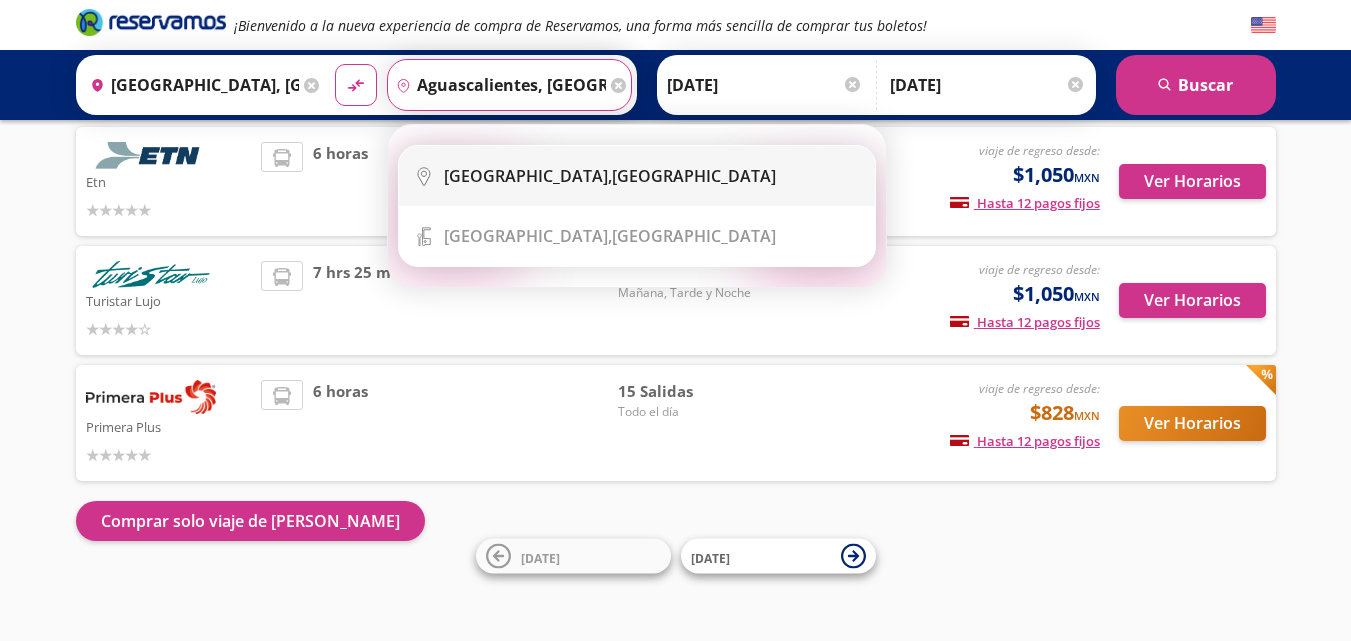 click on "Aguascalientes,  Aguascalientes" at bounding box center [610, 176] 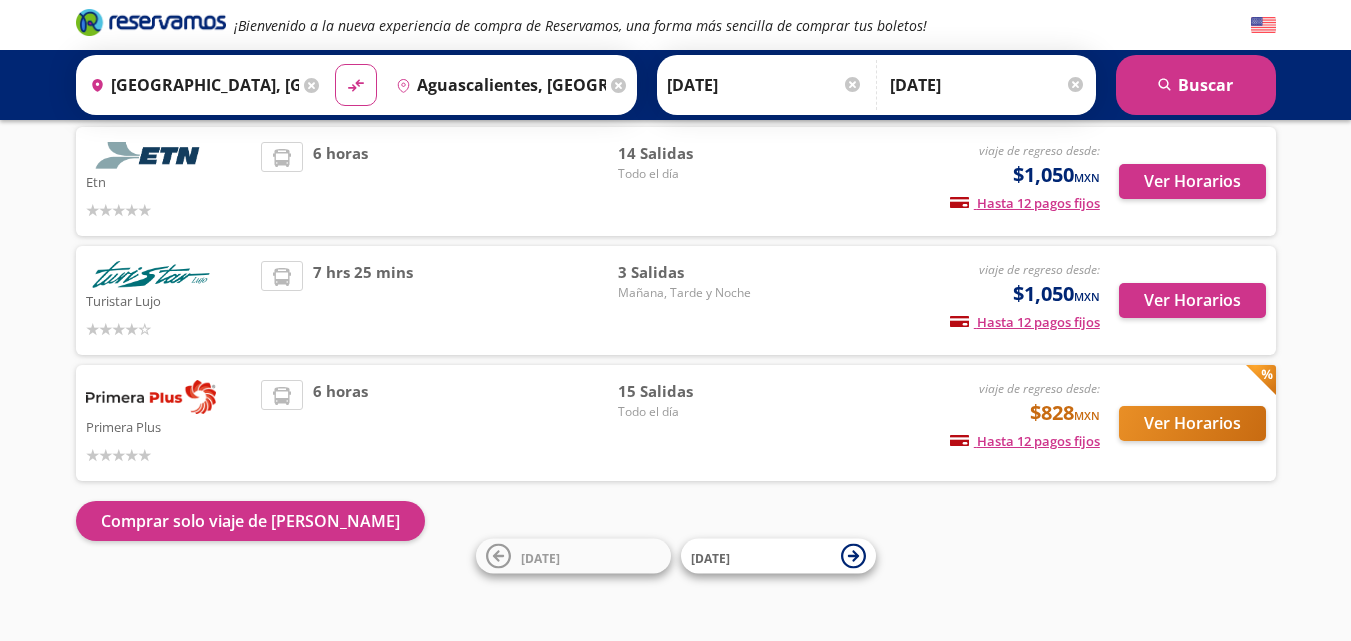 type on "Aguascalientes, Aguascalientes" 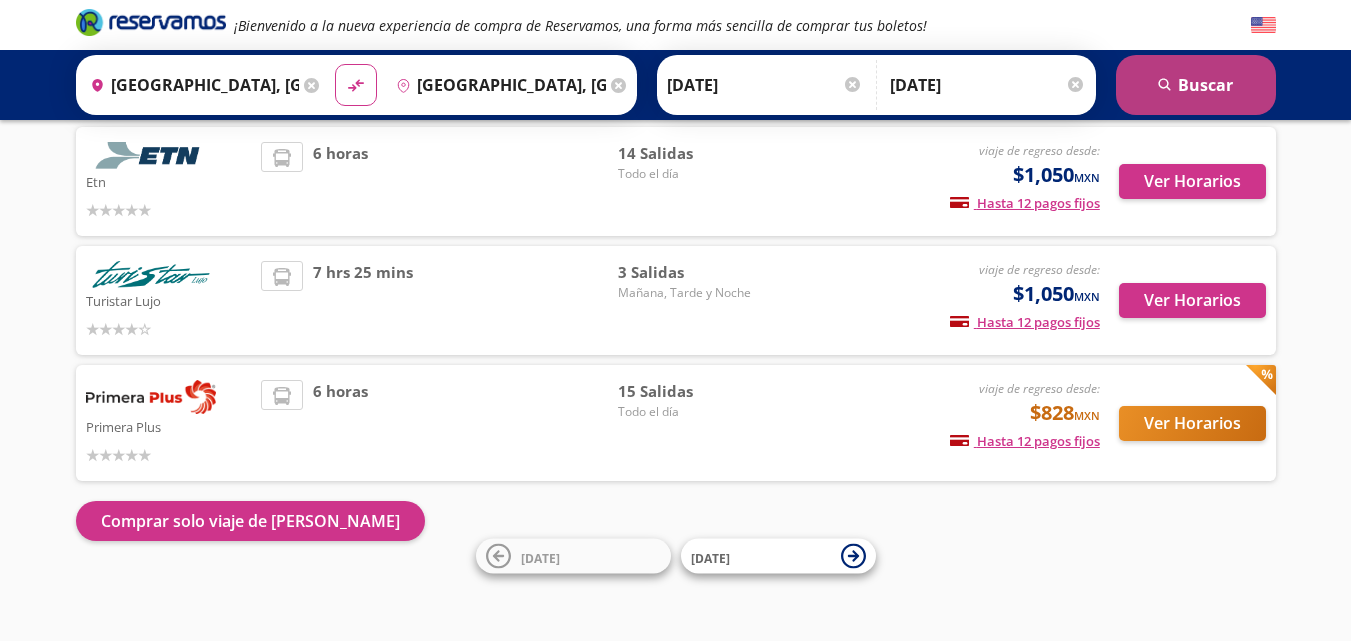 click on "search
Buscar" at bounding box center [1196, 85] 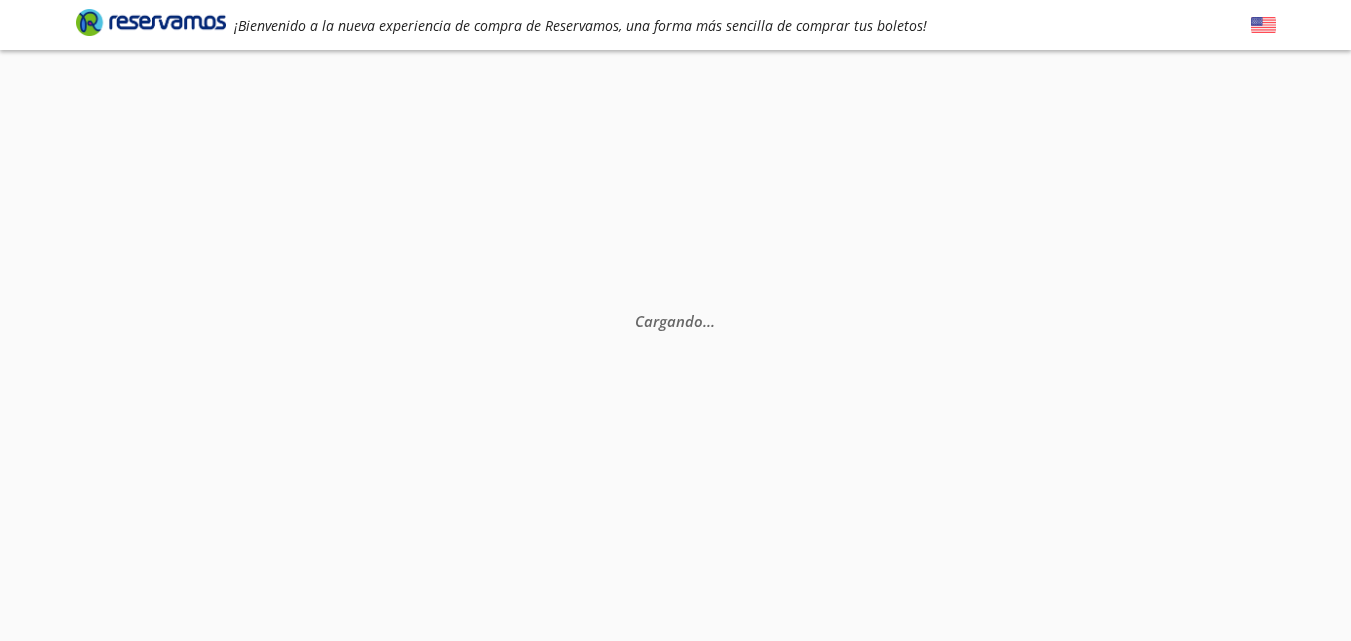 scroll, scrollTop: 0, scrollLeft: 0, axis: both 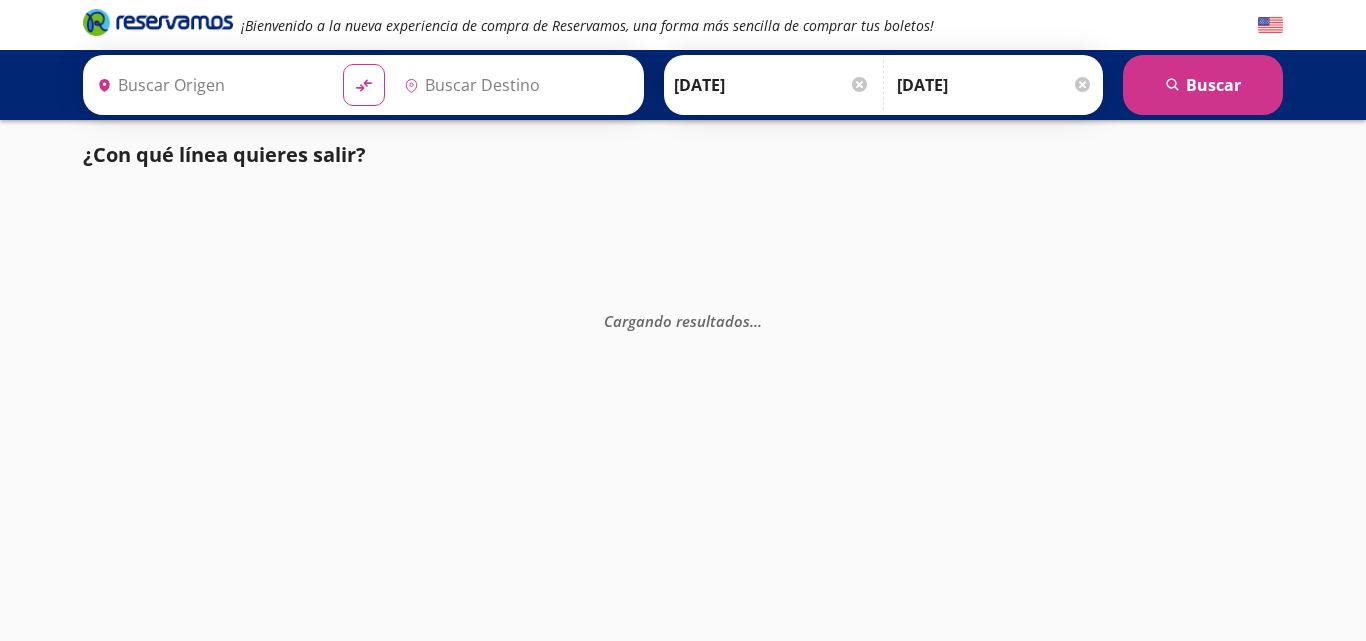 type on "Aguascalientes, Aguascalientes" 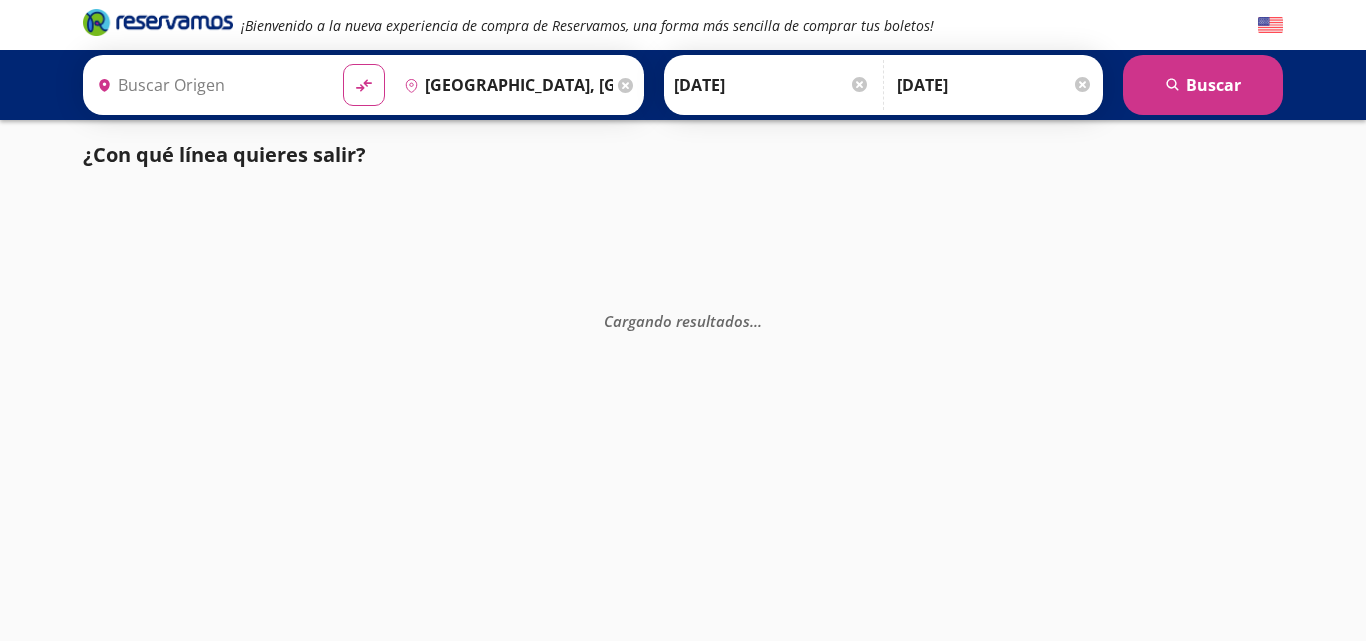 type on "[GEOGRAPHIC_DATA], [GEOGRAPHIC_DATA]" 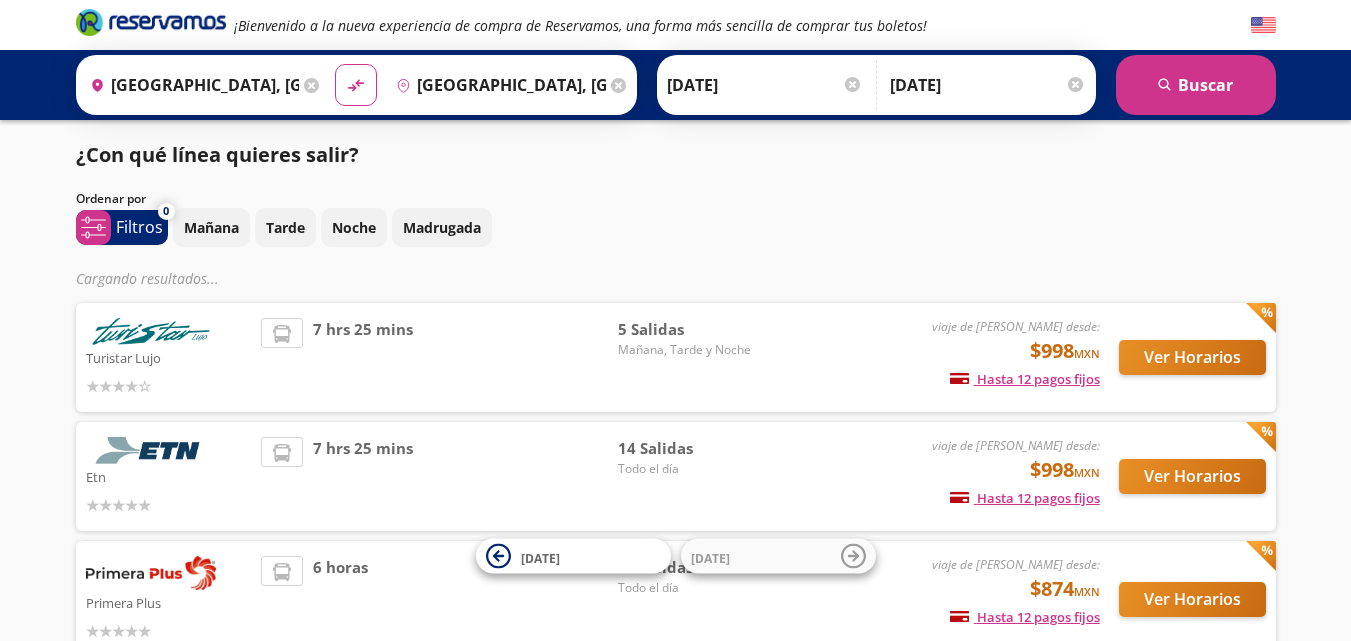 click on "[DATE]" at bounding box center [988, 85] 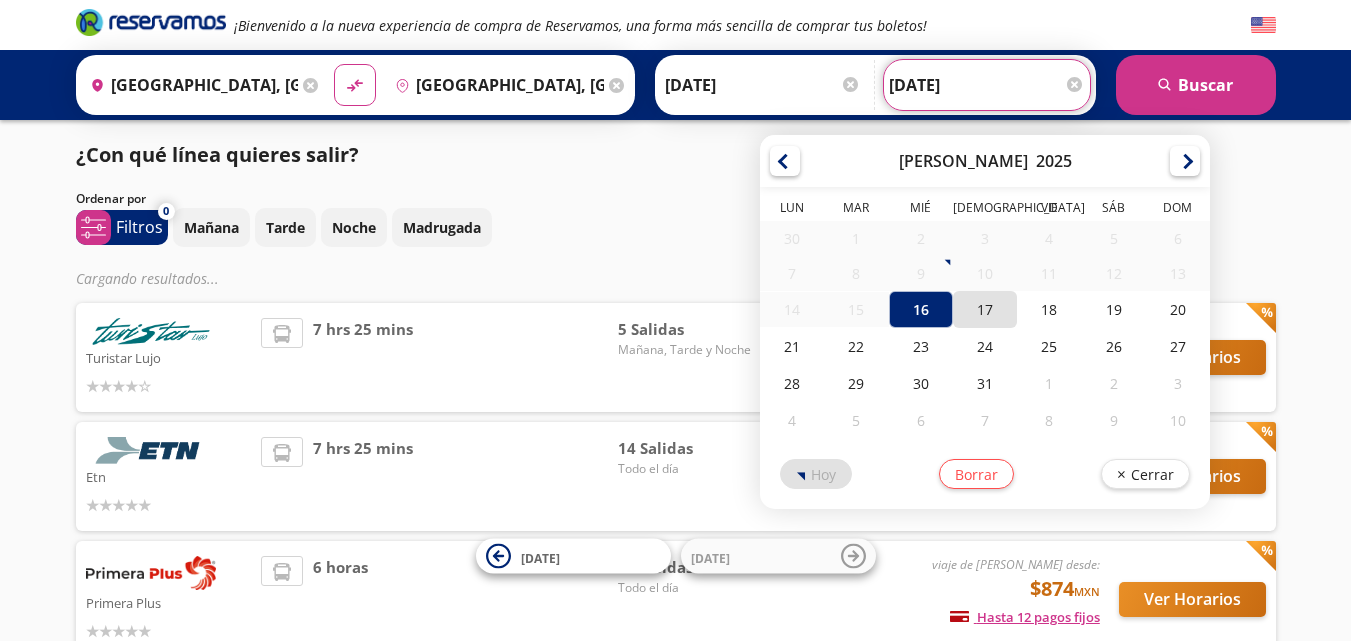 click on "17" at bounding box center [985, 309] 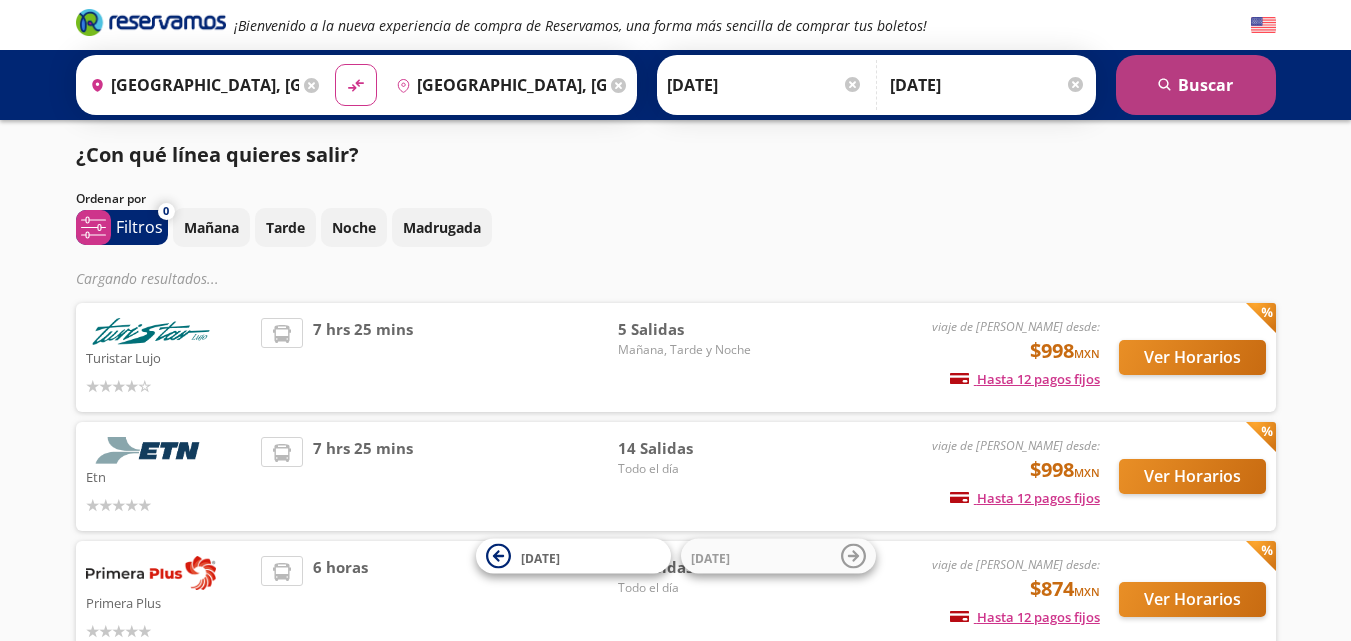 click on "search
Buscar" at bounding box center [1196, 85] 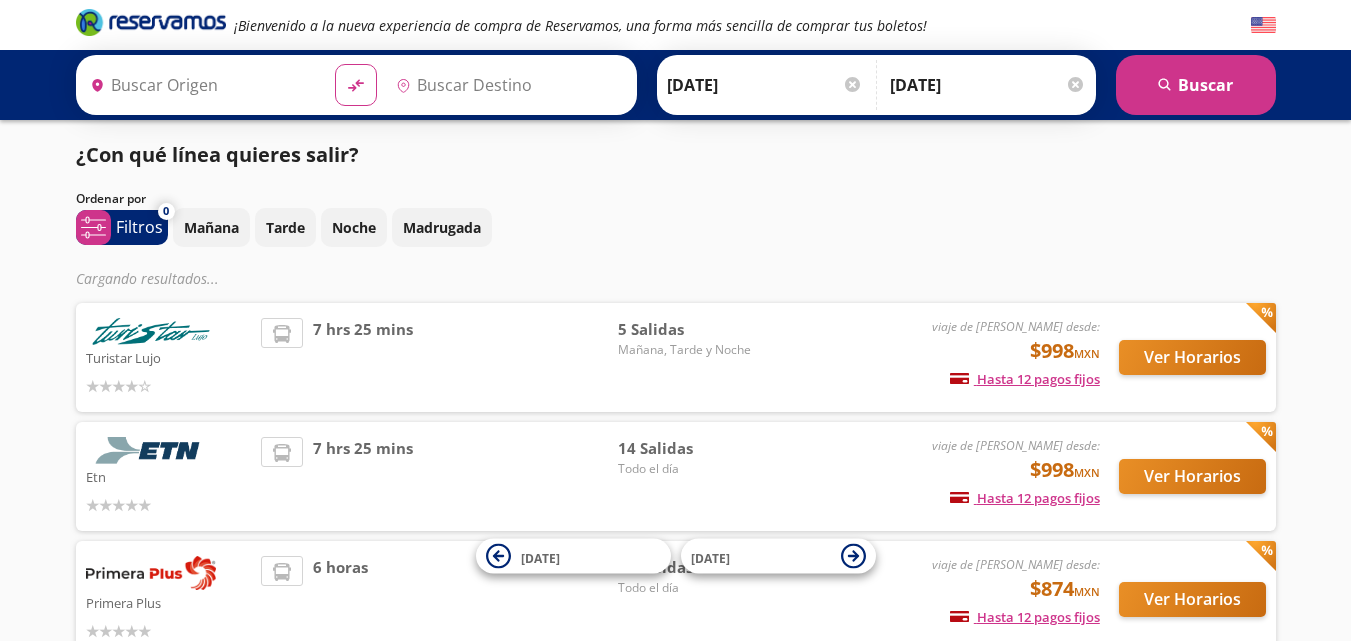 type on "[GEOGRAPHIC_DATA], [GEOGRAPHIC_DATA]" 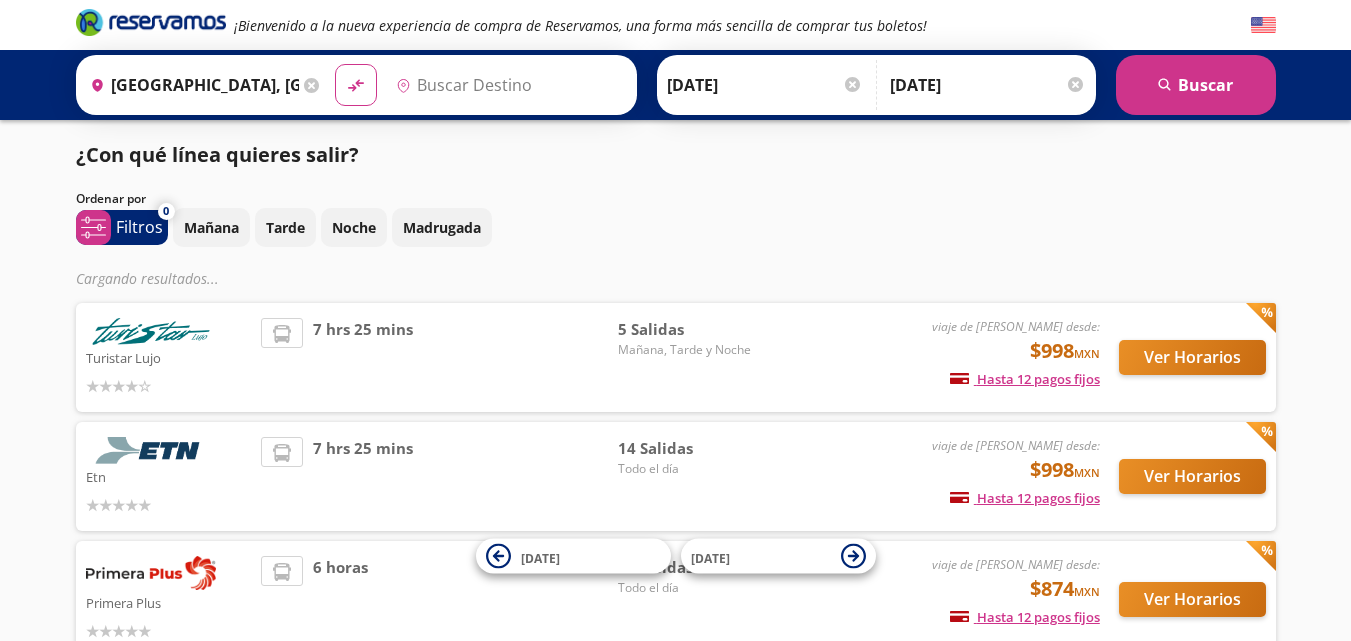 type on "Aguascalientes, Aguascalientes" 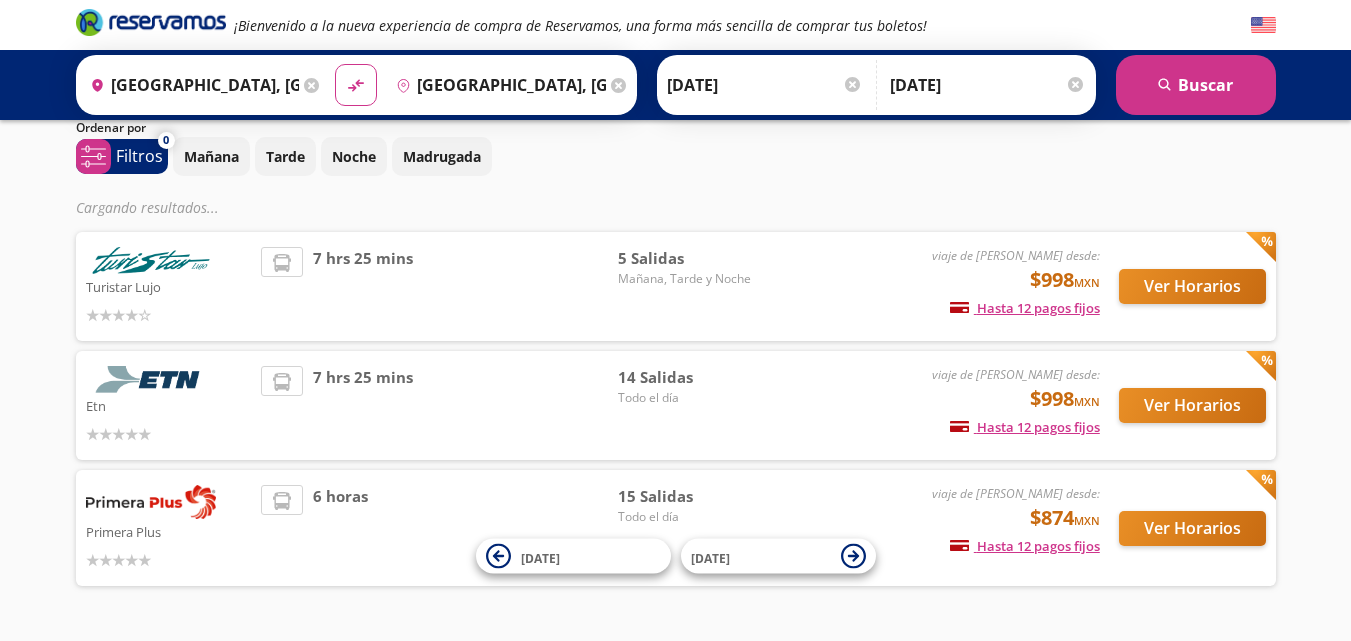 scroll, scrollTop: 122, scrollLeft: 0, axis: vertical 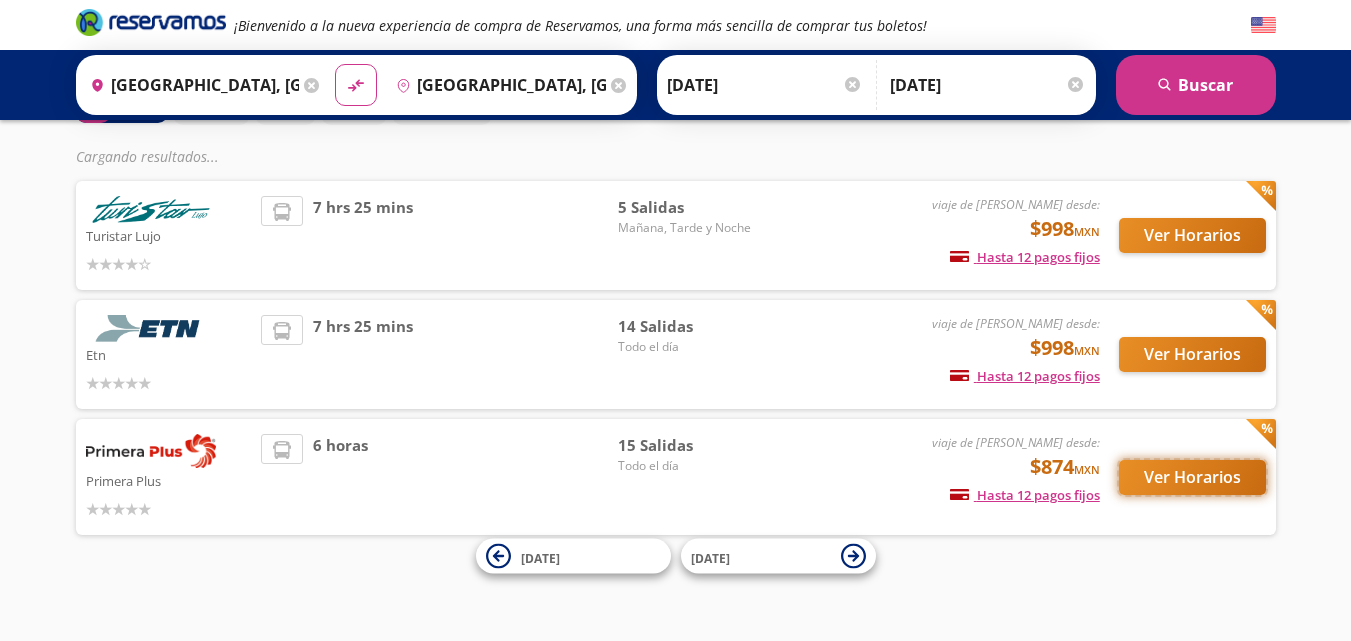 click on "Ver Horarios" at bounding box center (1192, 477) 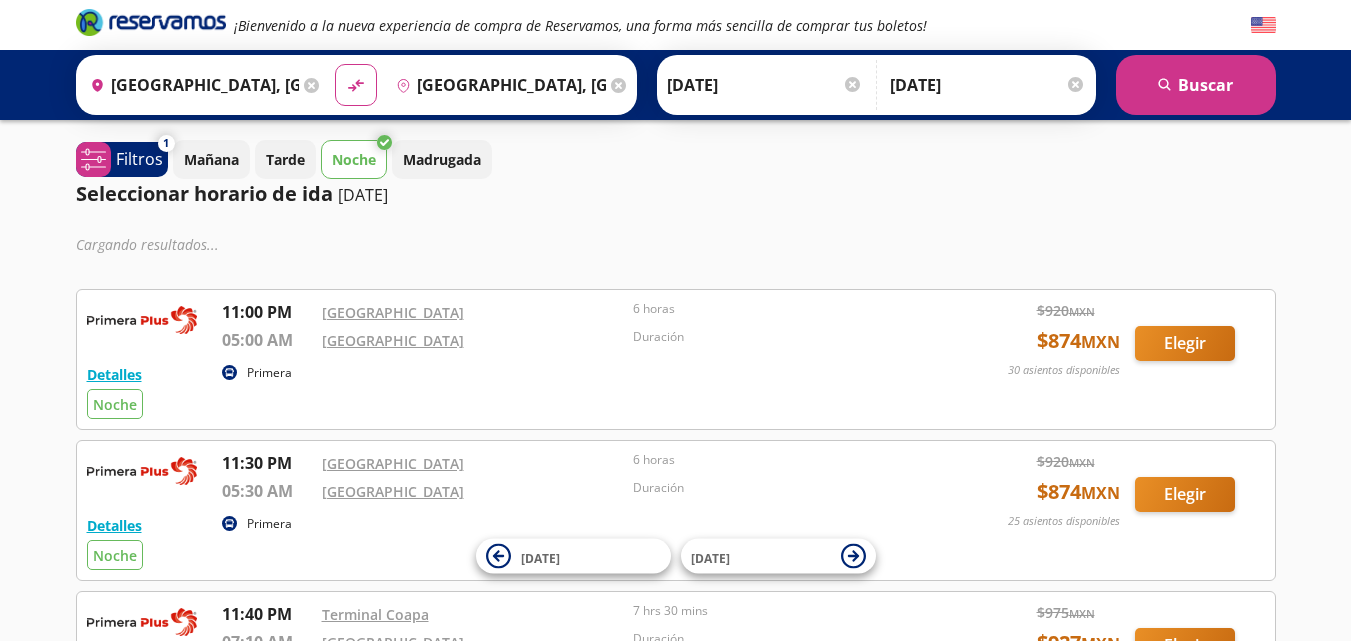 scroll, scrollTop: 400, scrollLeft: 0, axis: vertical 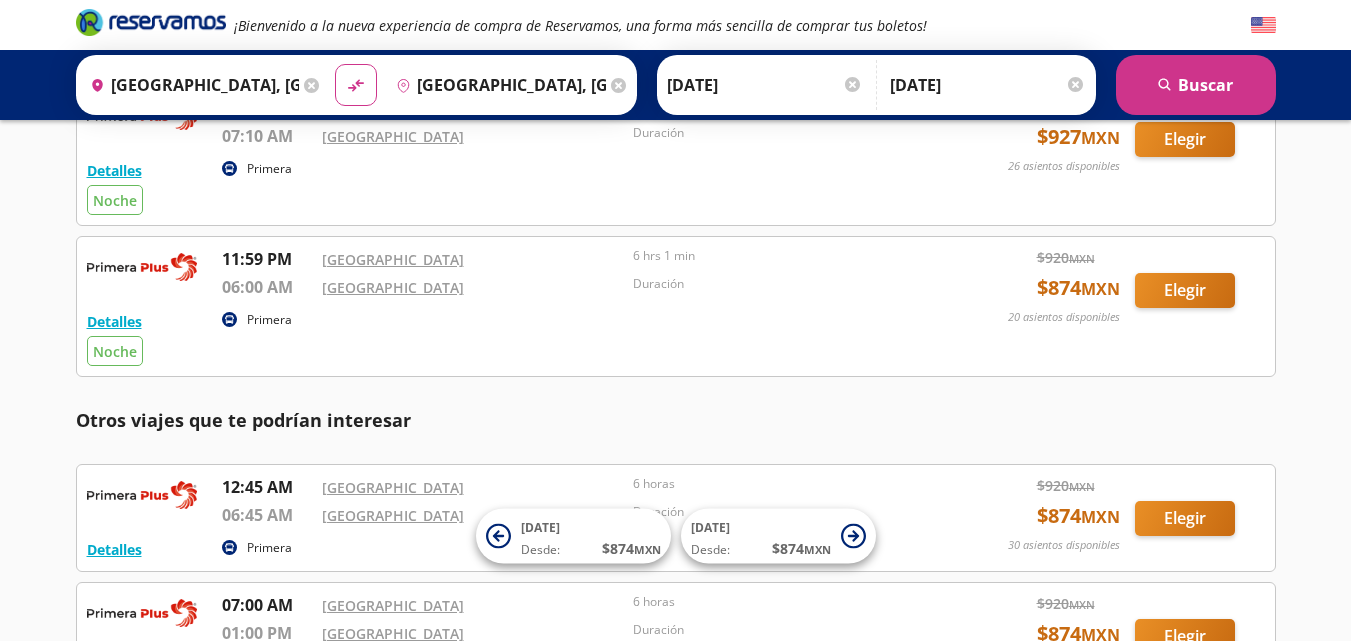 click on "Detalles Primera Noche 11:59 PM Central del Norte 06:00 AM Central Aguascalientes 6 hrs 1 min Duración $ 920  MXN $ 874  MXN 20 asientos disponibles Elegir 20 asientos disponibles Detalles Elegir" at bounding box center [676, 306] 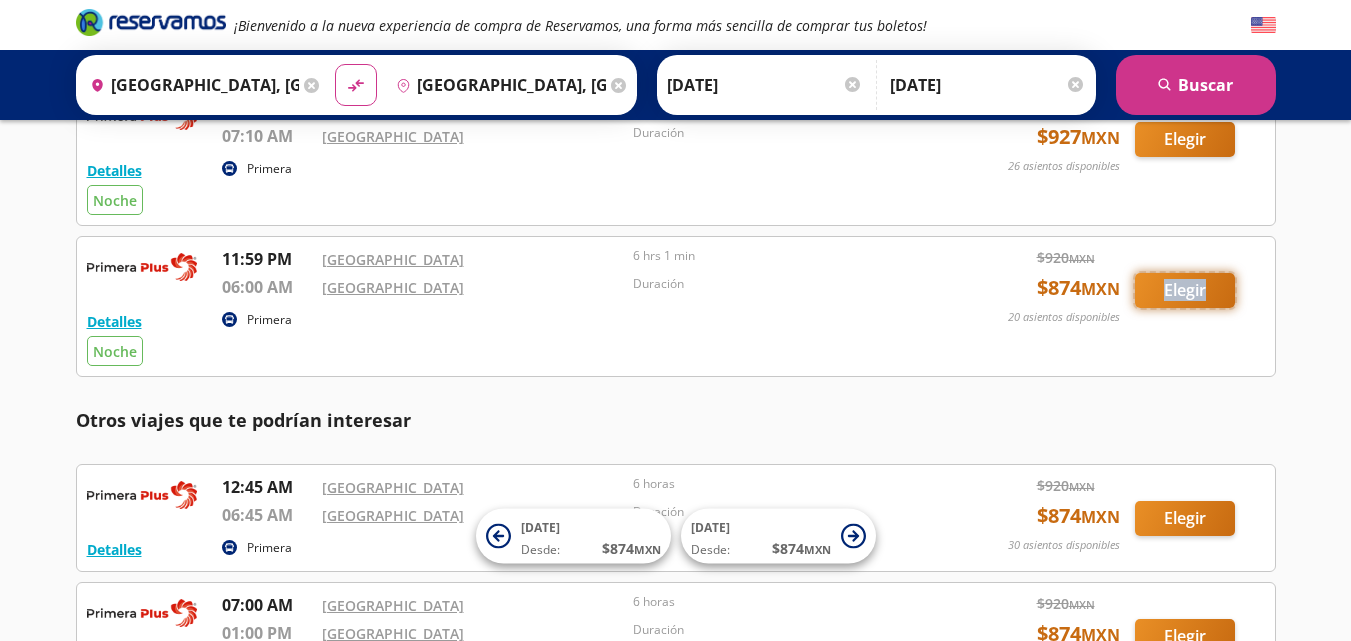 click on "Elegir" at bounding box center (1185, 290) 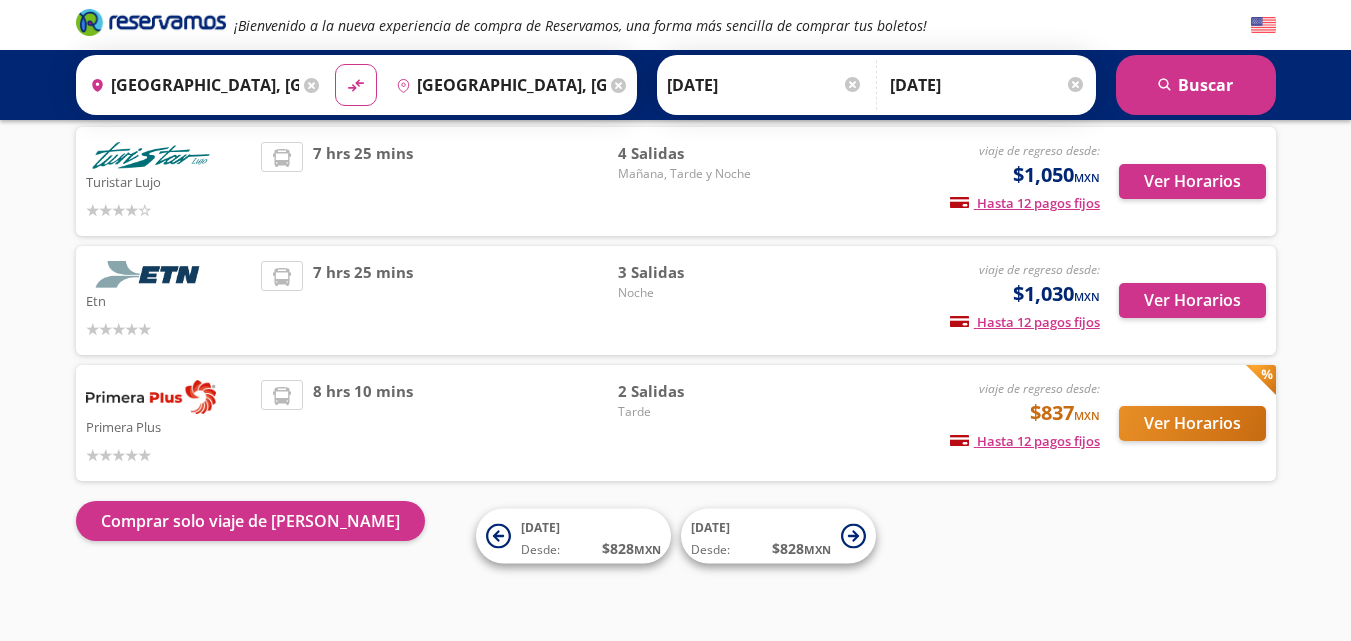 scroll, scrollTop: 136, scrollLeft: 0, axis: vertical 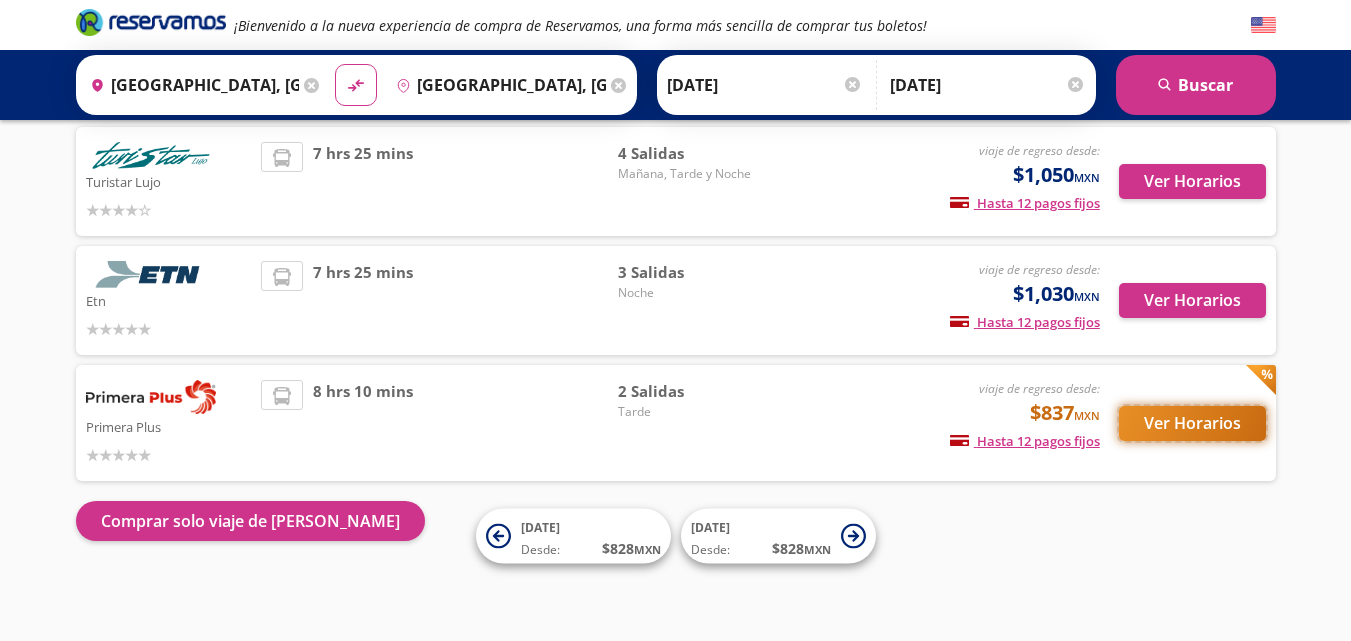 click on "Ver Horarios" at bounding box center [1192, 423] 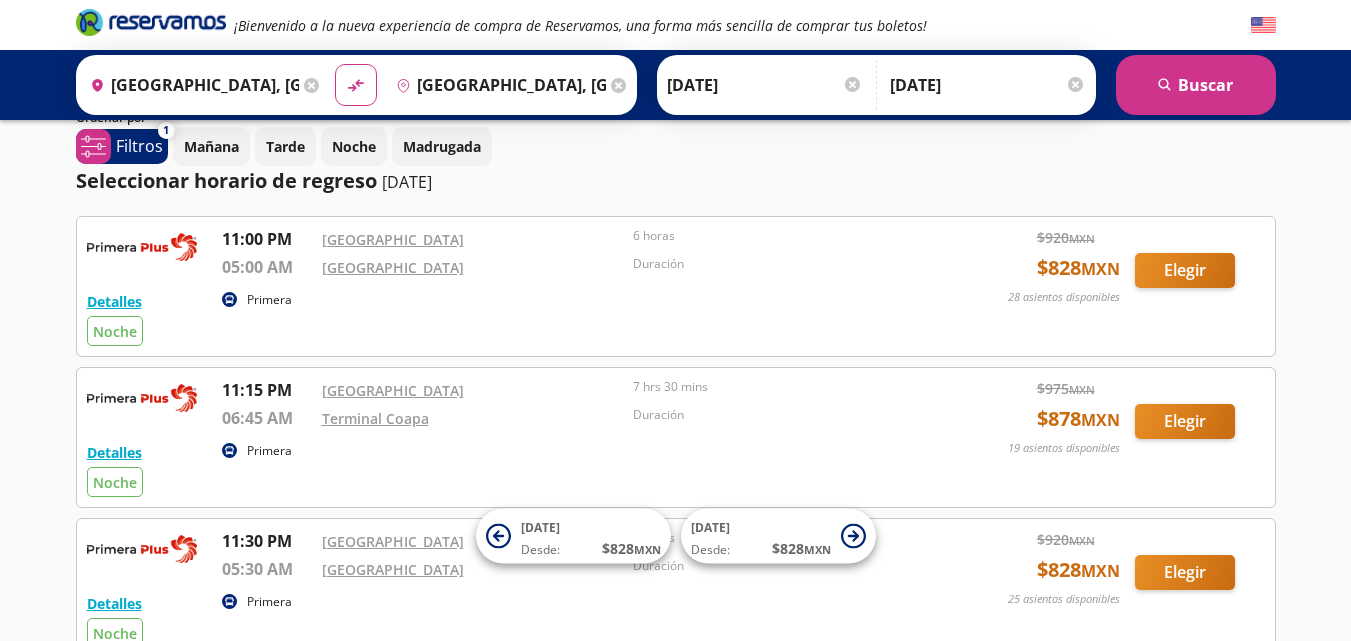 scroll, scrollTop: 0, scrollLeft: 0, axis: both 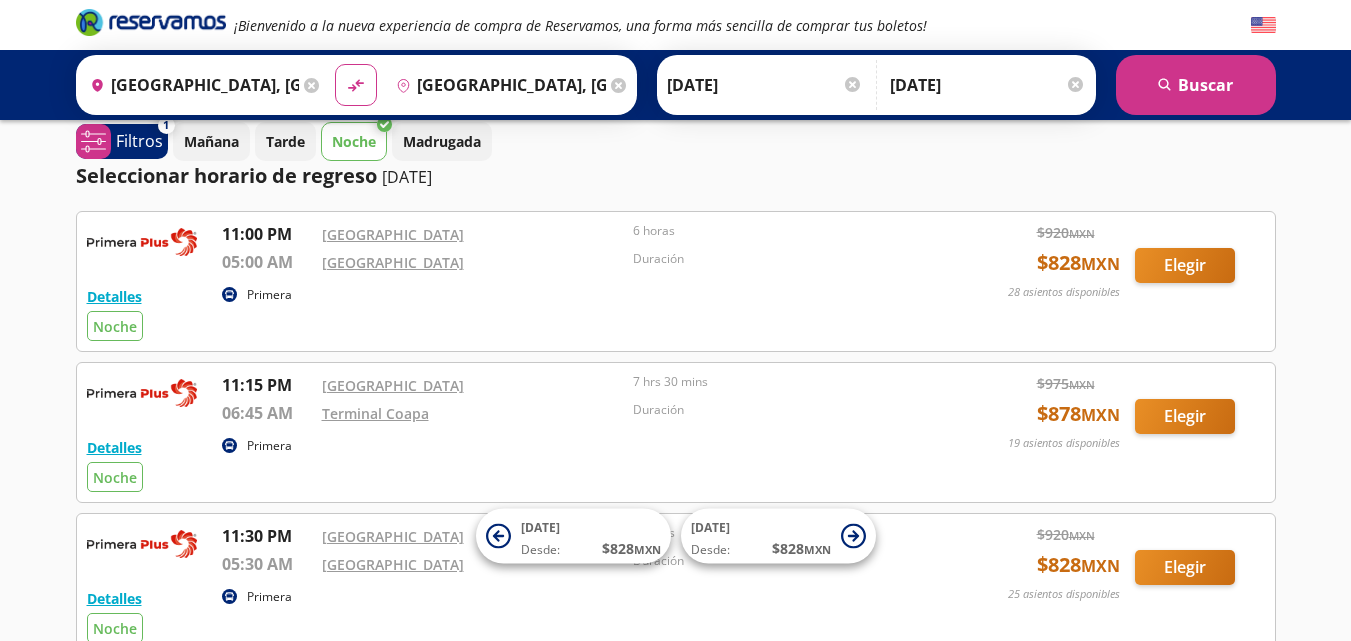click on "Group 9 Created with Sketch. ¡Bienvenido a la nueva experiencia de compra de Reservamos, una forma más sencilla de comprar tus boletos! Origen
heroicons:map-pin-20-solid
Ciudad de México, Distrito Federal
Destino
pin-outline
Aguascalientes, Aguascalientes
material-symbols:compare-arrows-rounded" at bounding box center (675, 923) 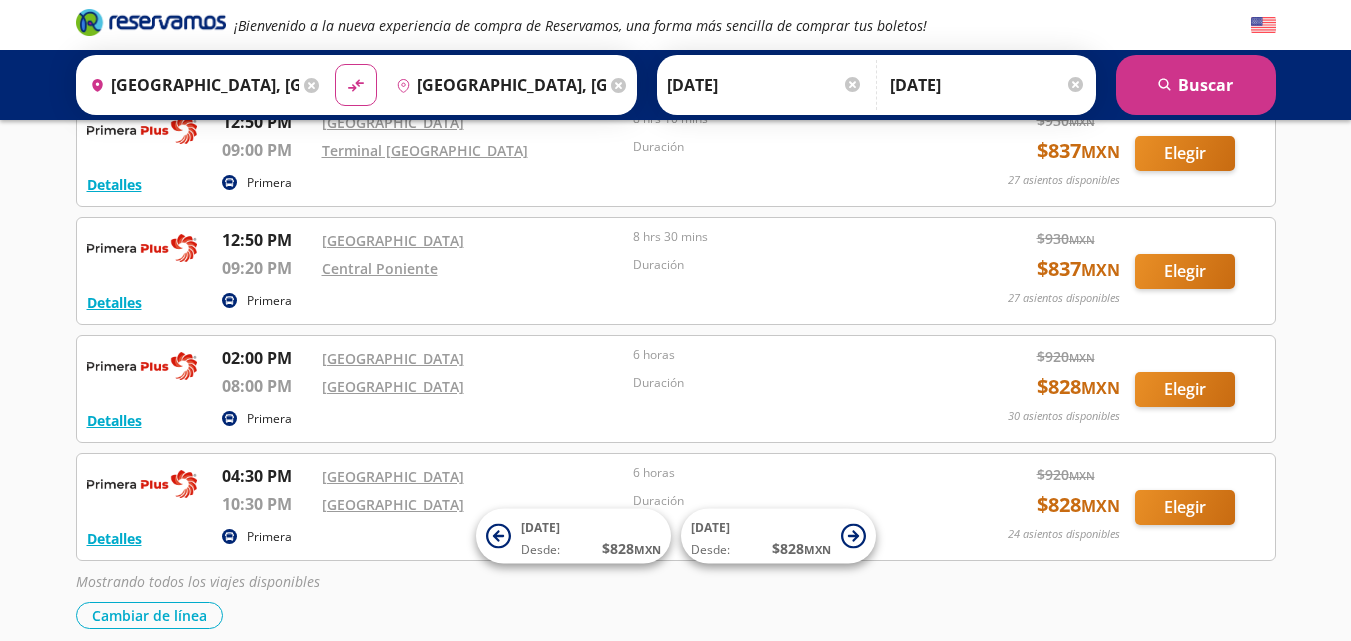 scroll, scrollTop: 1487, scrollLeft: 0, axis: vertical 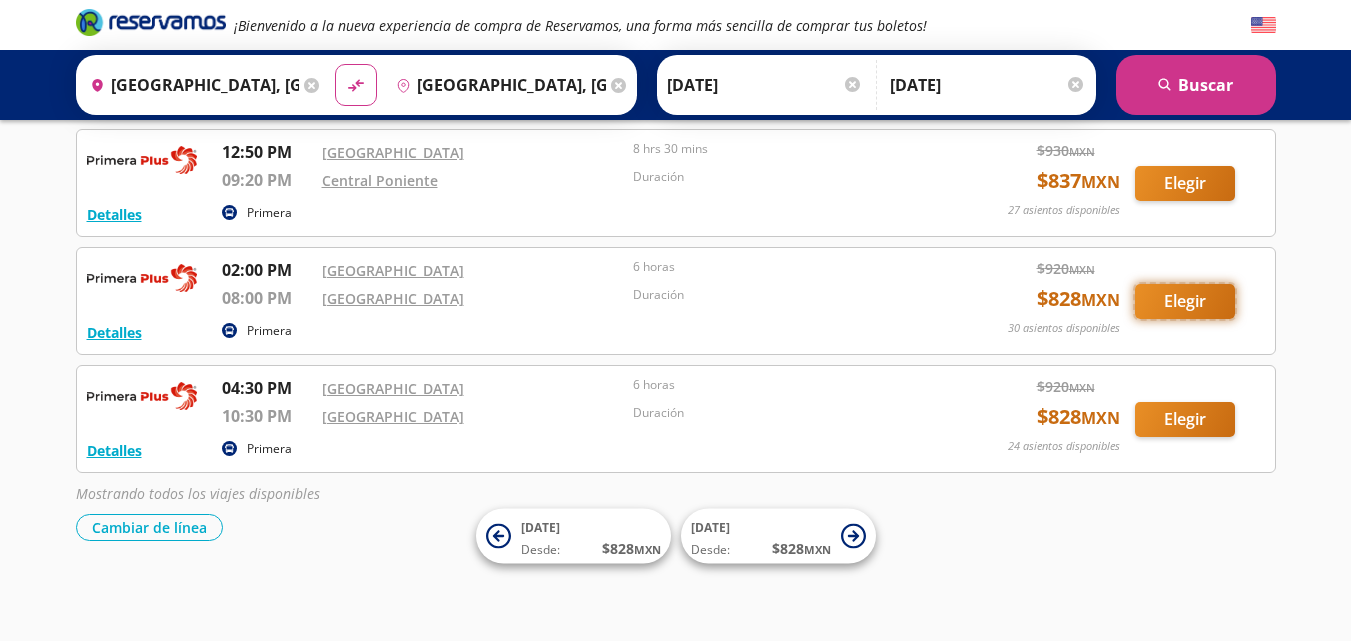click on "Elegir" at bounding box center [1185, 301] 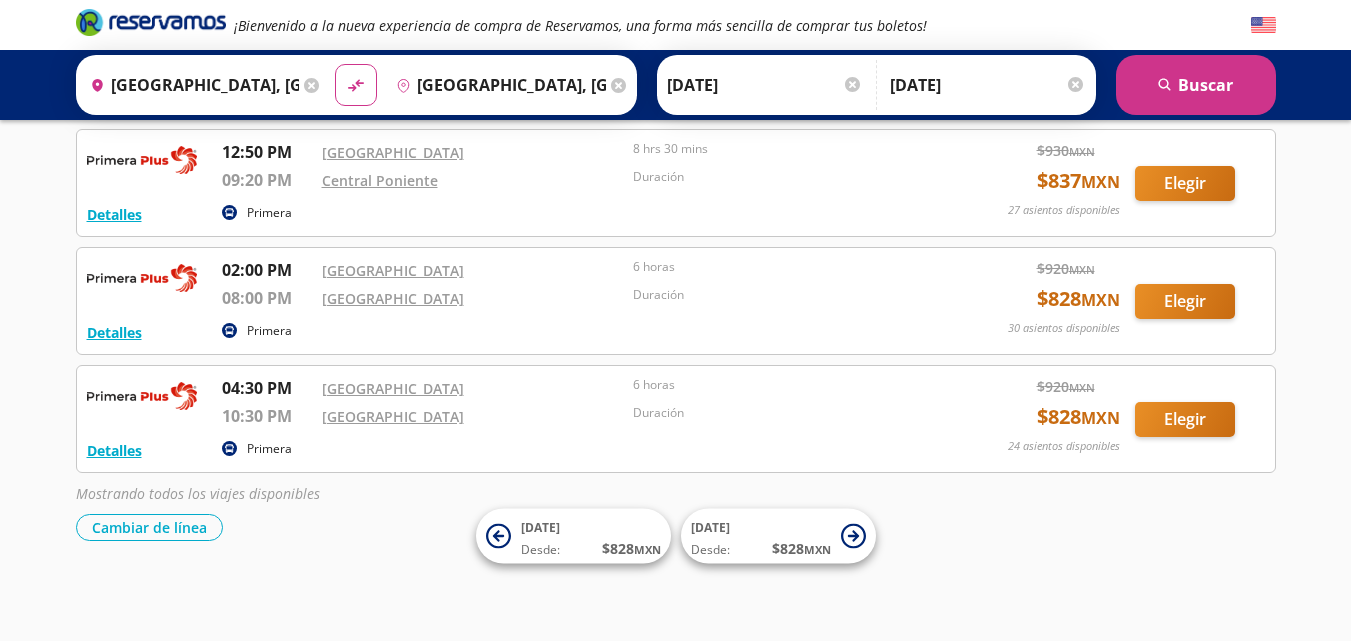 scroll, scrollTop: 0, scrollLeft: 0, axis: both 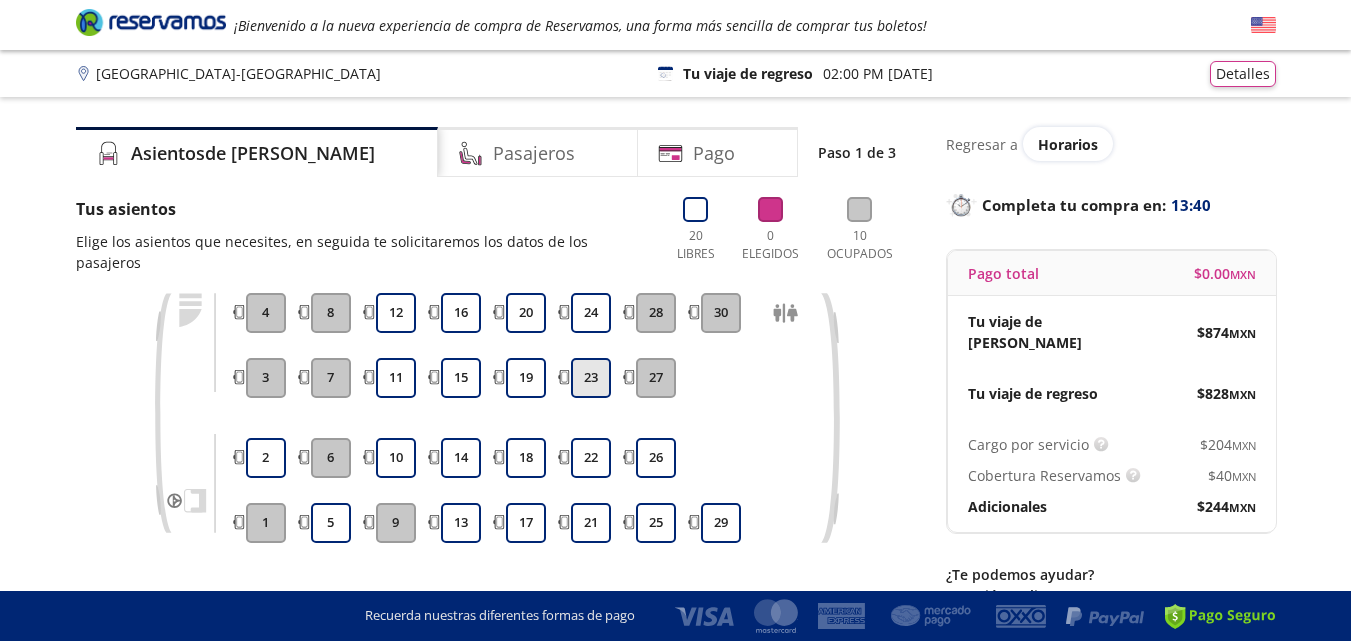 click on "23" at bounding box center (591, 378) 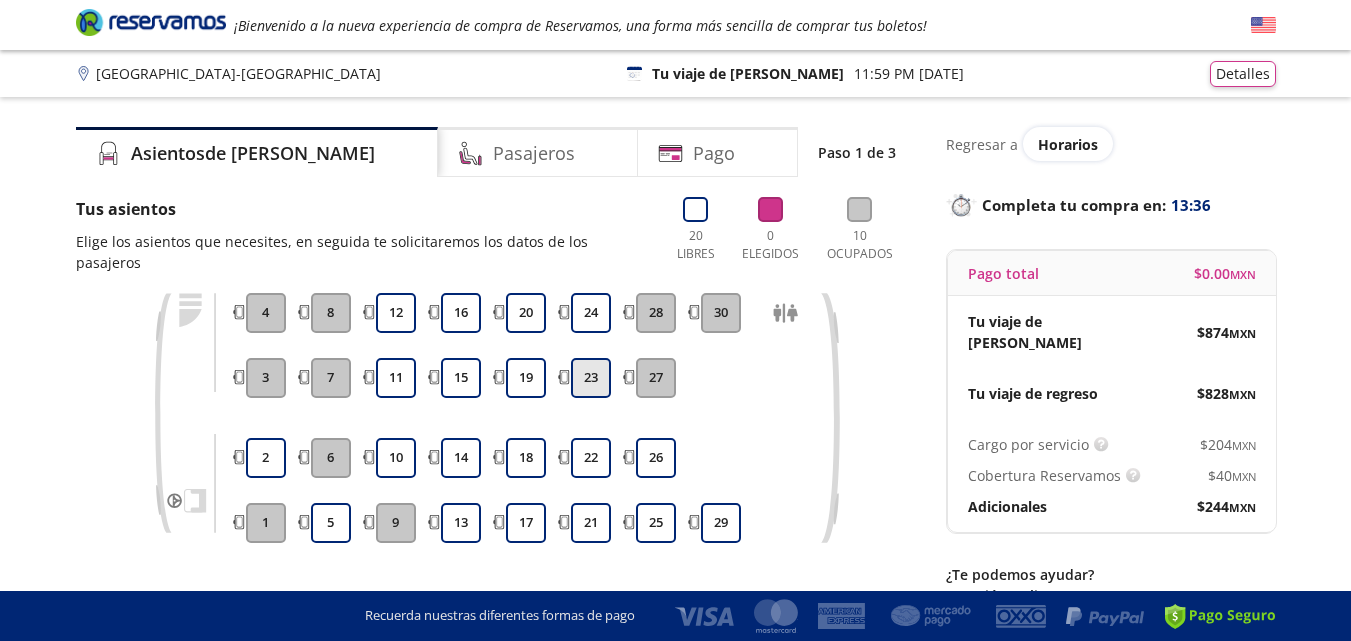 click on "23" at bounding box center (591, 378) 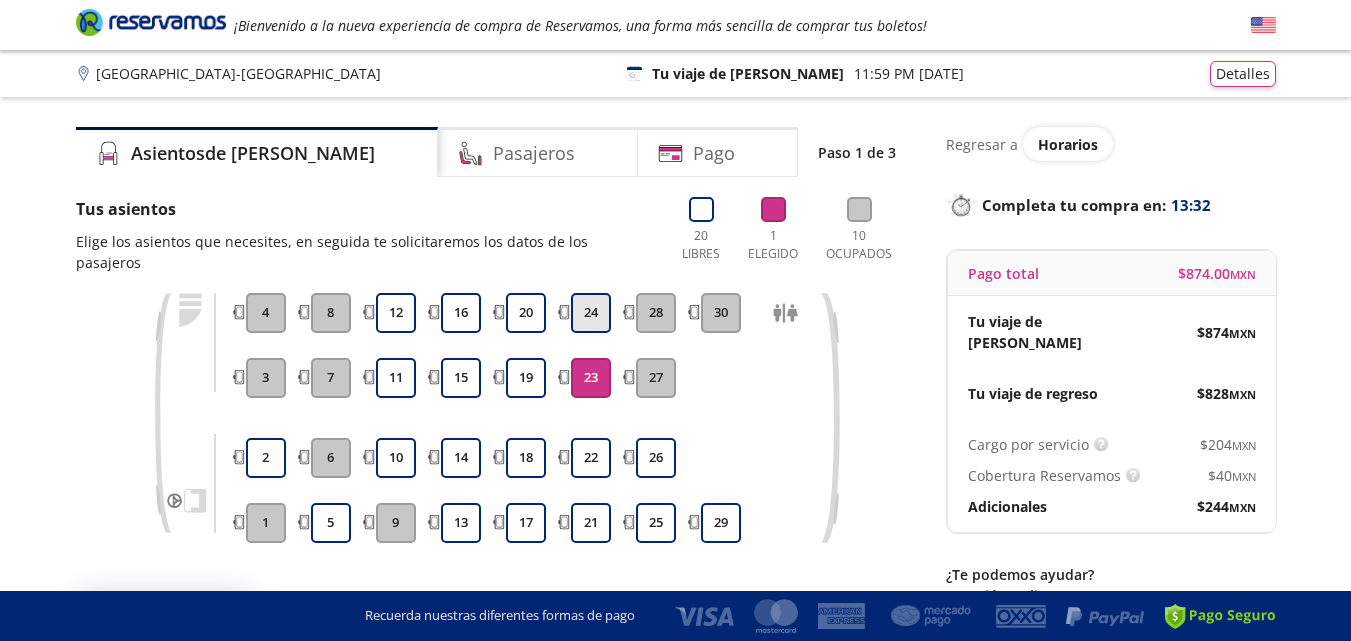 click on "24" at bounding box center [591, 313] 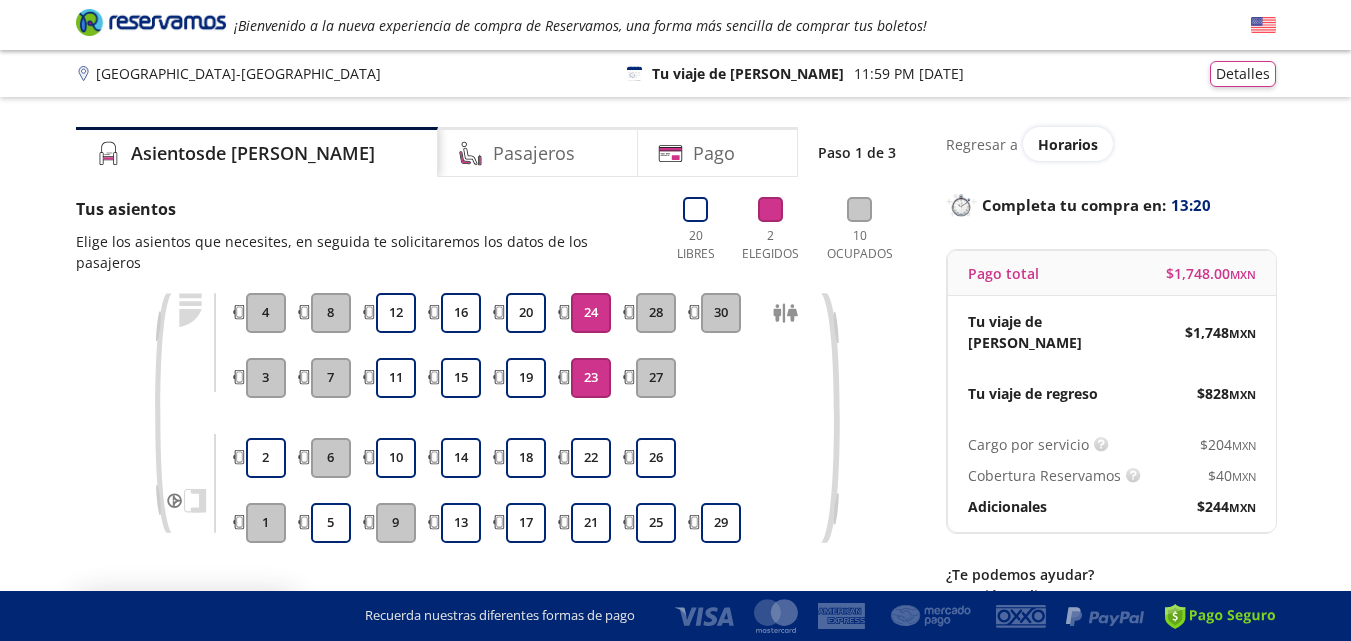scroll, scrollTop: 126, scrollLeft: 0, axis: vertical 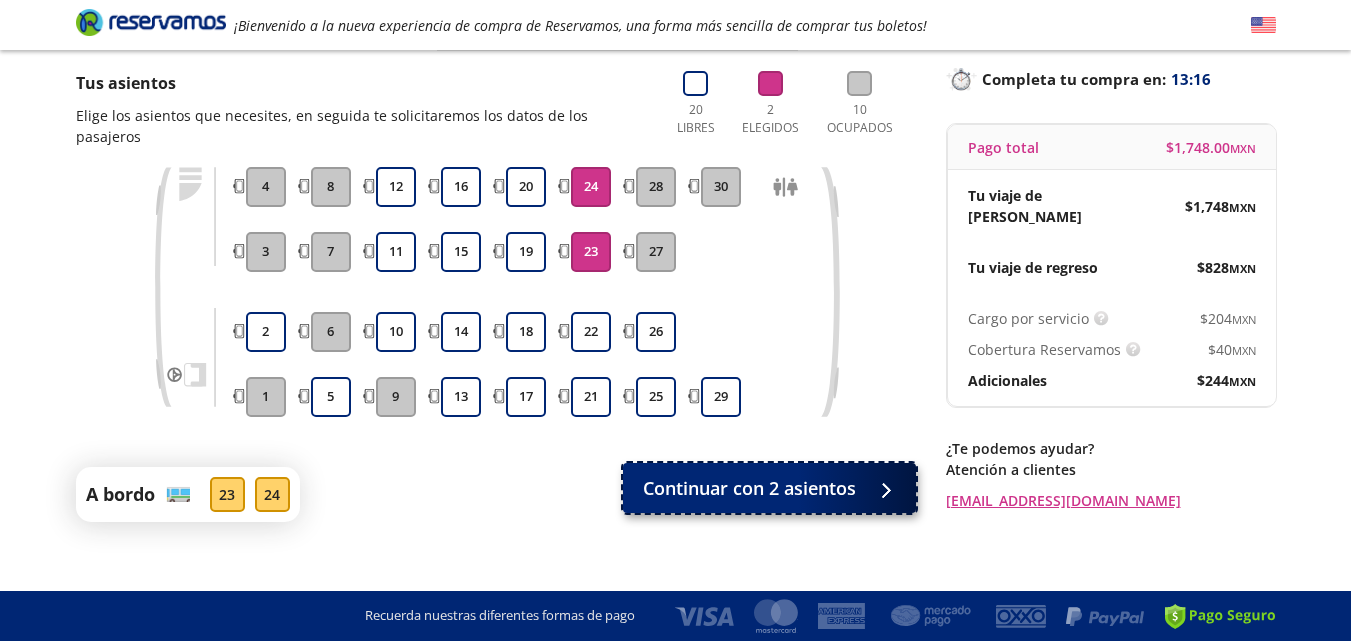 click on "Continuar con 2 asientos" at bounding box center (749, 488) 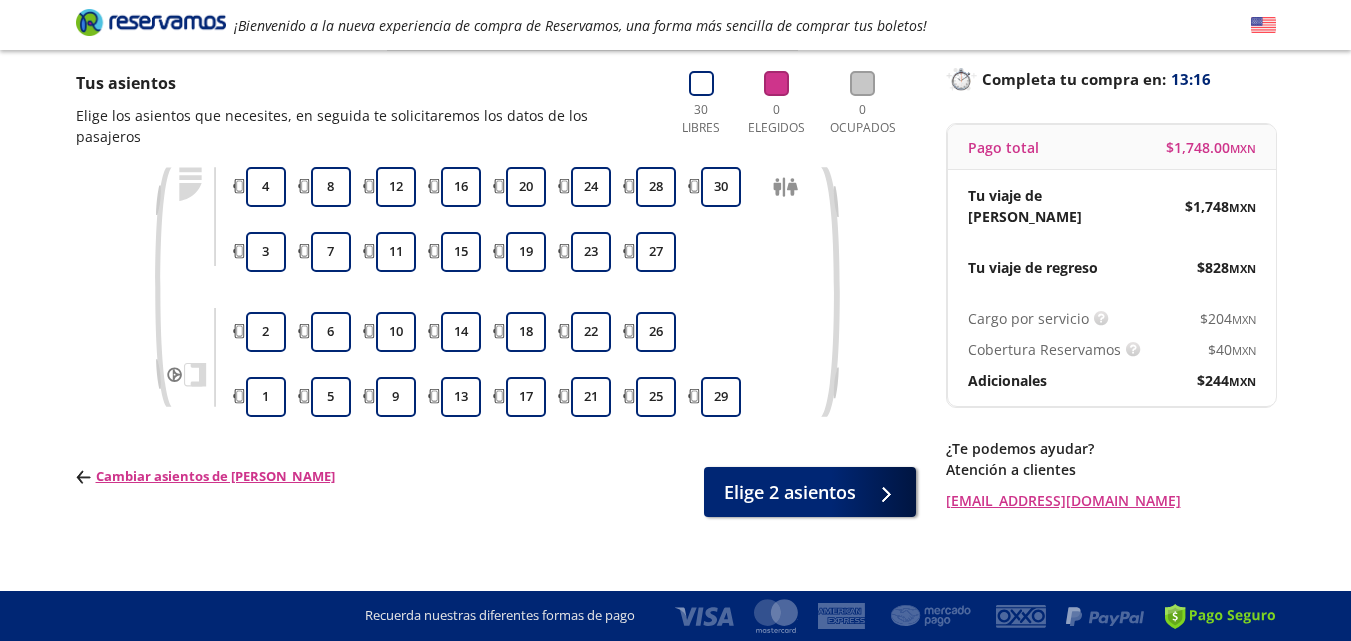 scroll, scrollTop: 0, scrollLeft: 0, axis: both 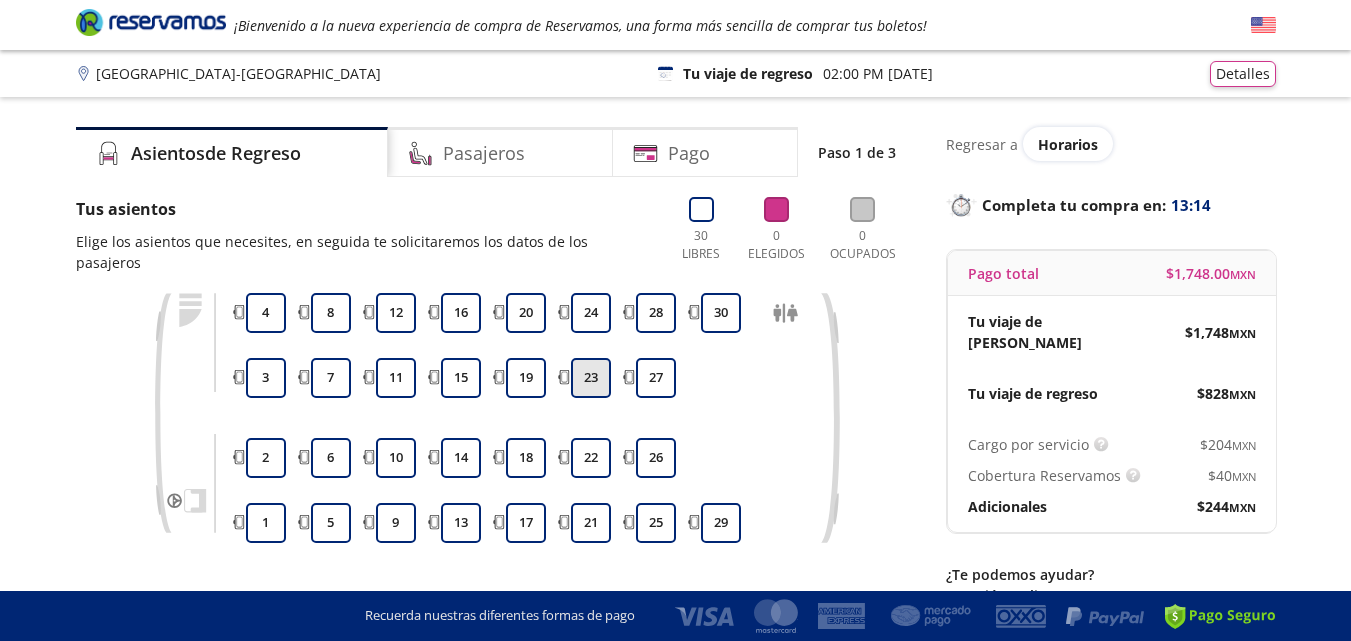 click on "23" at bounding box center (591, 378) 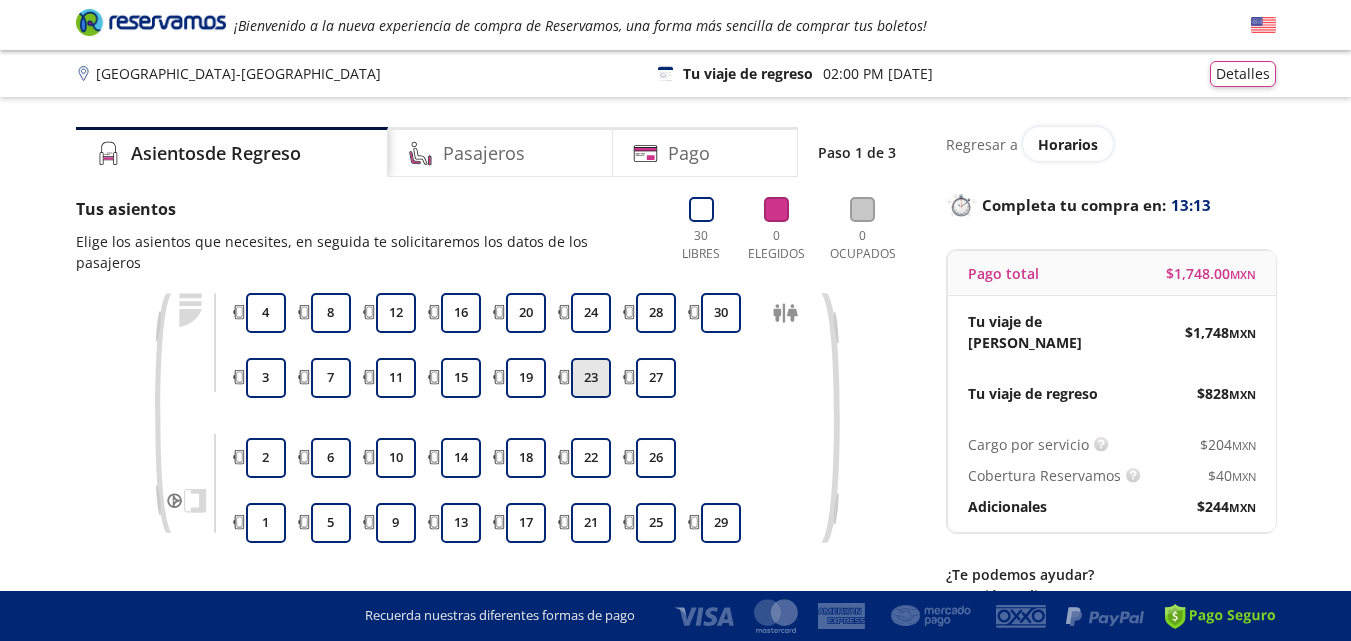 click on "23" at bounding box center [591, 378] 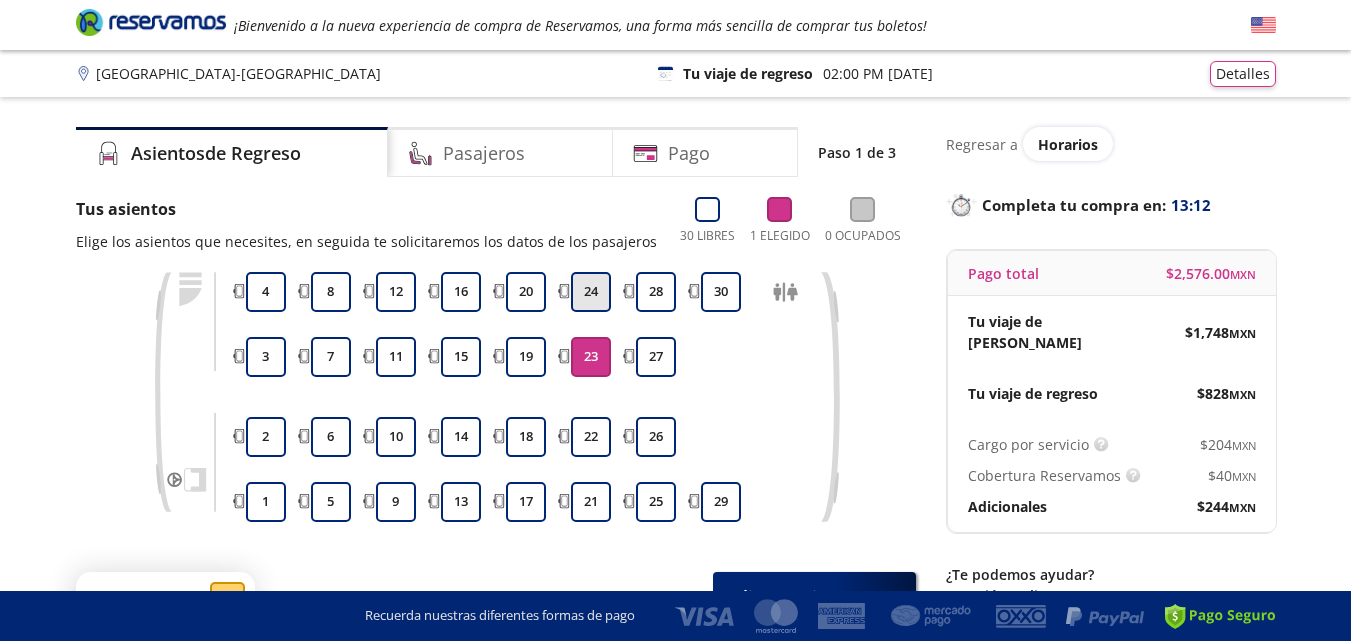 click on "24" at bounding box center (591, 292) 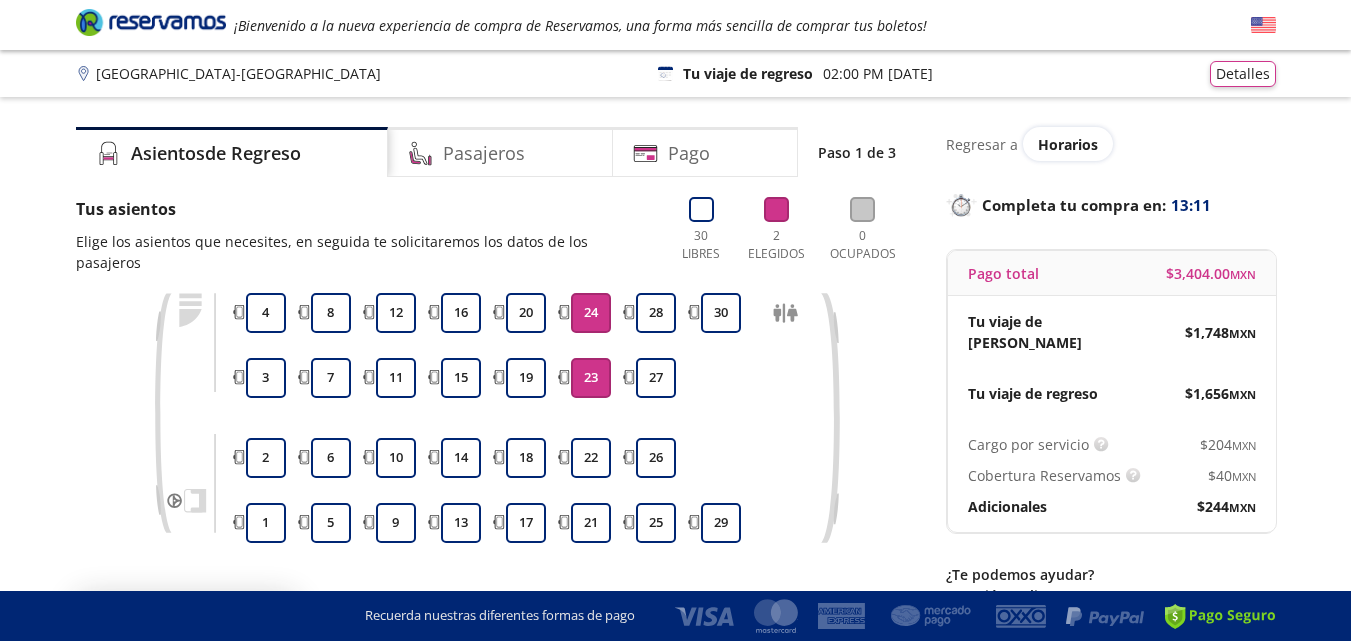scroll, scrollTop: 156, scrollLeft: 0, axis: vertical 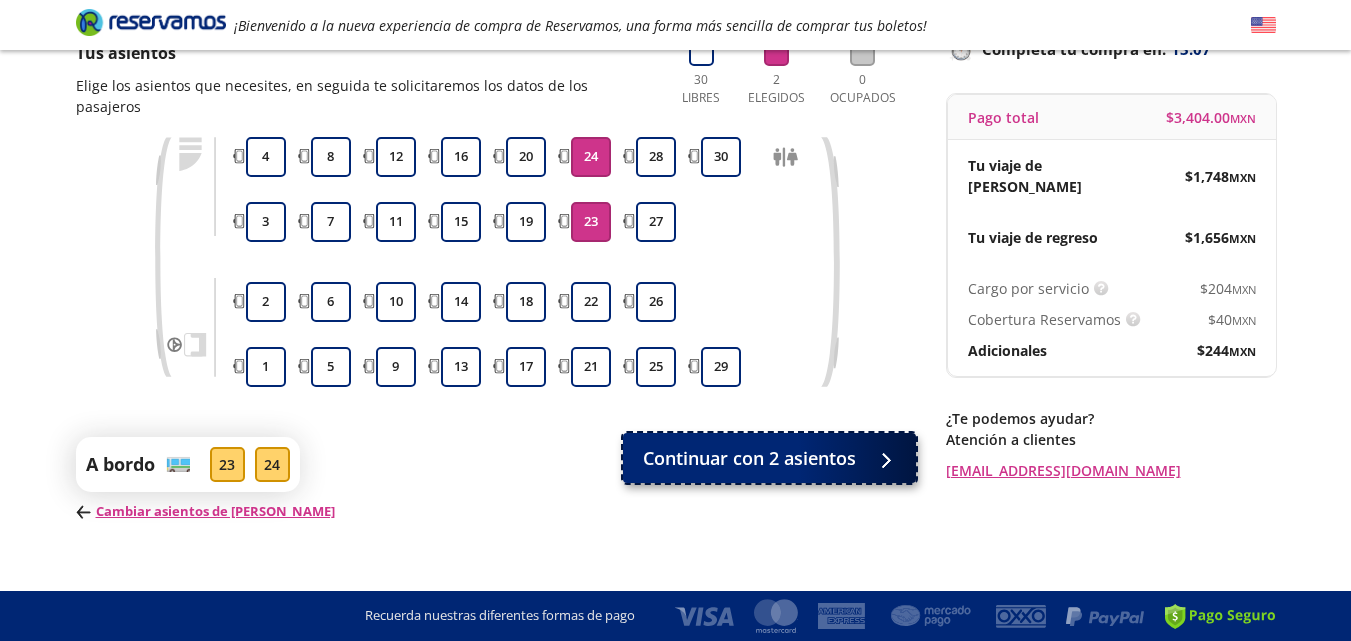 click on "Continuar con 2 asientos" at bounding box center (749, 458) 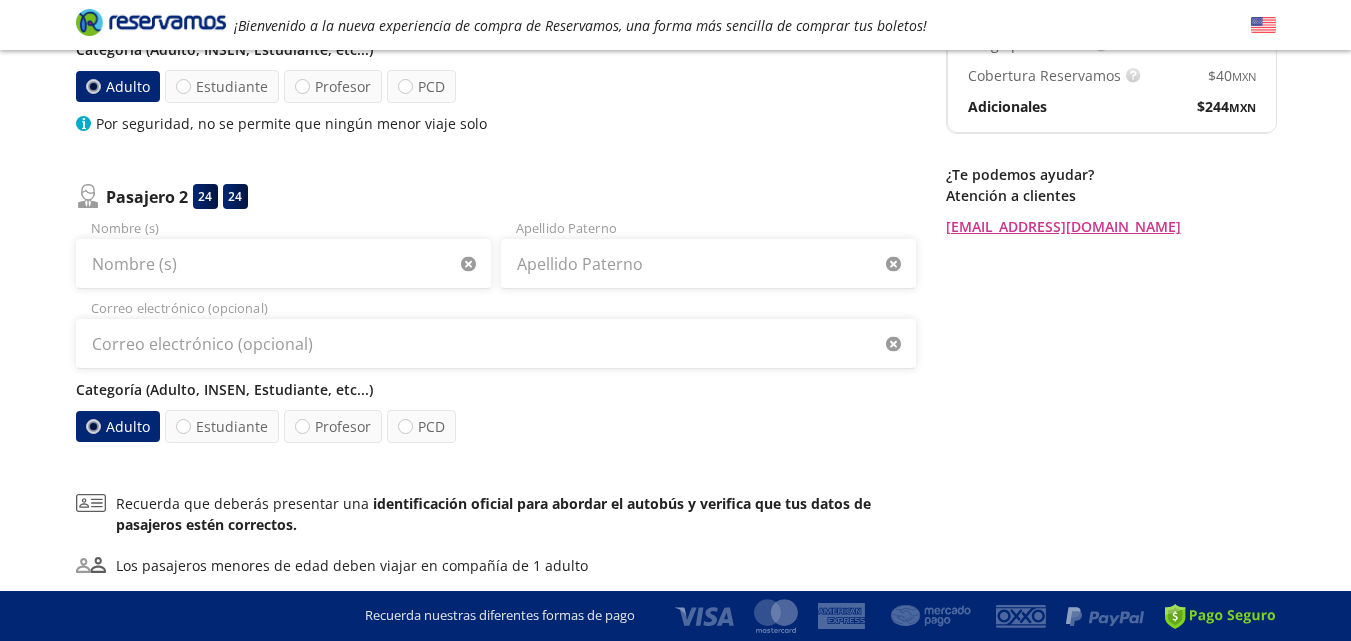 scroll, scrollTop: 0, scrollLeft: 0, axis: both 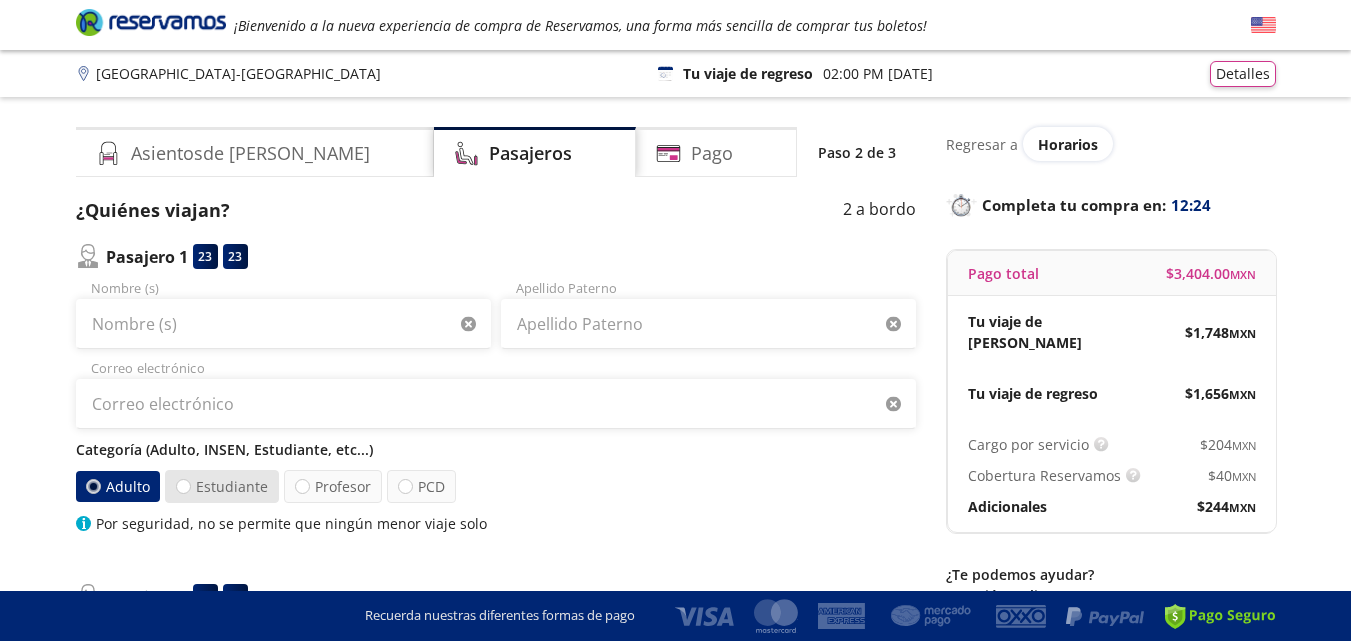 click on "Estudiante" at bounding box center [222, 486] 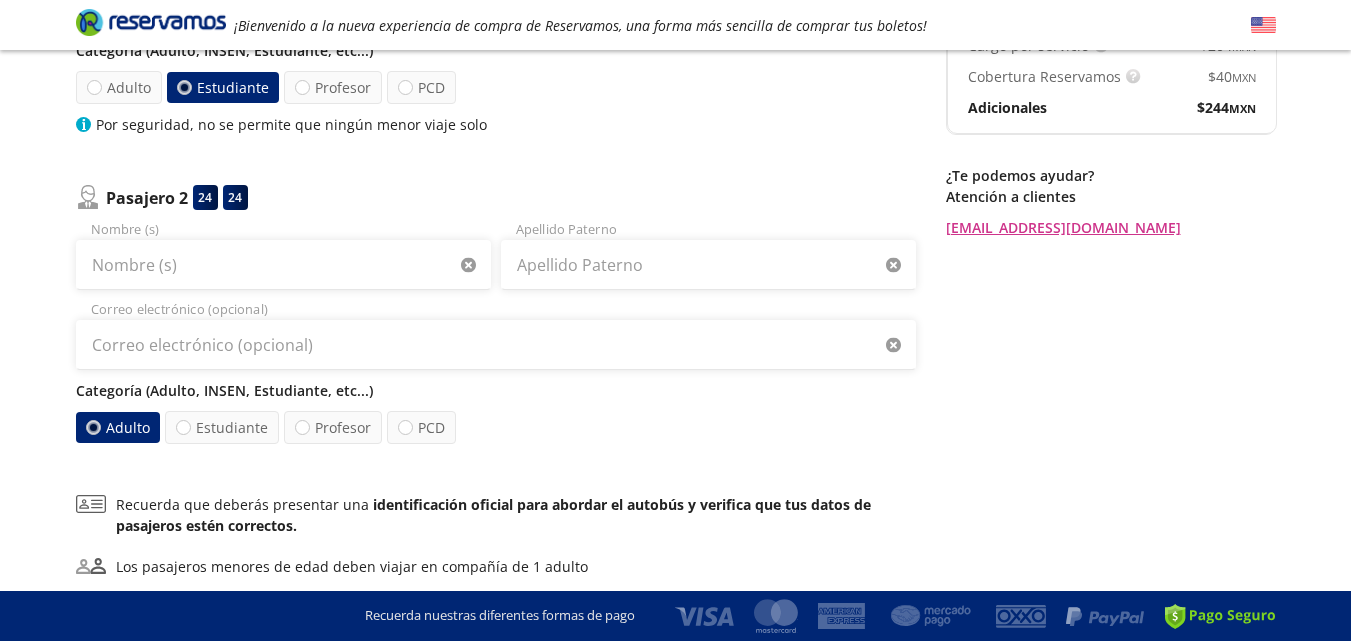 scroll, scrollTop: 400, scrollLeft: 0, axis: vertical 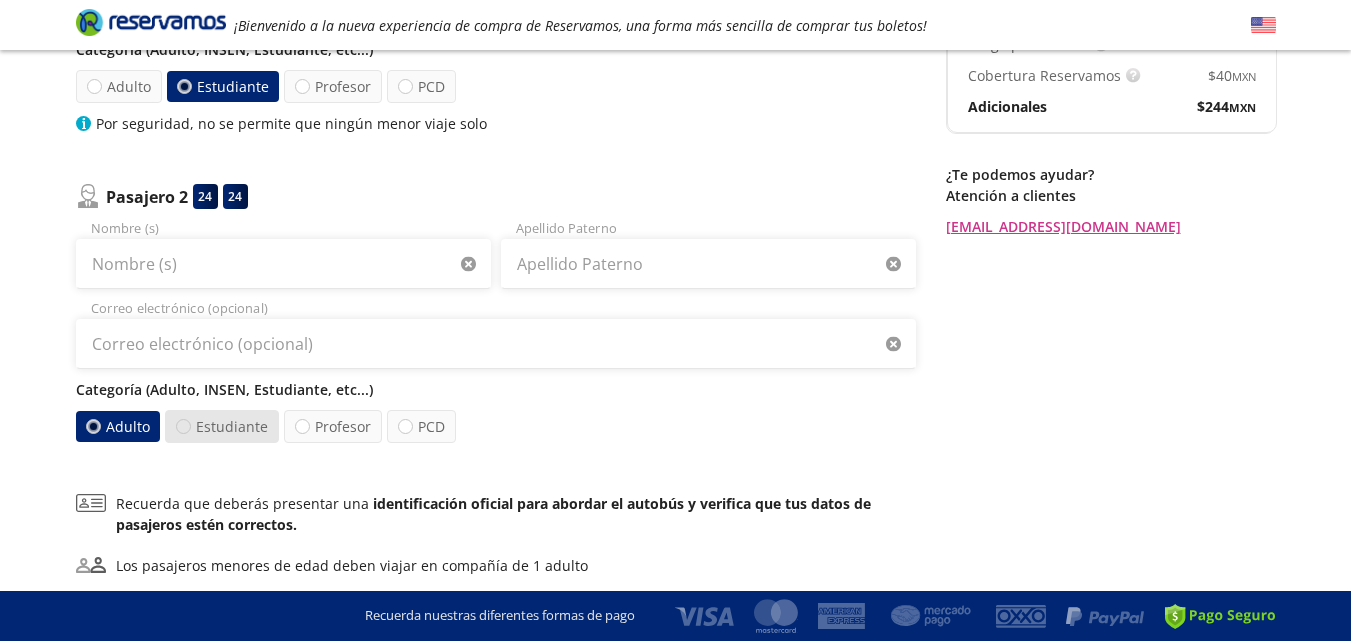 click at bounding box center [183, 426] 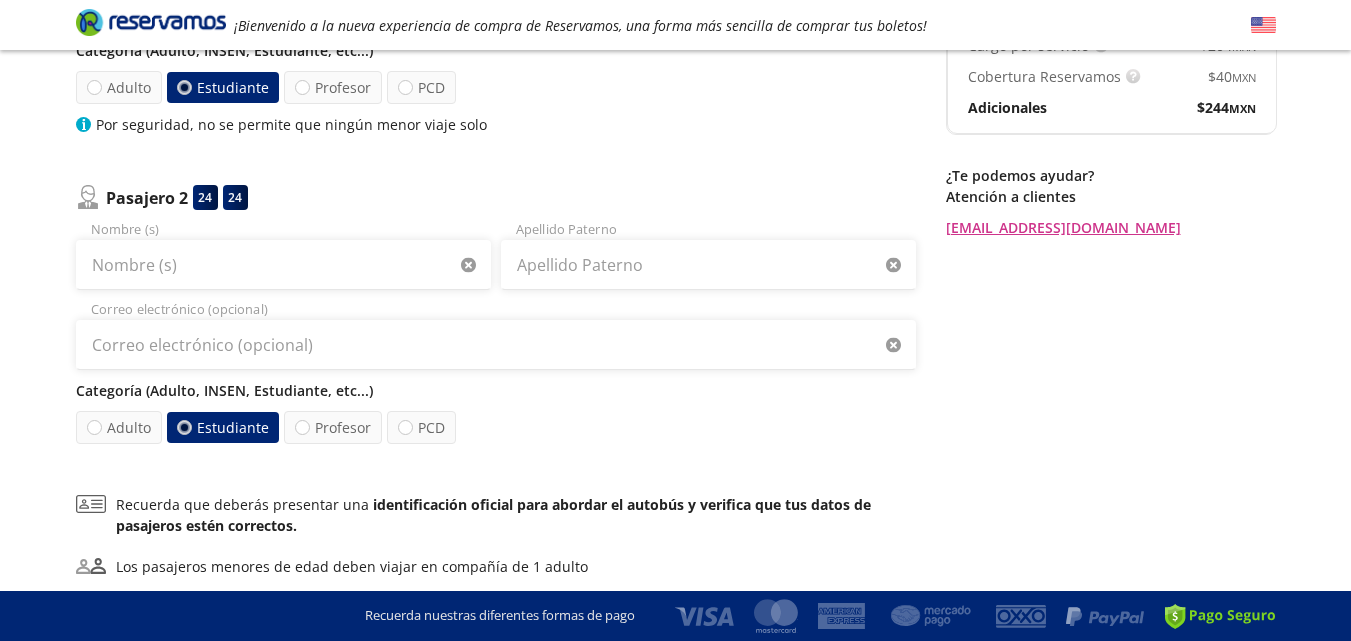 scroll, scrollTop: 400, scrollLeft: 0, axis: vertical 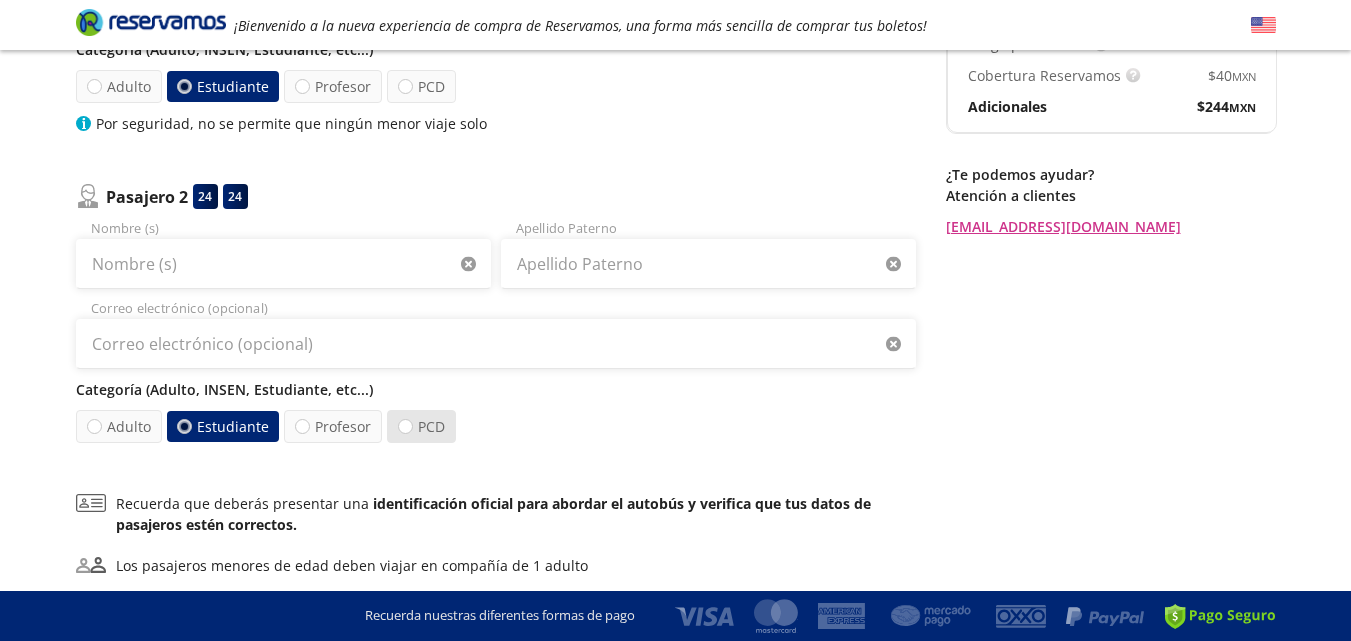 click on "PCD" at bounding box center (421, 426) 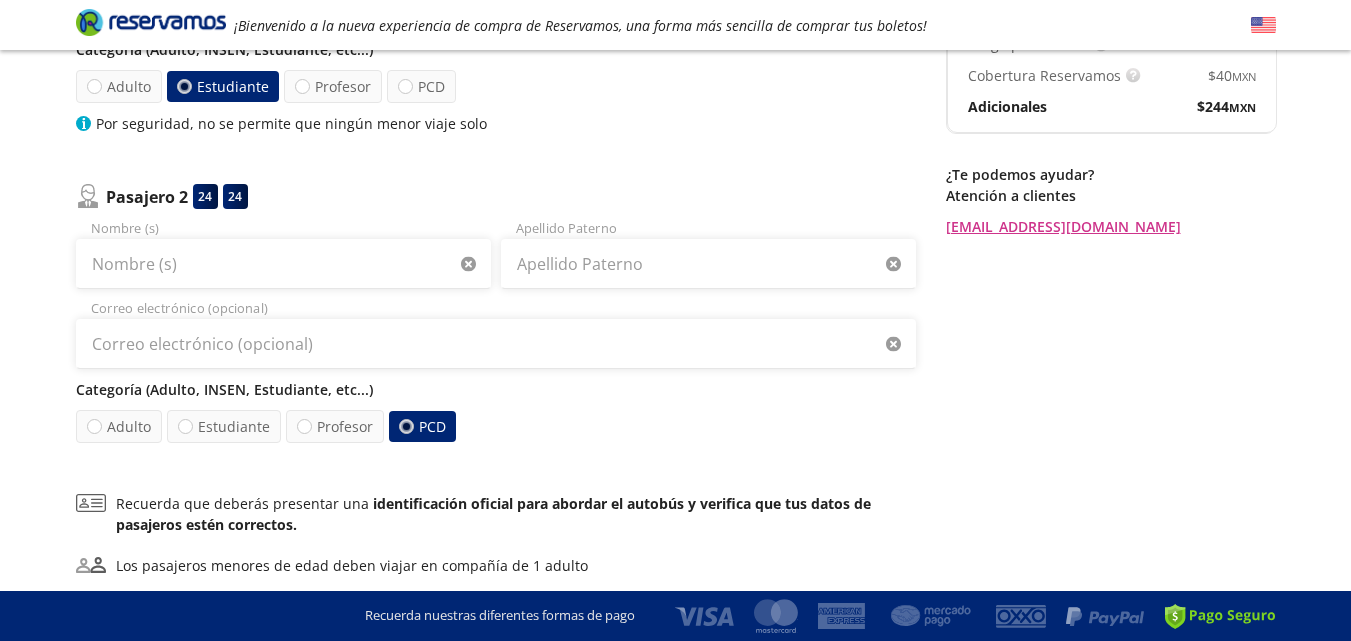 scroll, scrollTop: 0, scrollLeft: 0, axis: both 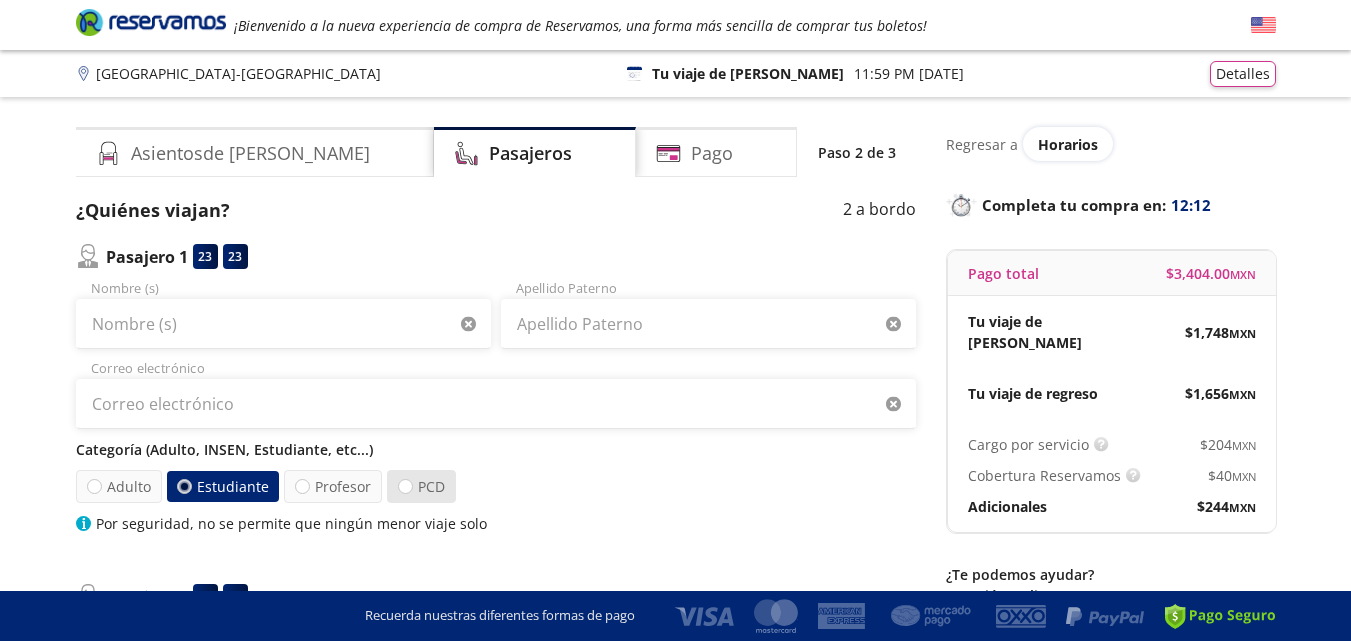 click on "PCD" at bounding box center (421, 486) 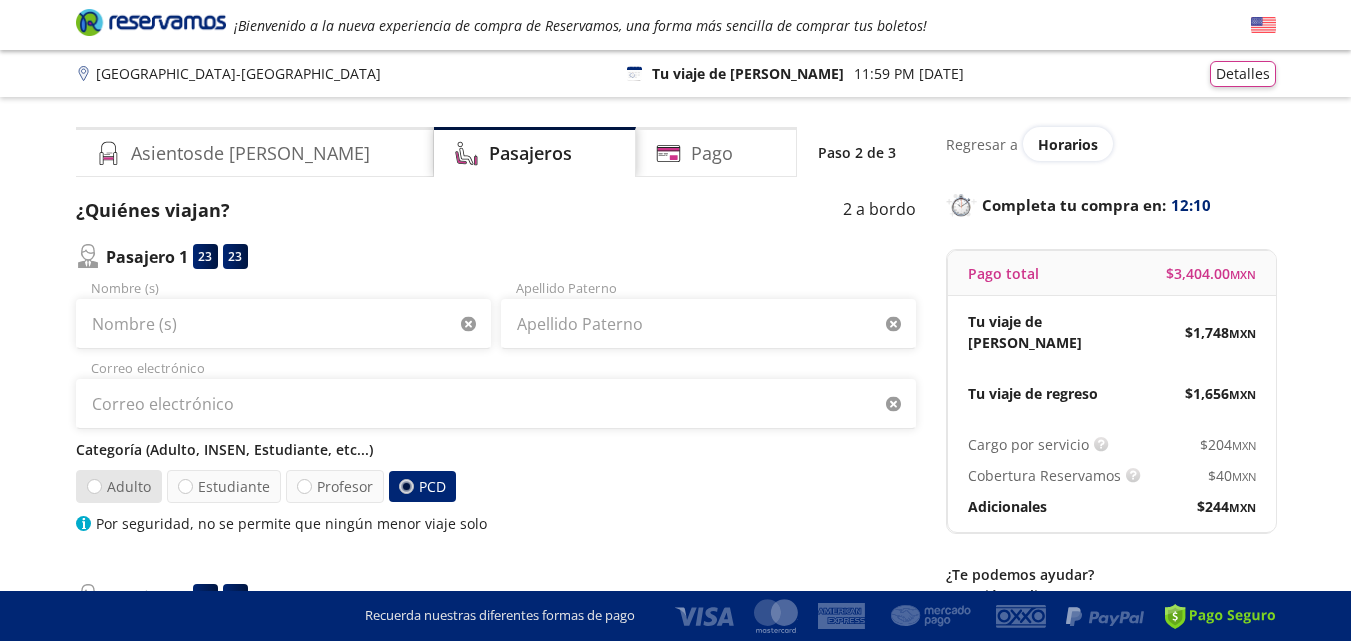 click on "Adulto" at bounding box center [118, 486] 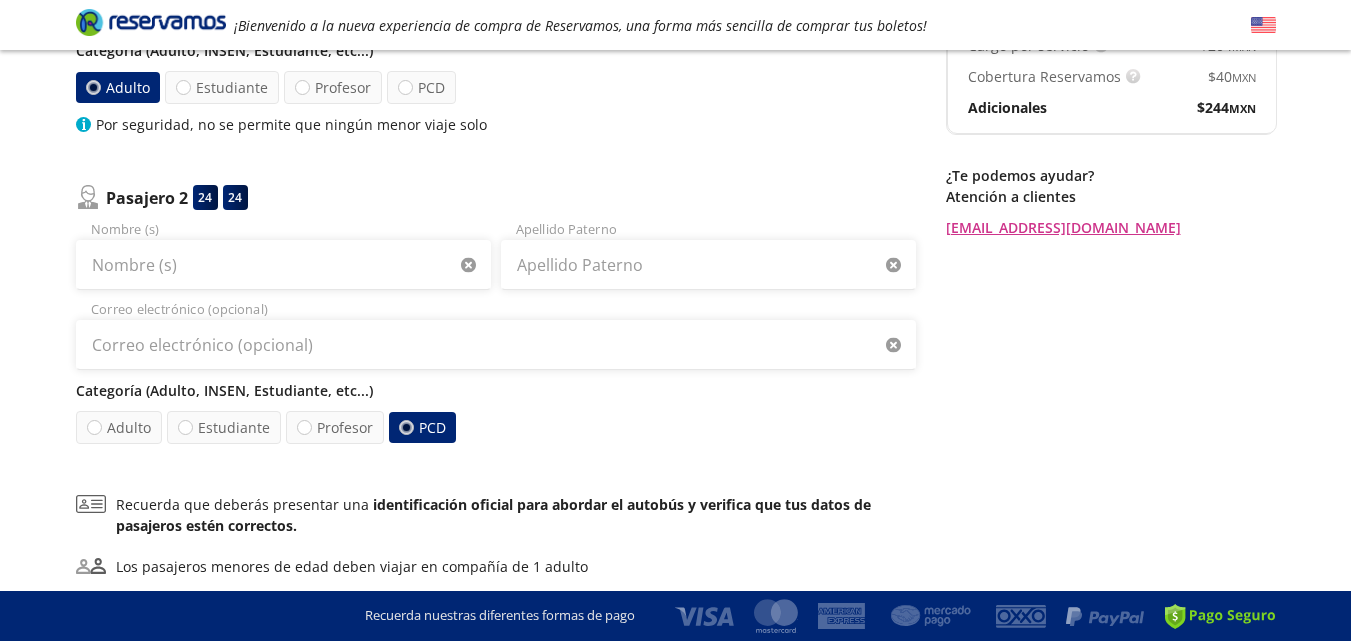 scroll, scrollTop: 400, scrollLeft: 0, axis: vertical 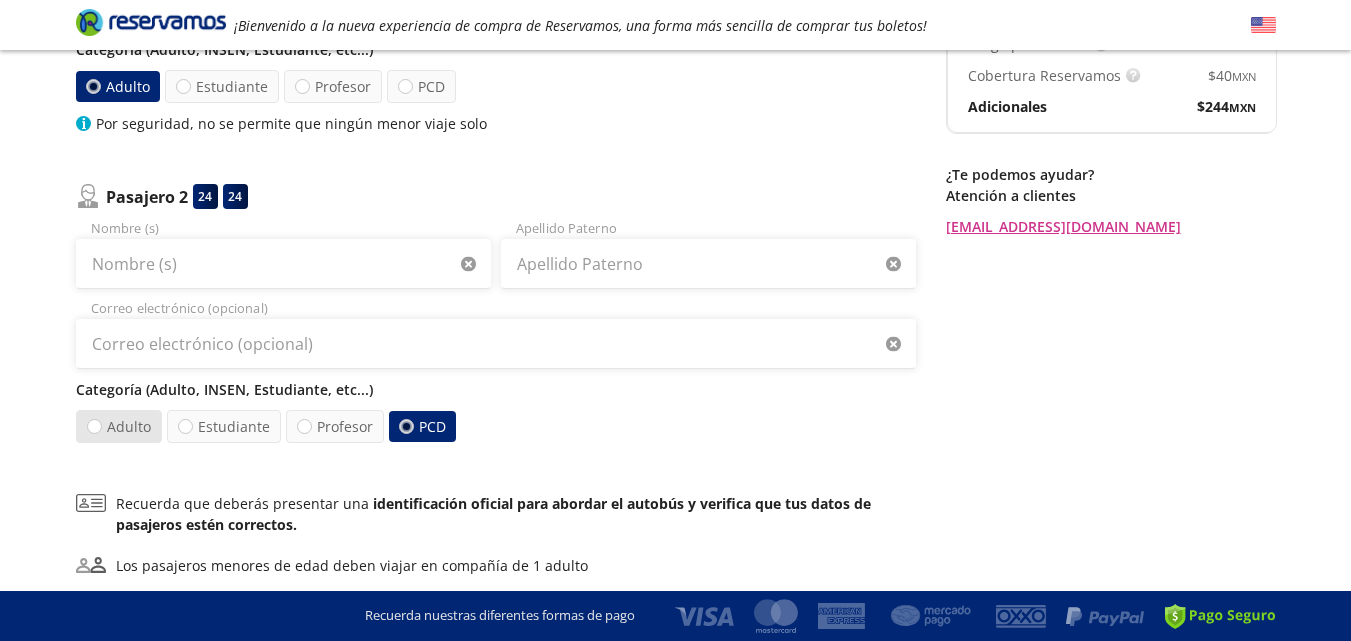 click on "Adulto" at bounding box center [118, 426] 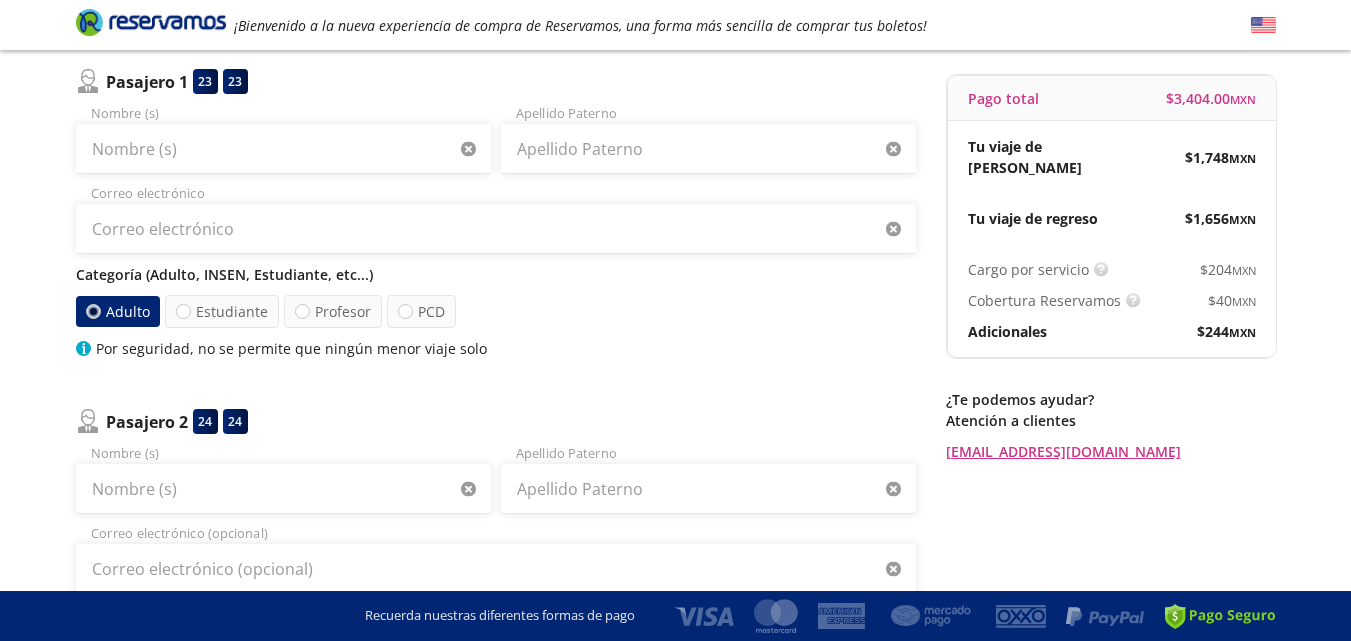 scroll, scrollTop: 0, scrollLeft: 0, axis: both 